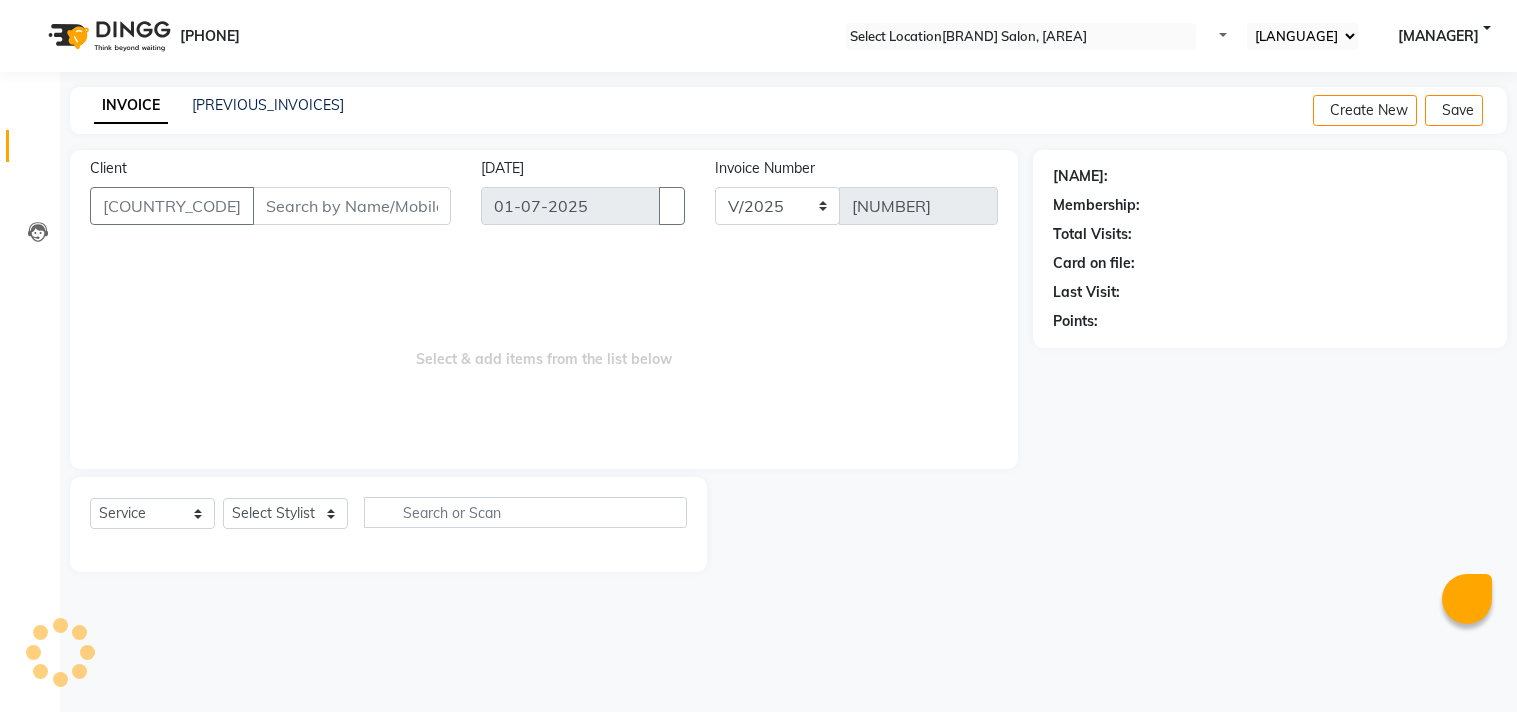 scroll, scrollTop: 0, scrollLeft: 0, axis: both 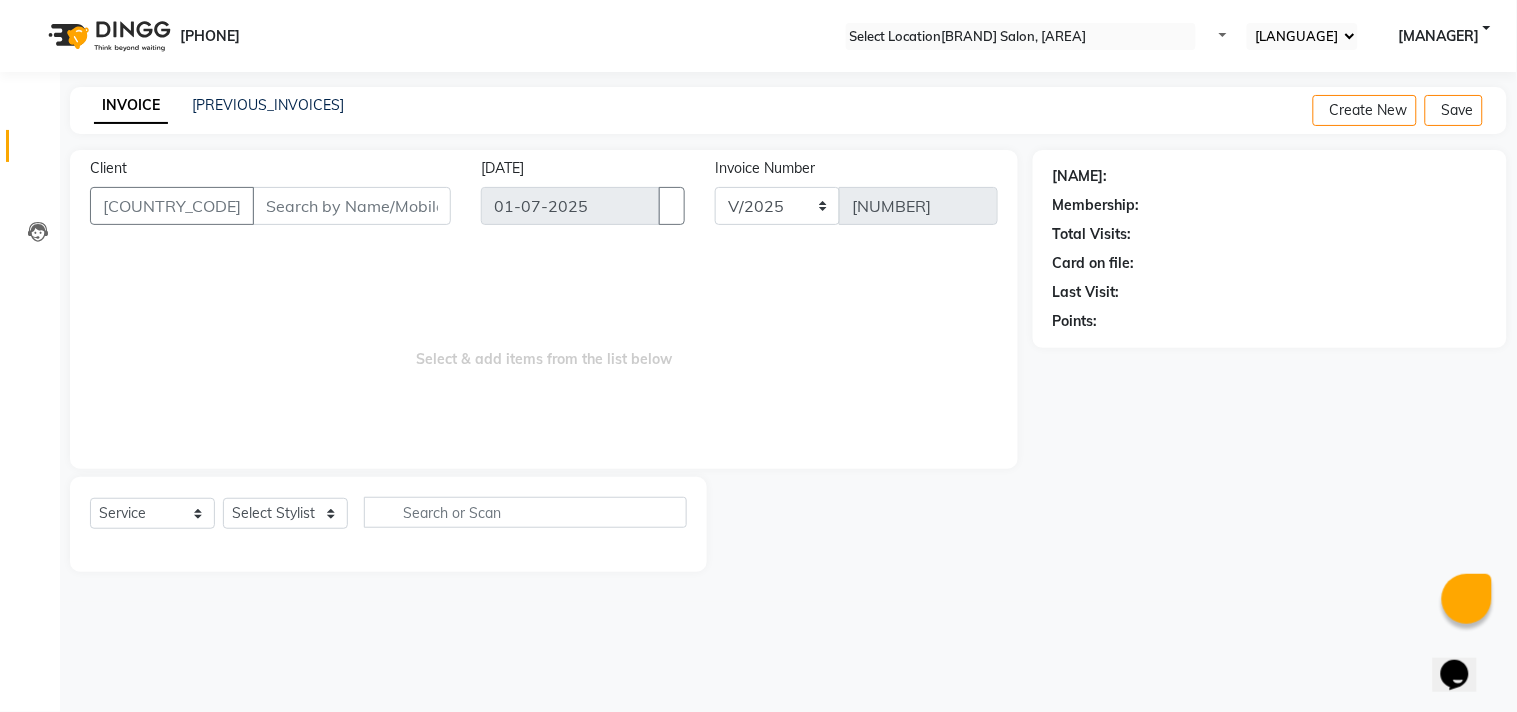 click on "Client" at bounding box center [352, 206] 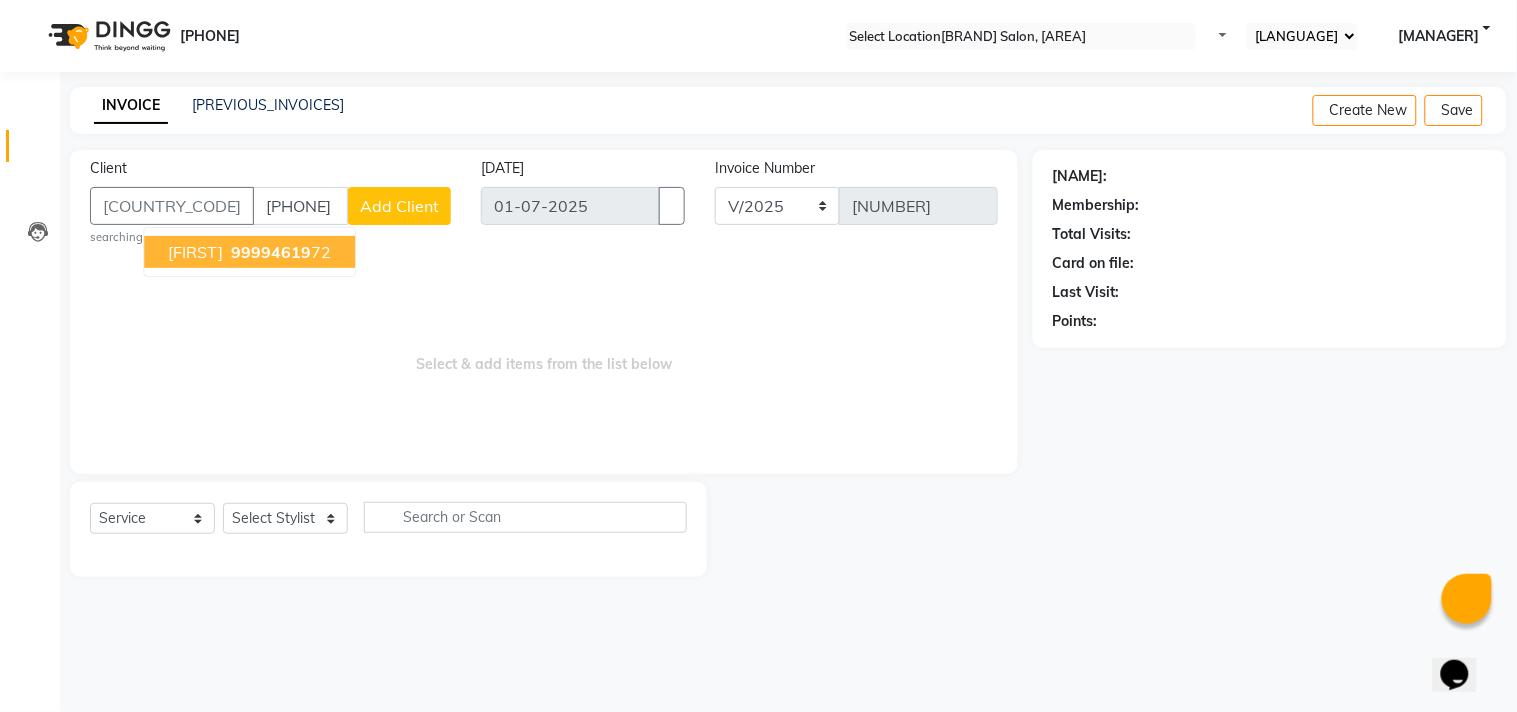 type on "[PHONE]" 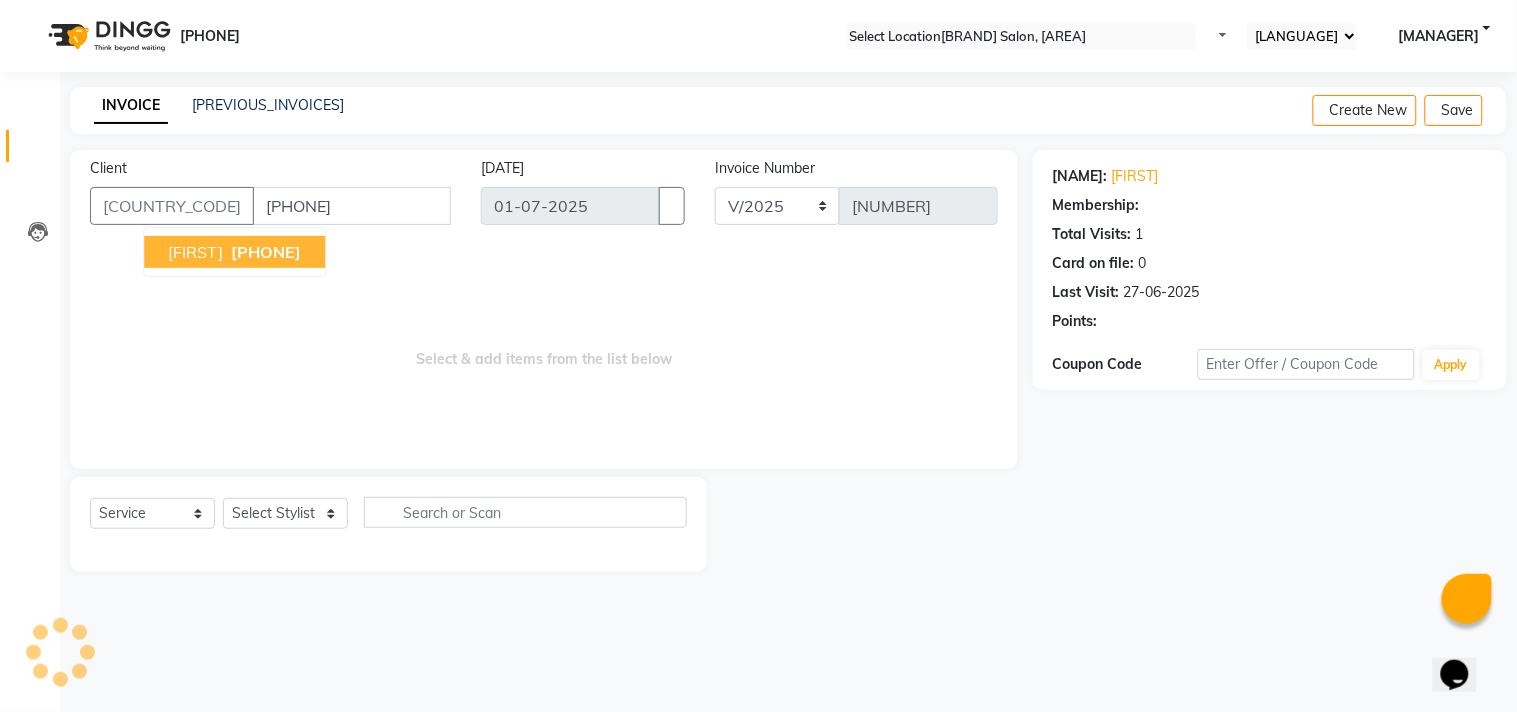click on "[PHONE]" at bounding box center [266, 252] 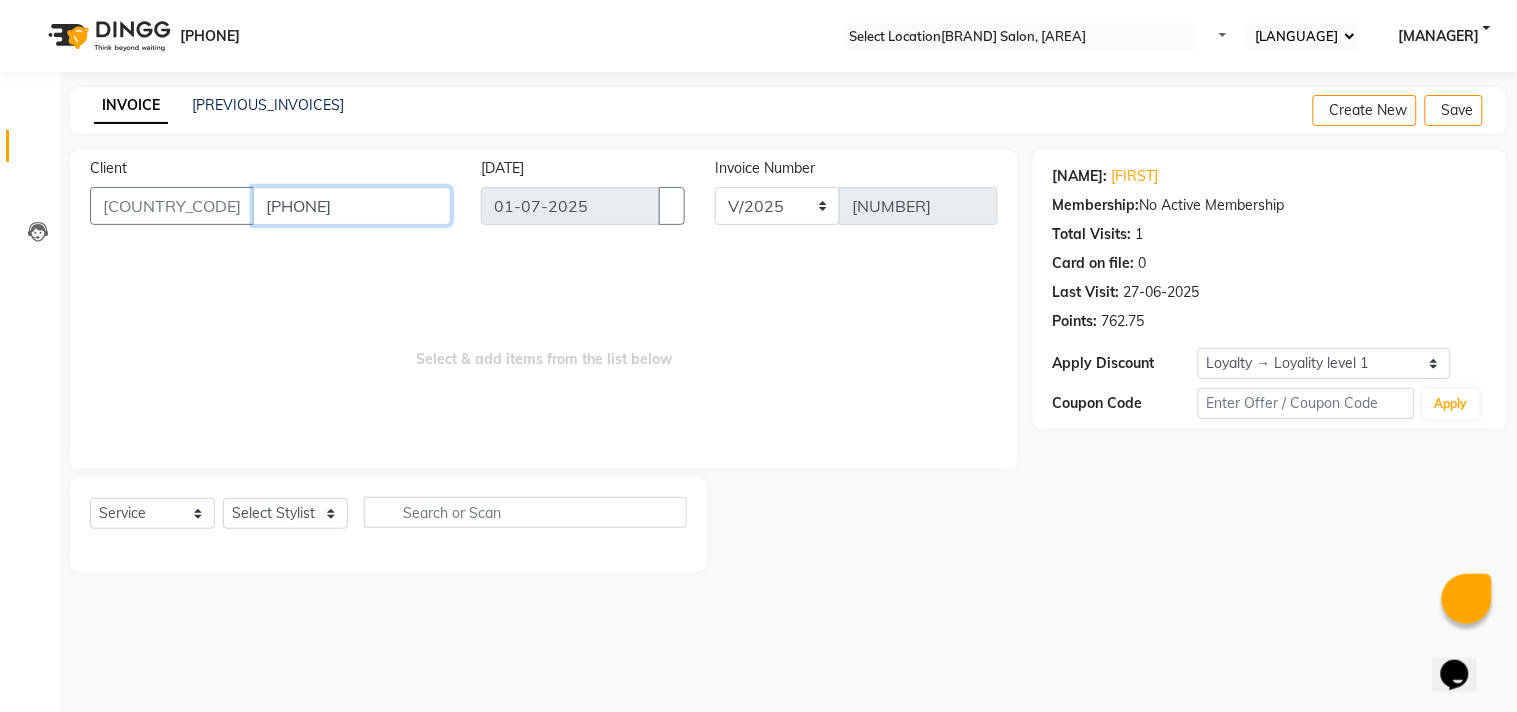 drag, startPoint x: 153, startPoint y: 207, endPoint x: 274, endPoint y: 211, distance: 121.0661 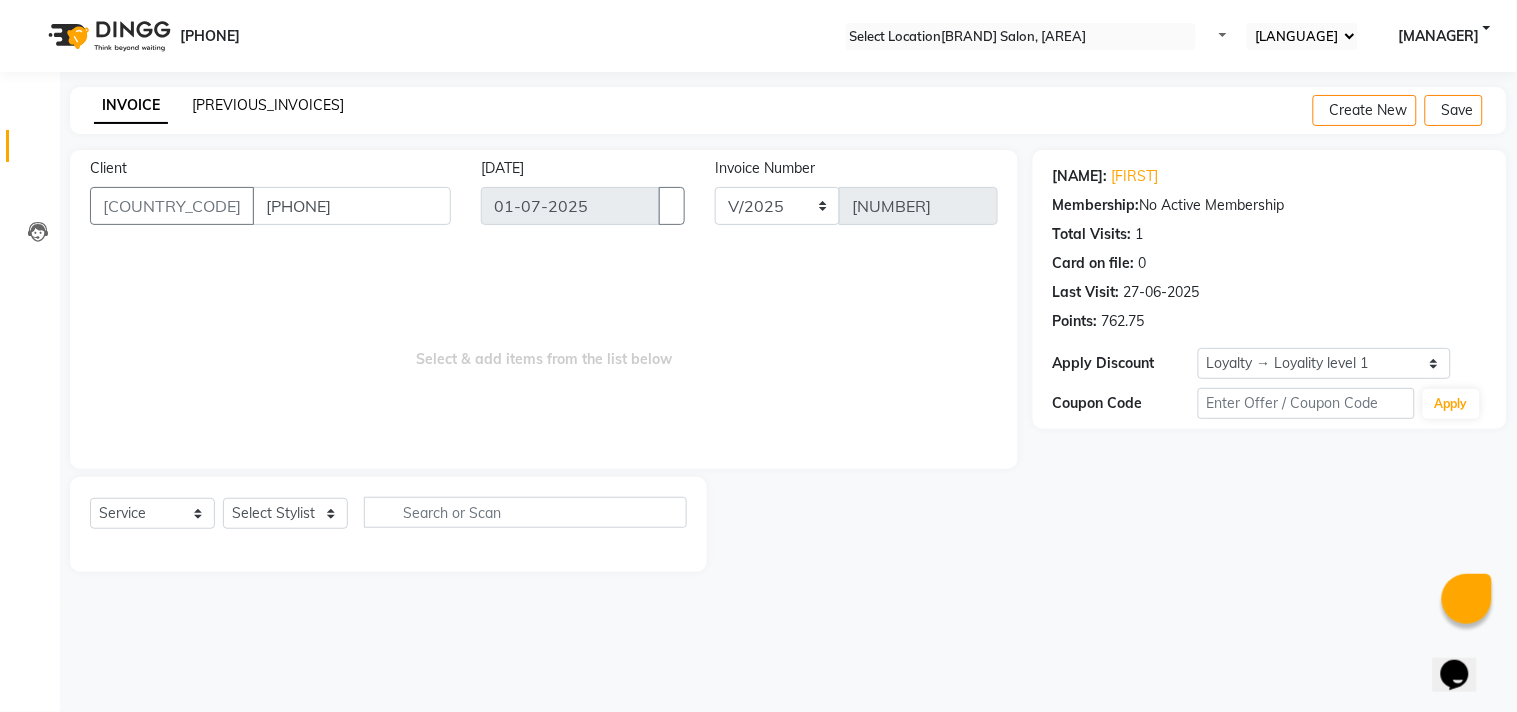 click on "[PREVIOUS_INVOICES]" at bounding box center [268, 105] 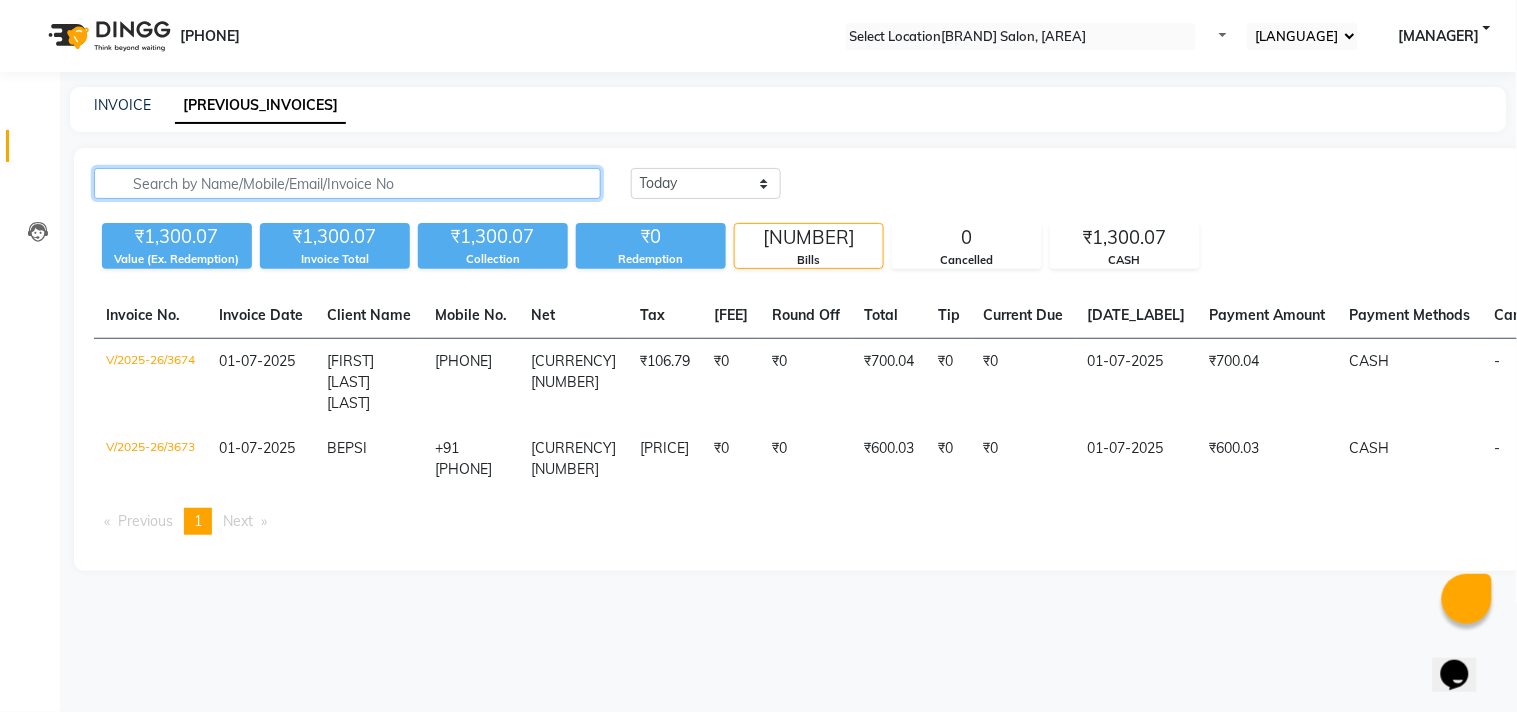 click at bounding box center [347, 183] 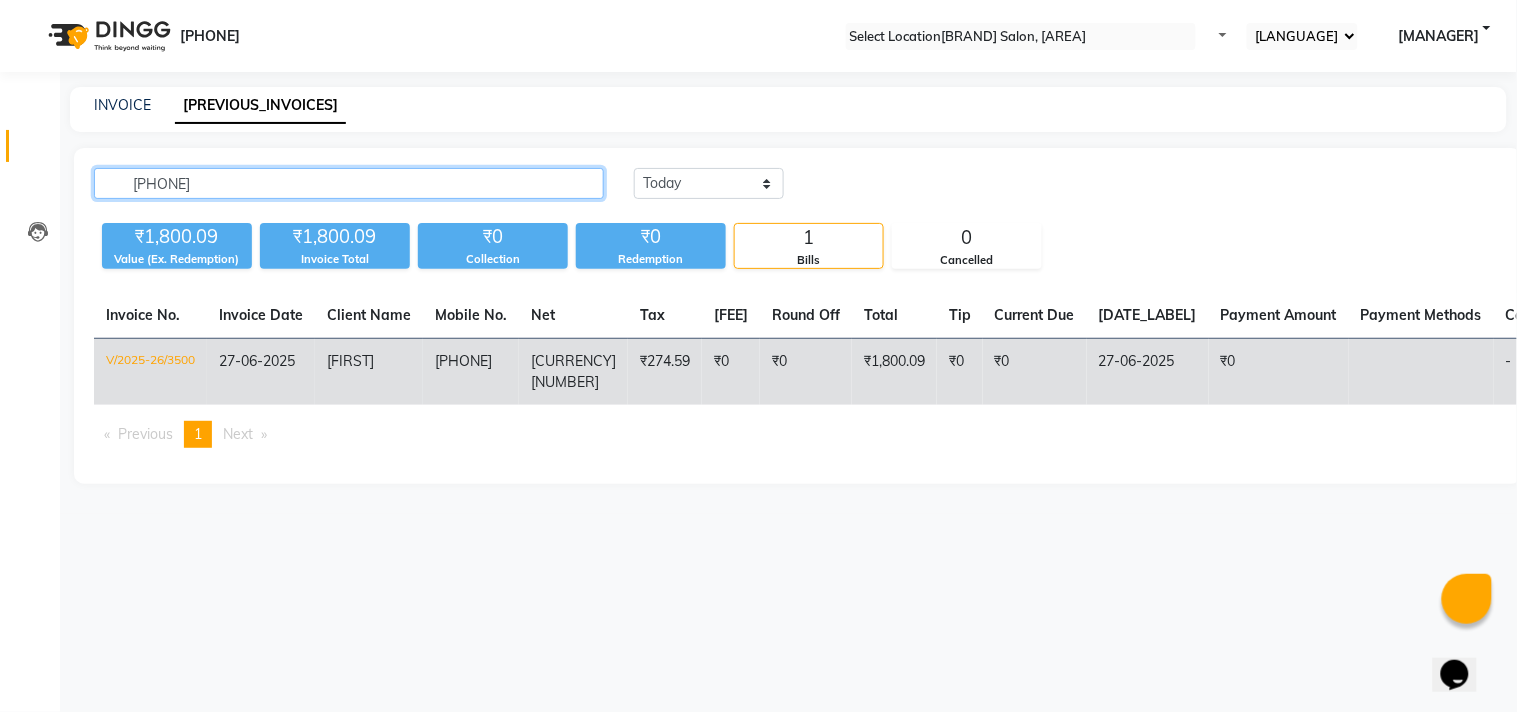 type on "[PHONE]" 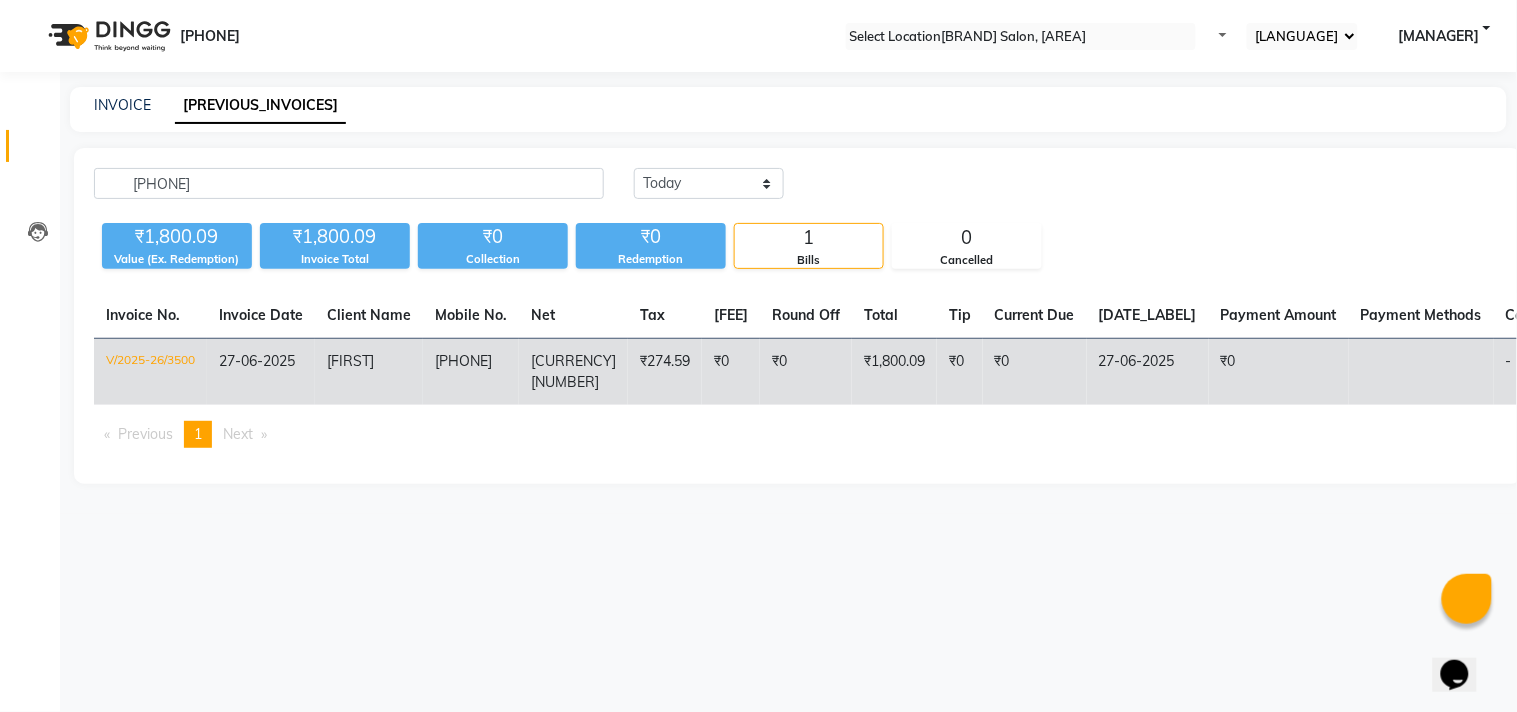 click on "₹0" at bounding box center [806, 372] 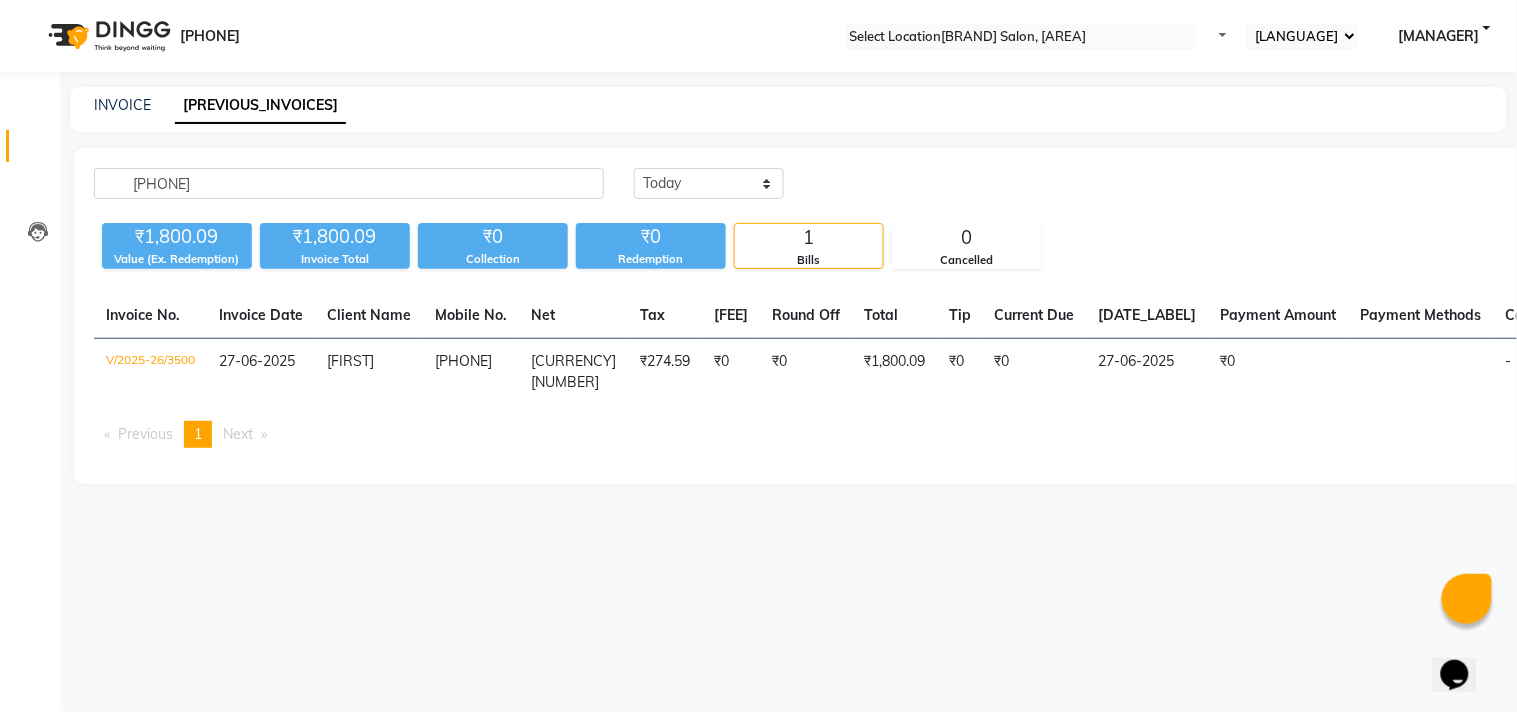 click on "•••••••" at bounding box center (30, 146) 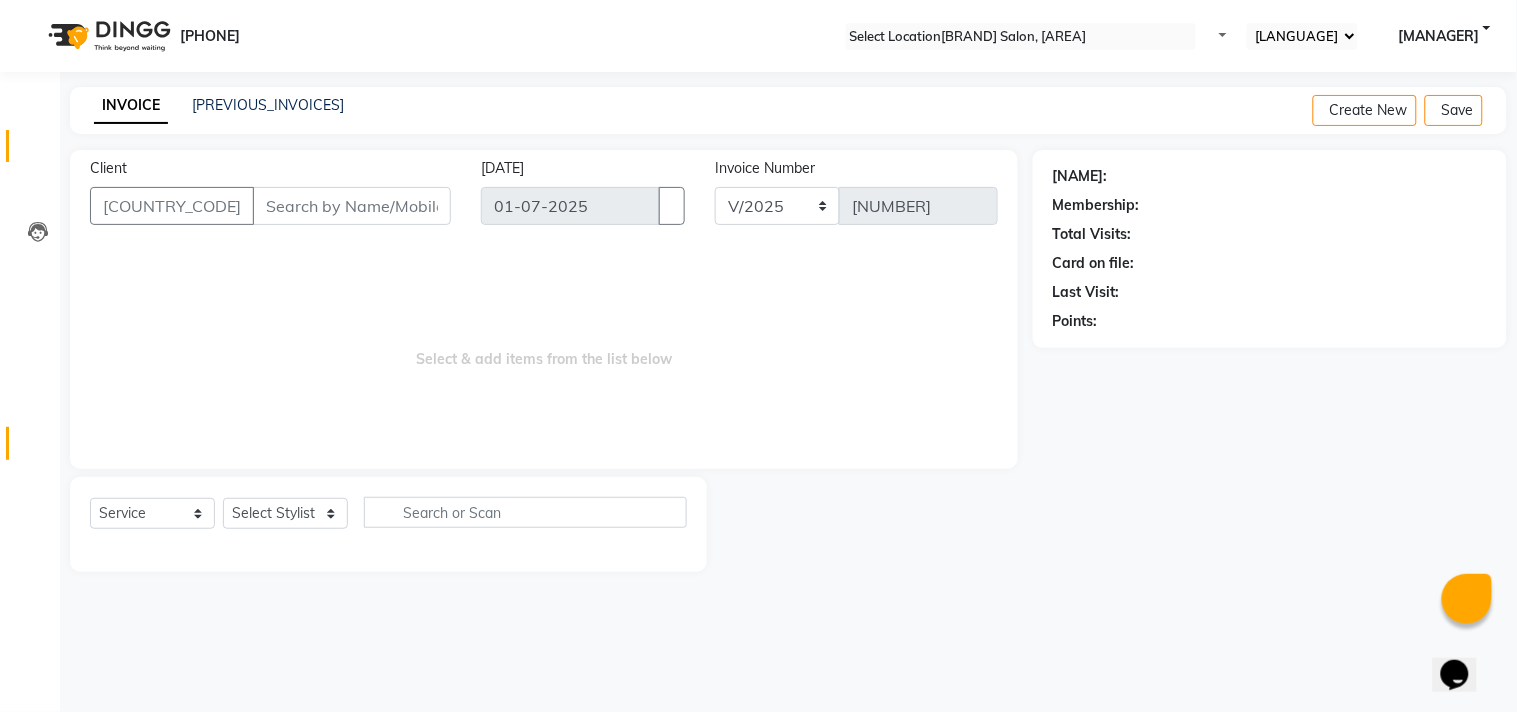click at bounding box center (38, 448) 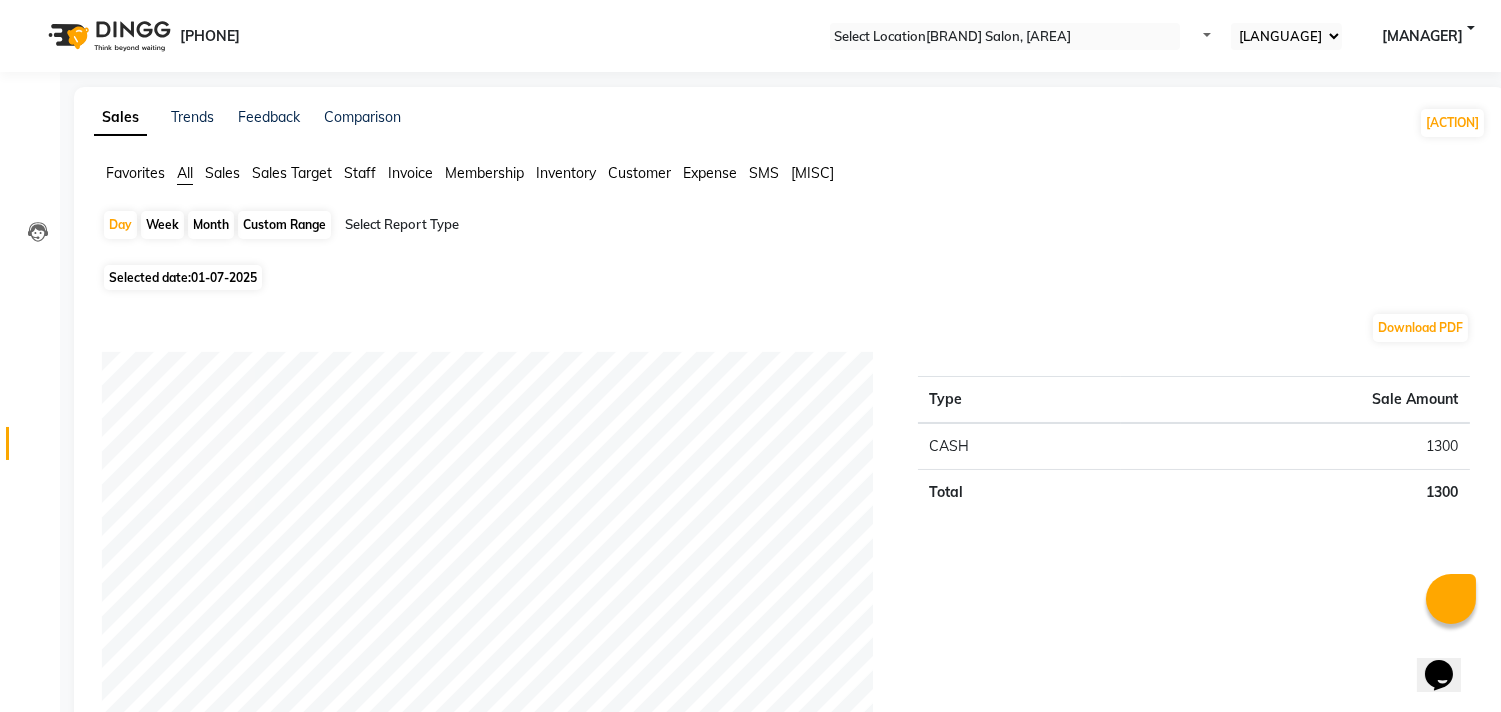 click on "Inventory" at bounding box center [135, 173] 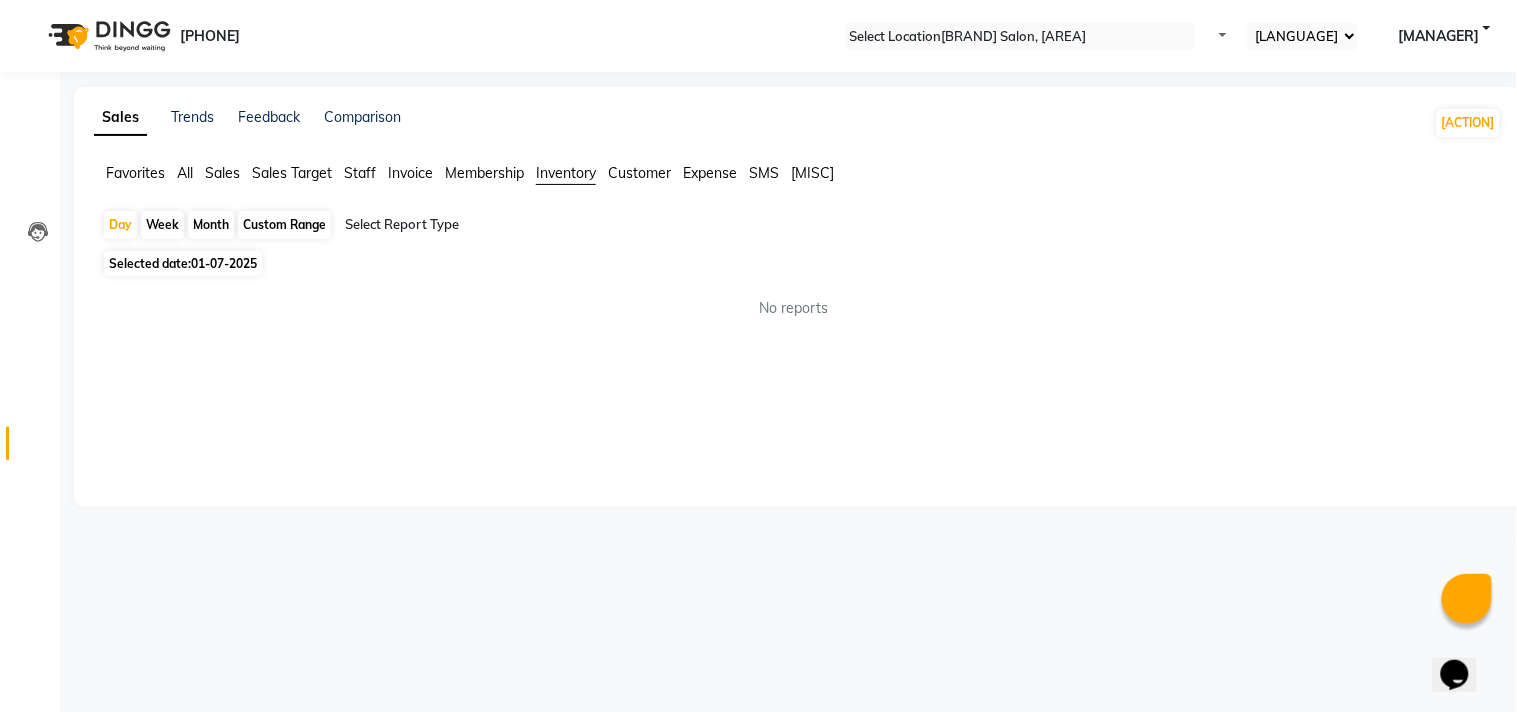 click on "Month" at bounding box center (211, 225) 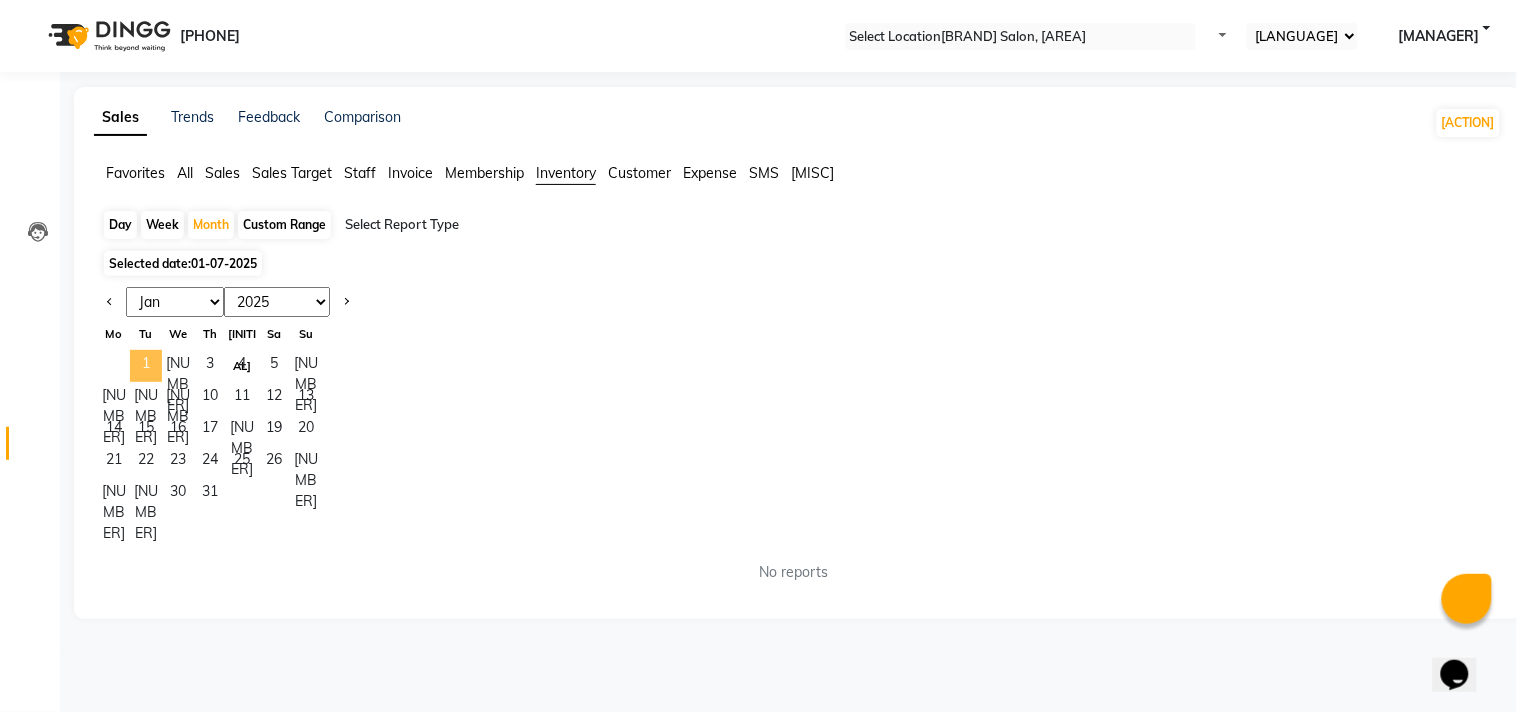 click on "•" at bounding box center (146, 366) 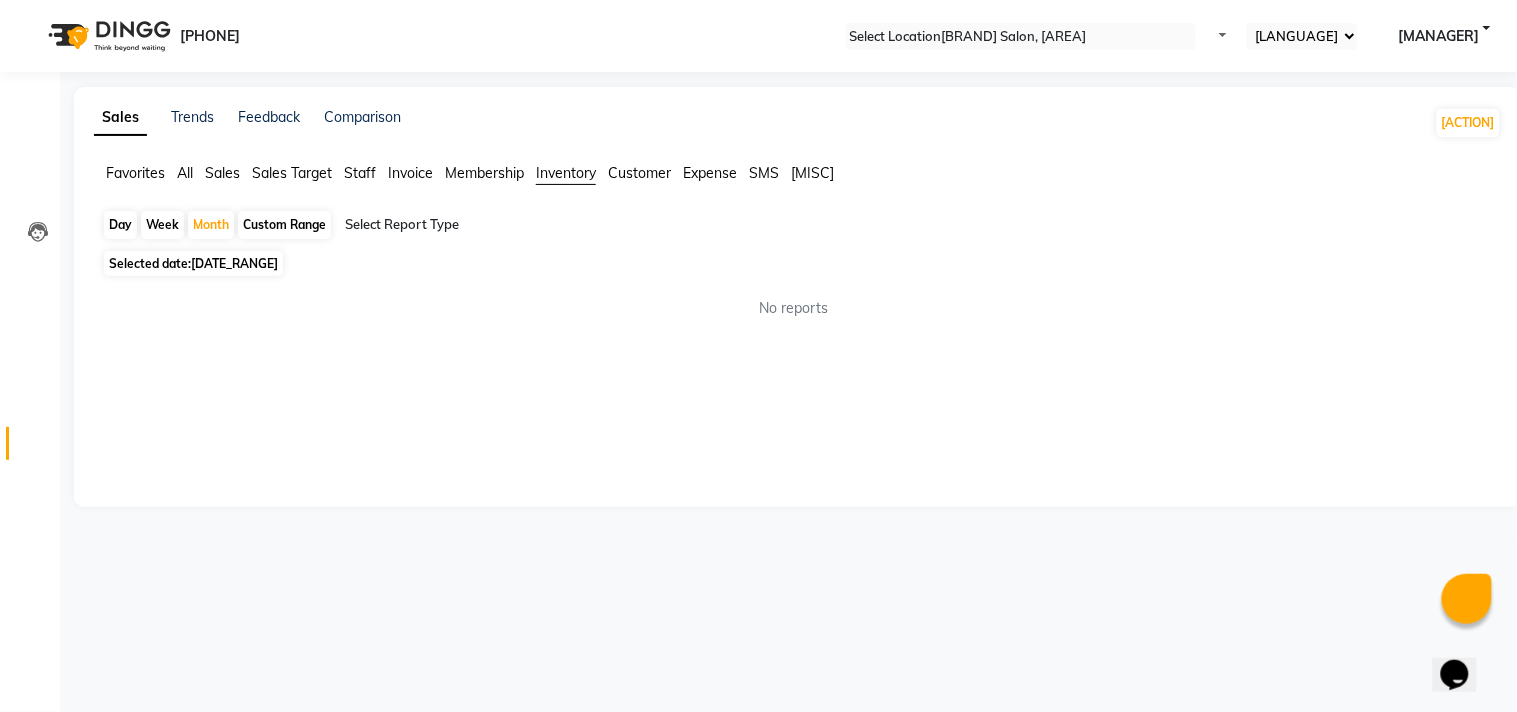 click on "01-07-2025 - 31-07-2025" at bounding box center (234, 263) 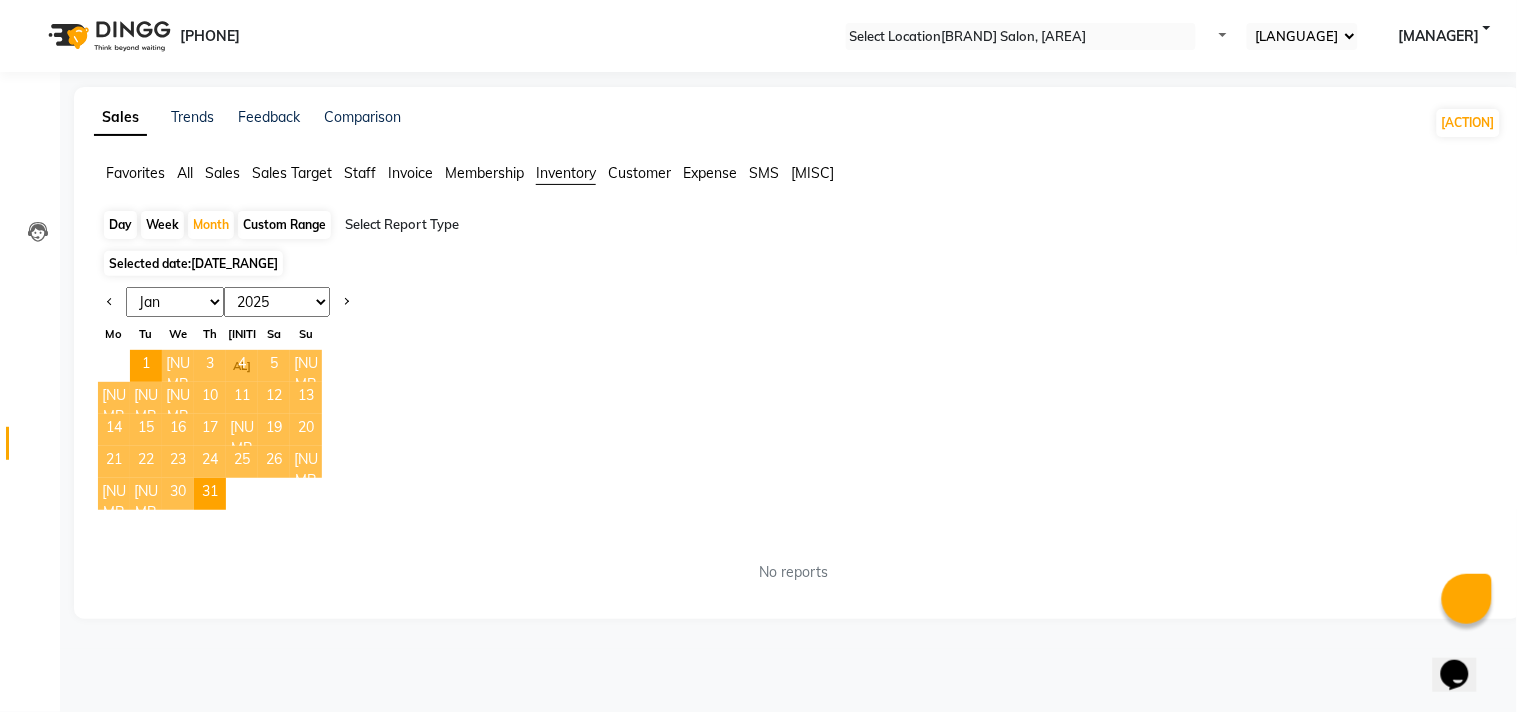 click on "Jan Feb Mar Apr May Jun Jul Aug Sep Oct Nov Dec" at bounding box center [175, 302] 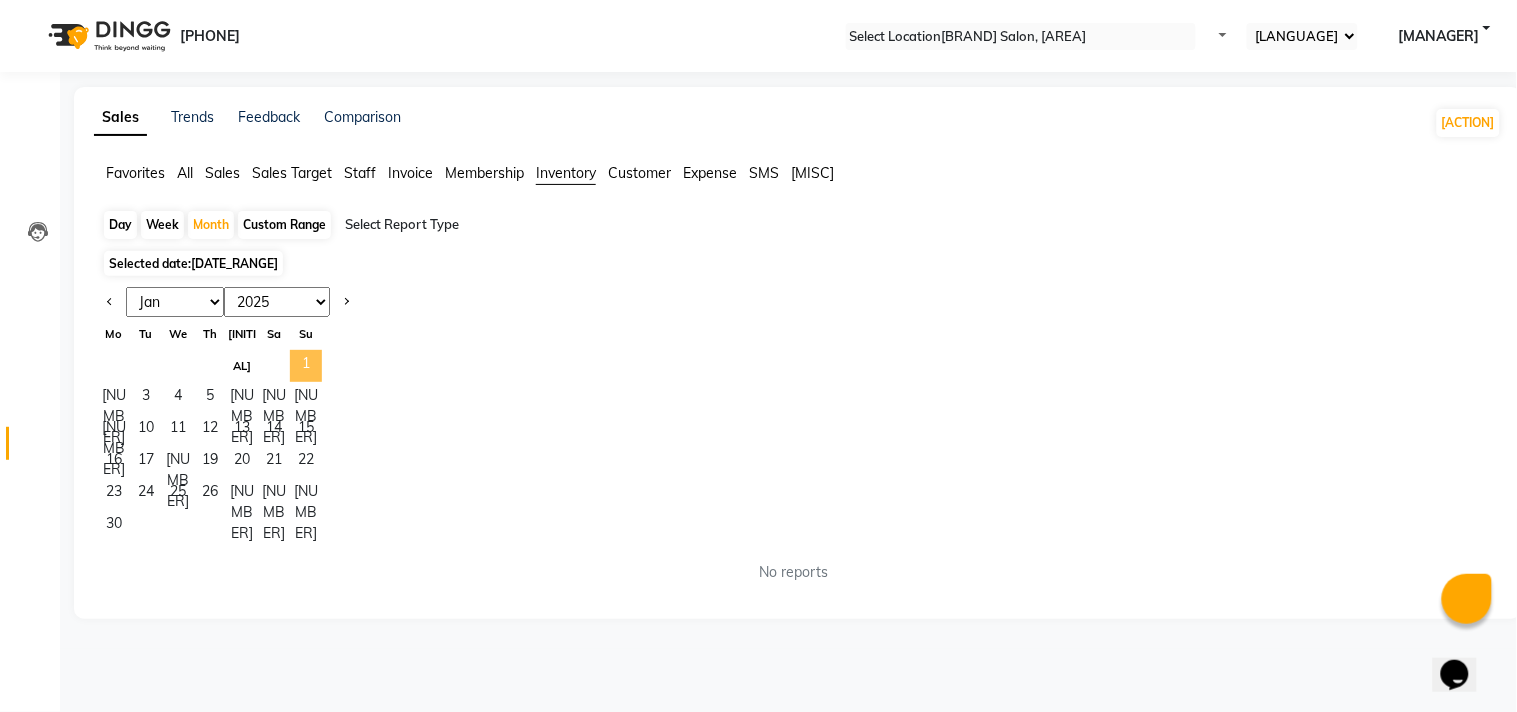 click on "•" at bounding box center (306, 366) 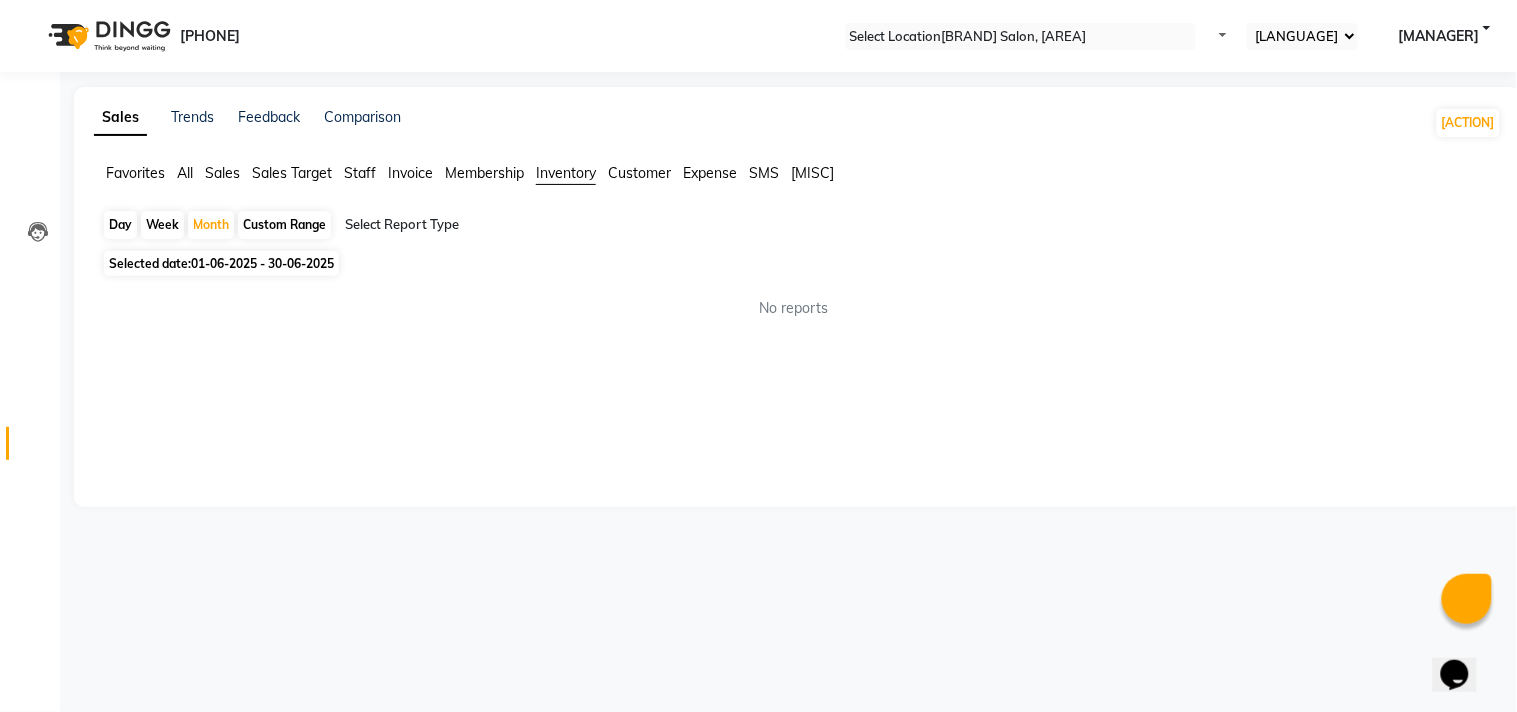 click at bounding box center (516, 225) 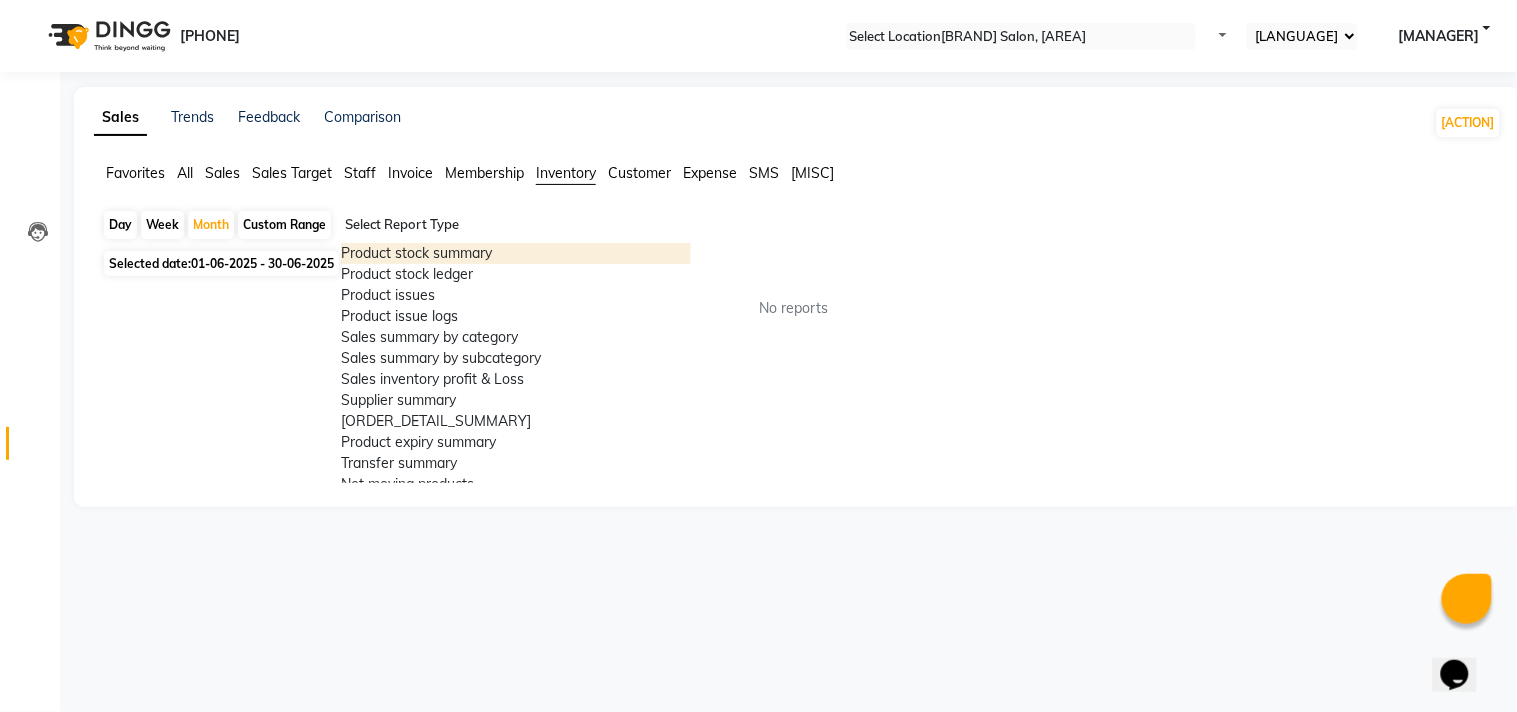 click on "Product stock summary" at bounding box center [516, 253] 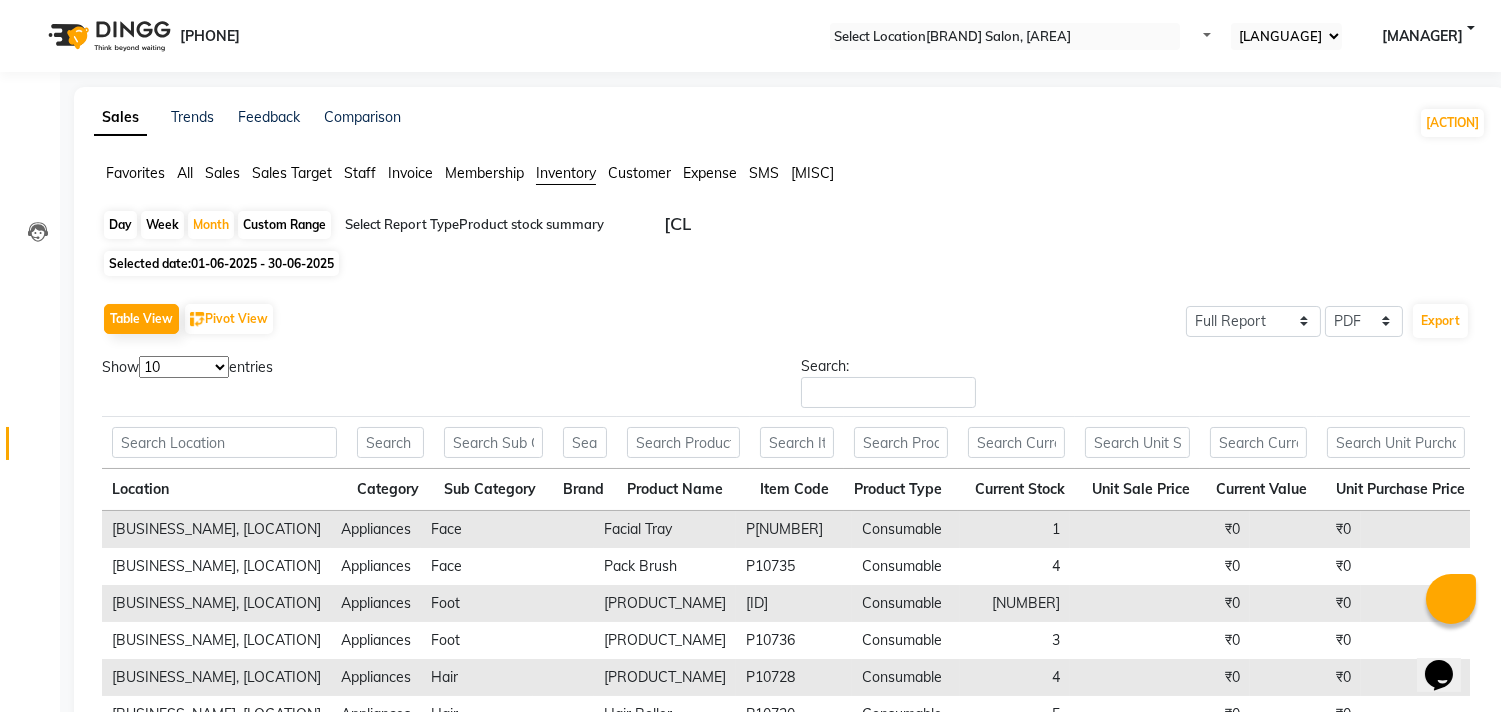 click on "10 25 50 100" at bounding box center (184, 367) 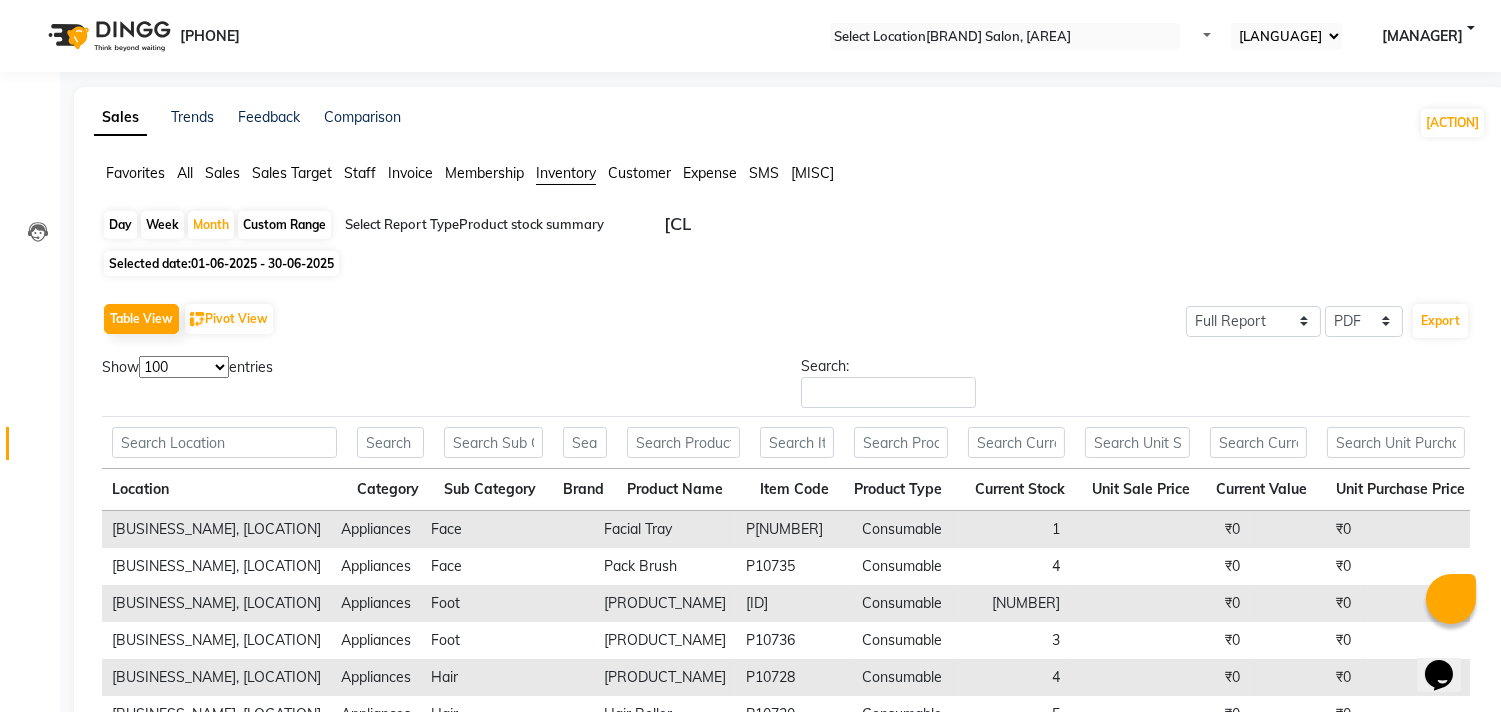 click on "10 25 50 100" at bounding box center [184, 367] 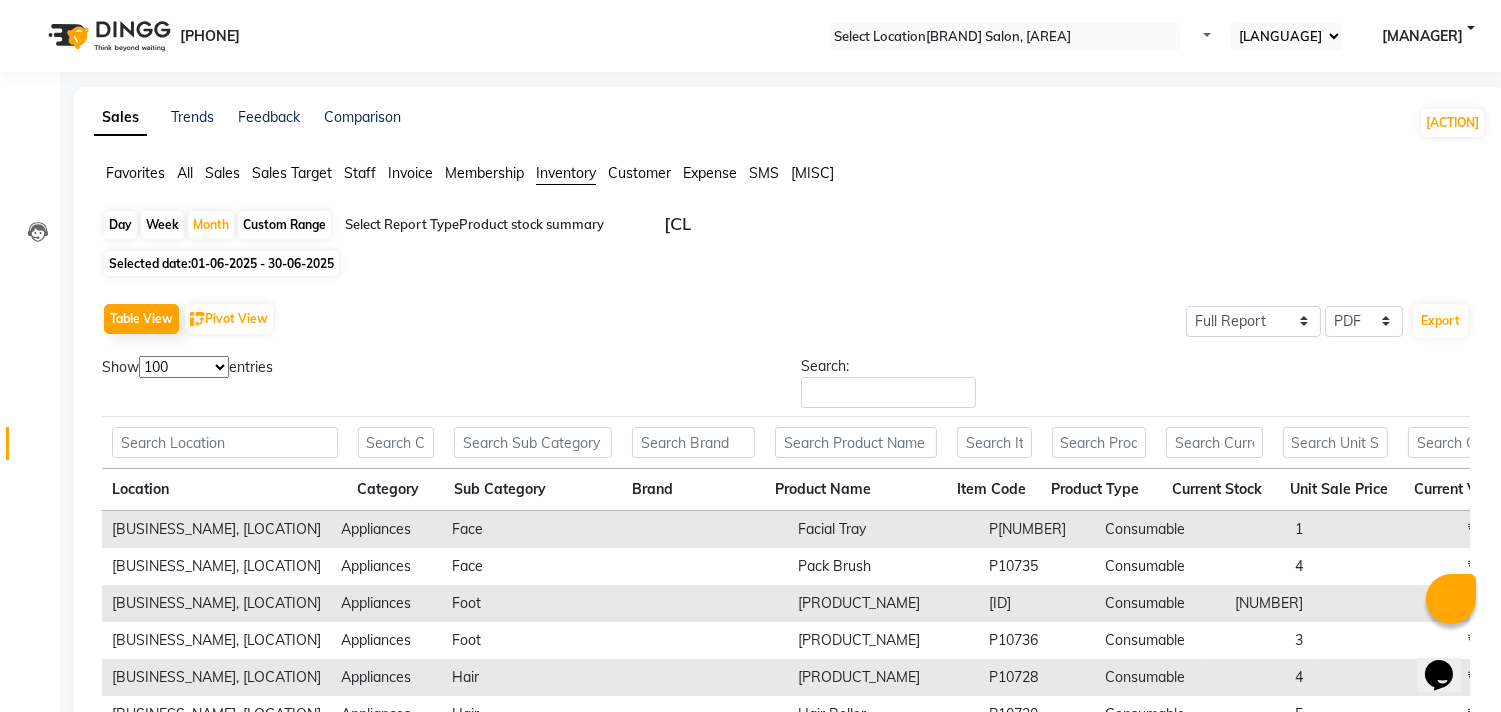 click on "Selected date:  01-06-2025 - 30-06-2025" at bounding box center (221, 263) 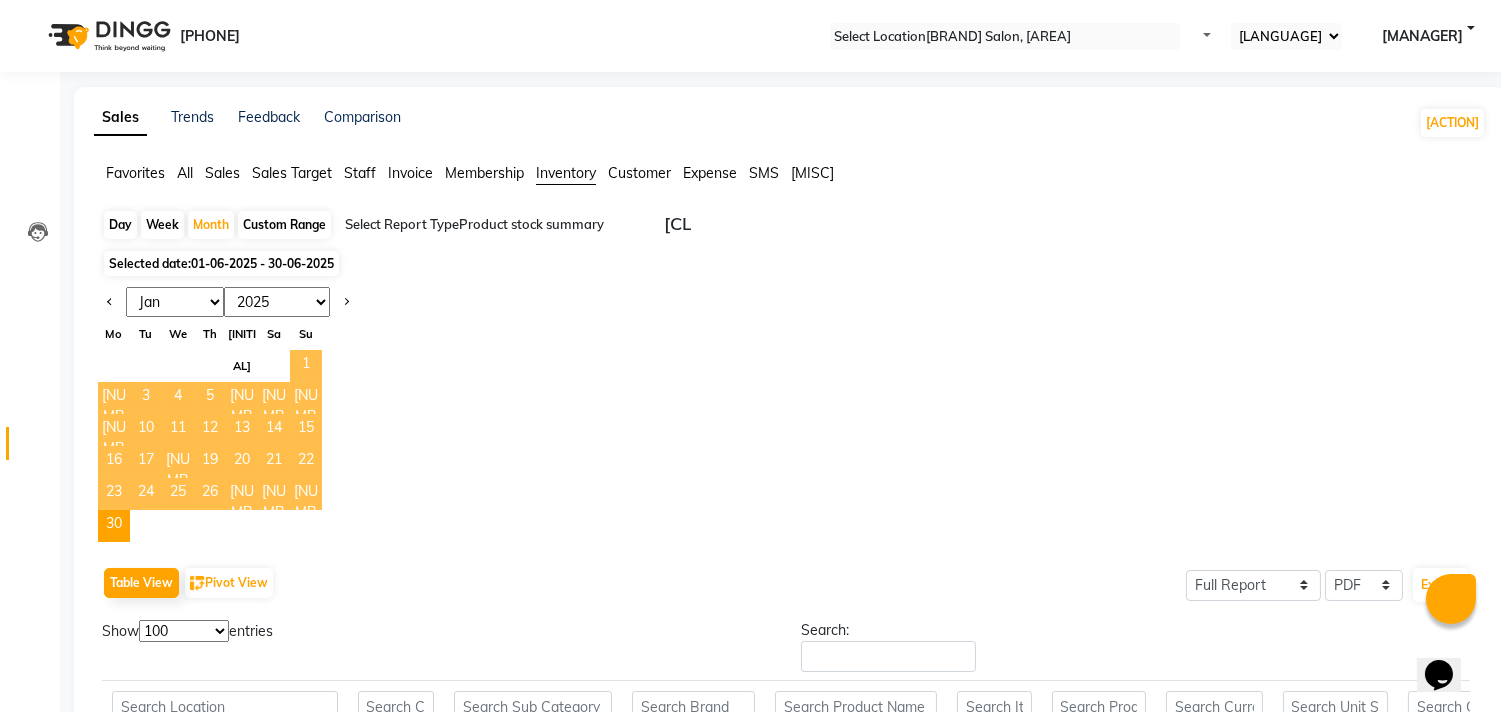click on "•" at bounding box center (306, 366) 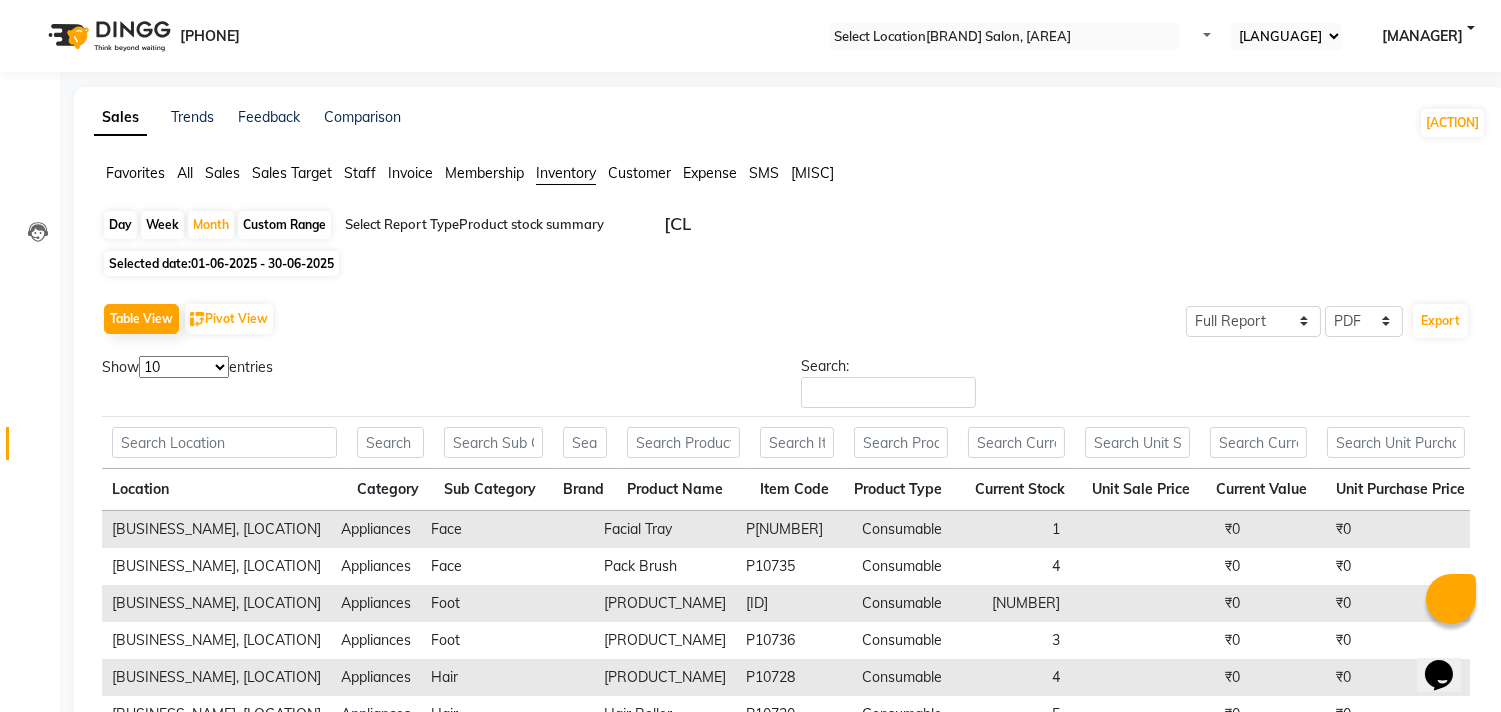 click on "Day" at bounding box center (120, 225) 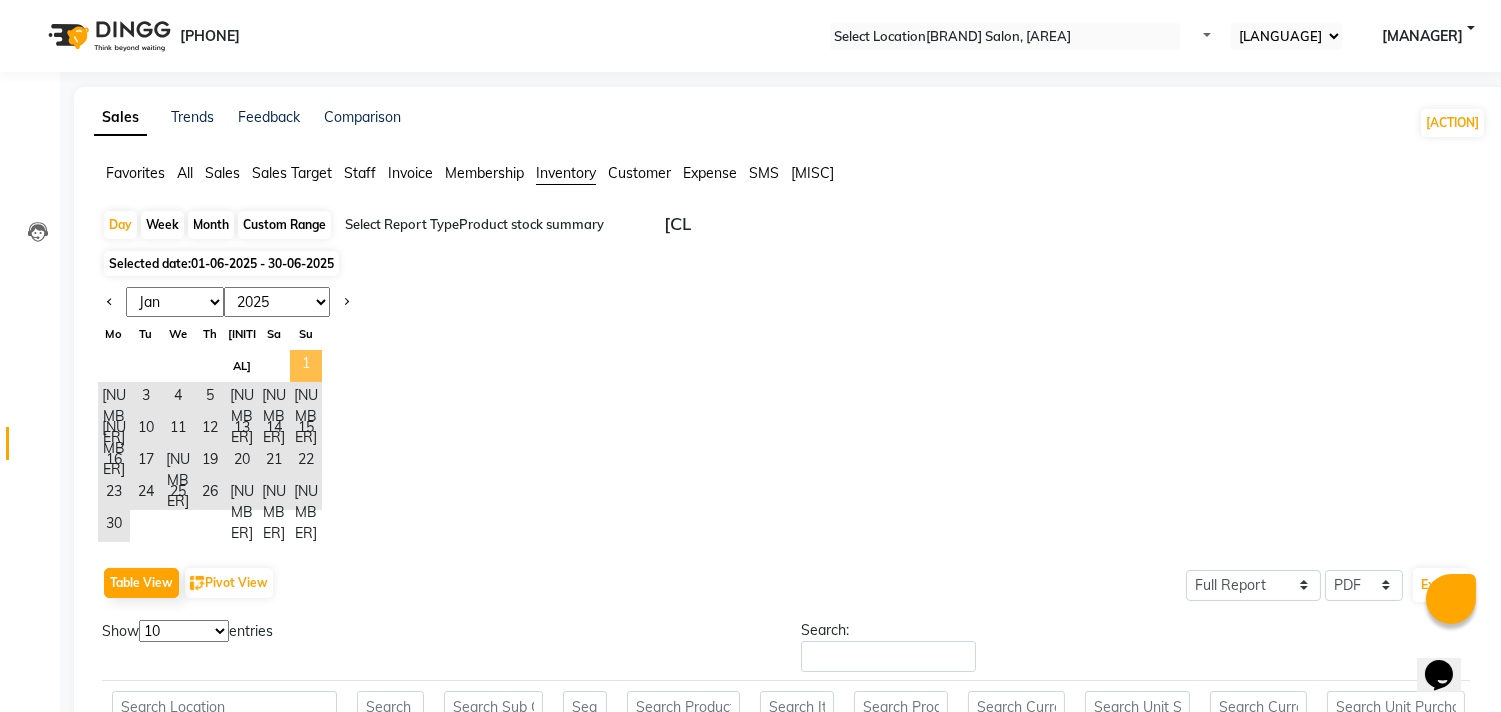 click on "•" at bounding box center [306, 366] 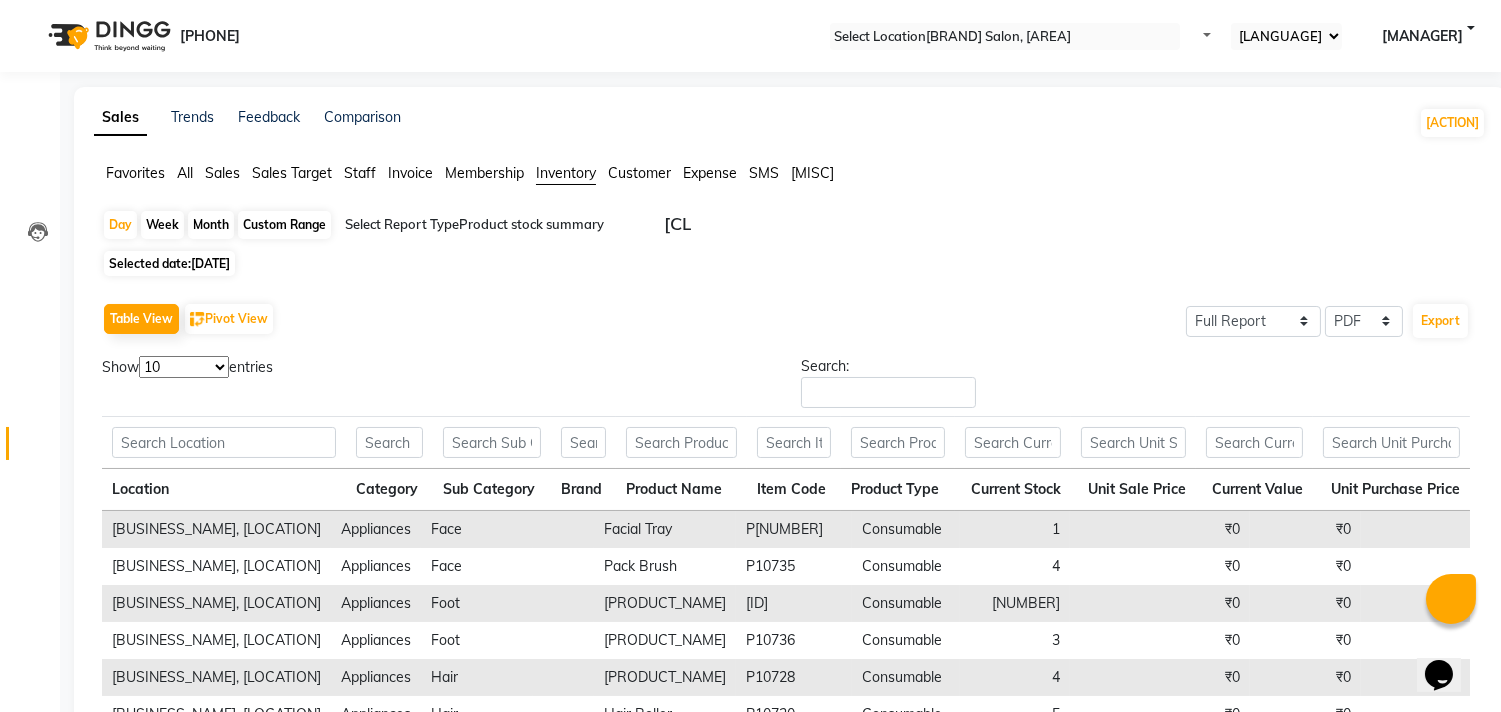click on "10 25 50 100" at bounding box center (184, 367) 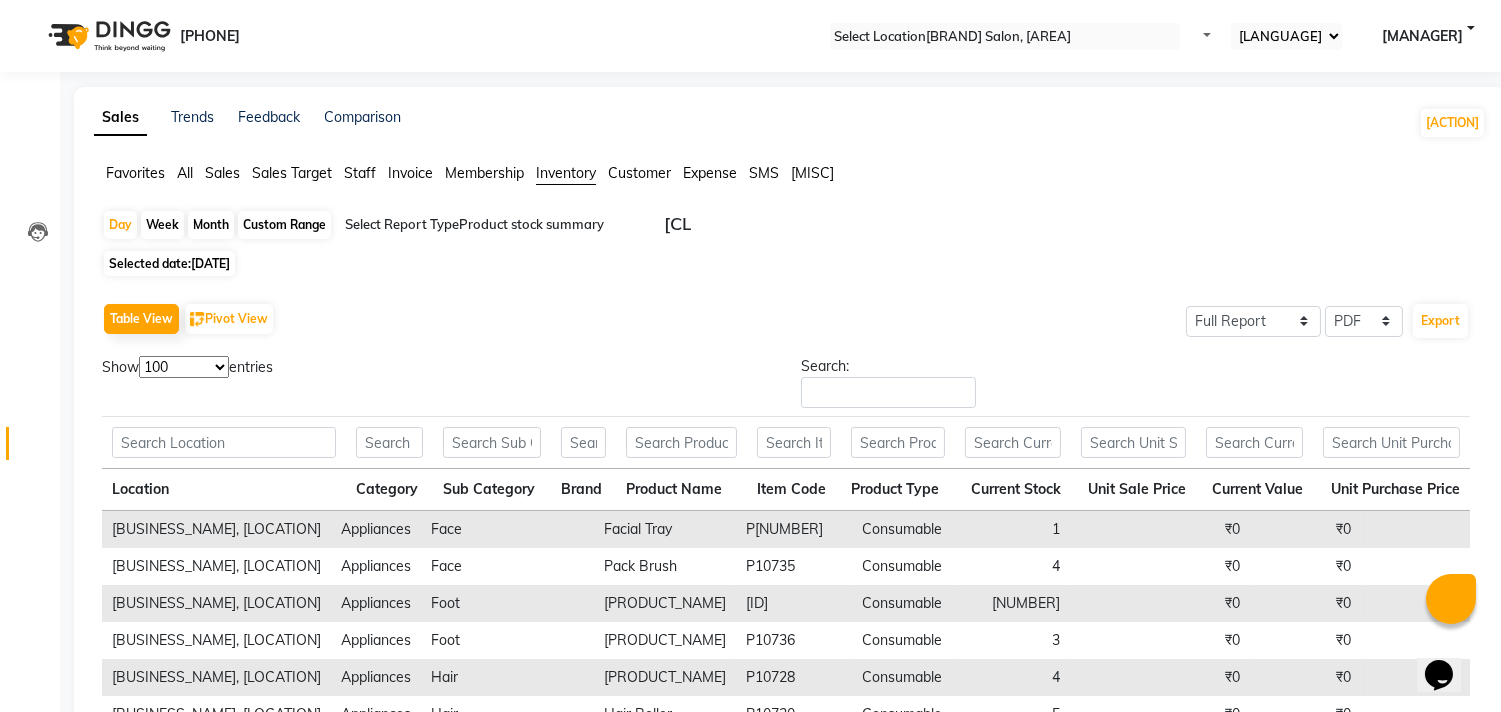 click on "10 25 50 100" at bounding box center [184, 367] 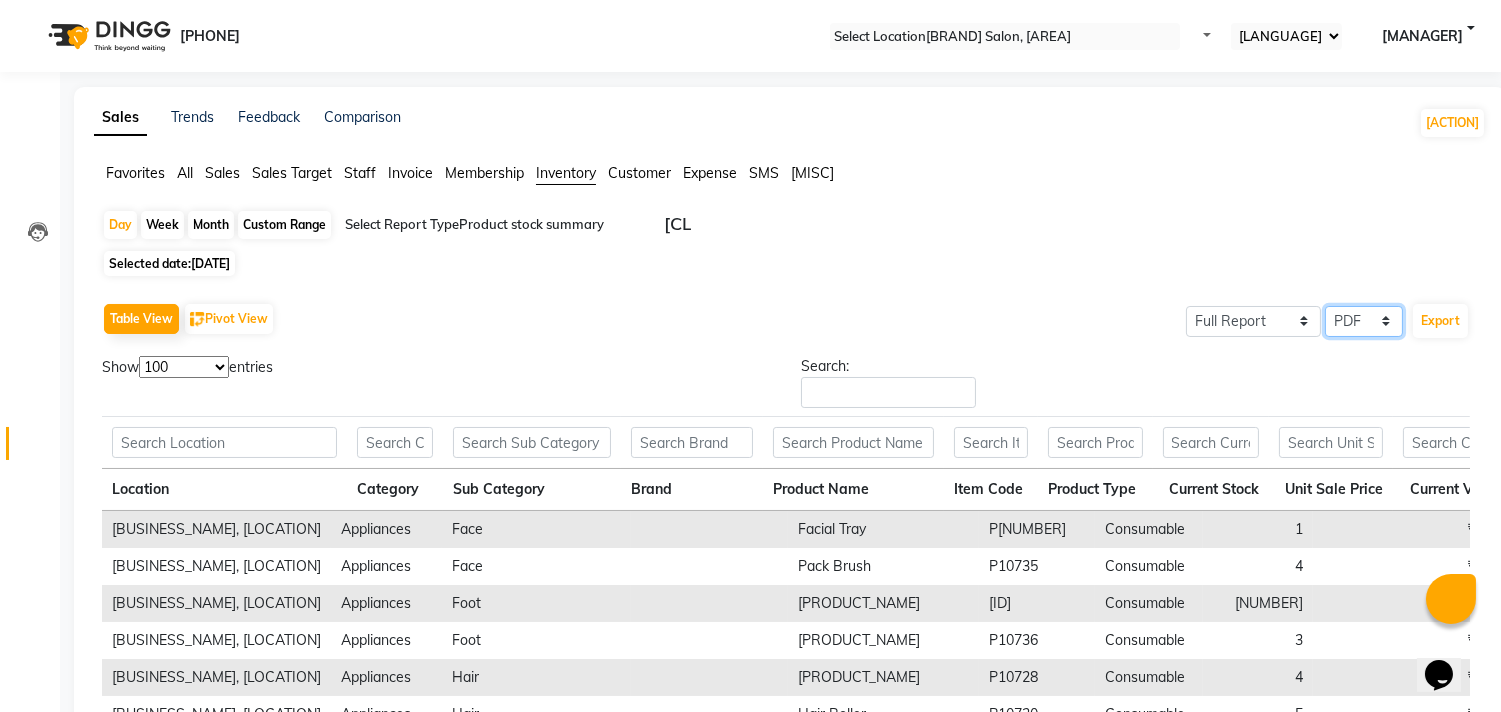 click on "Select CSV PDF" at bounding box center (1253, 321) 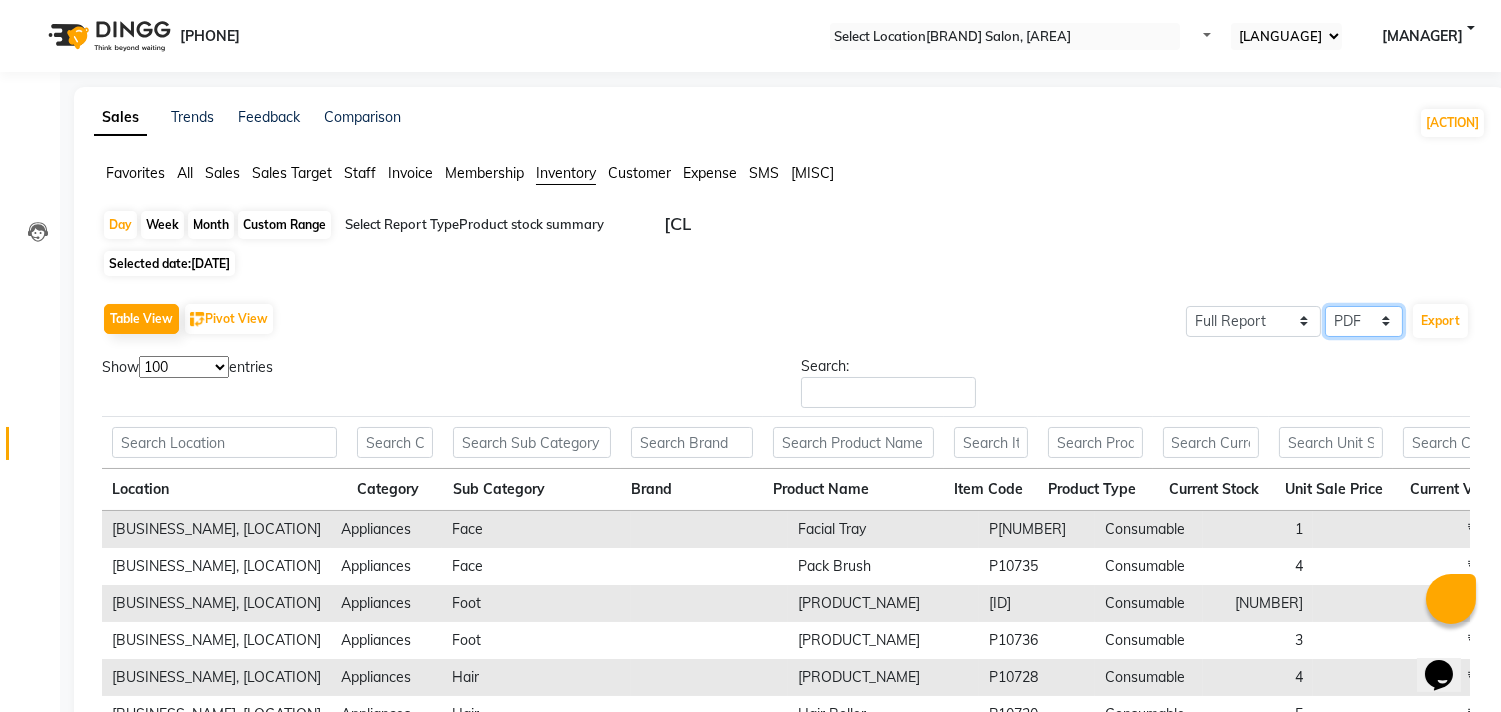 select on "csv" 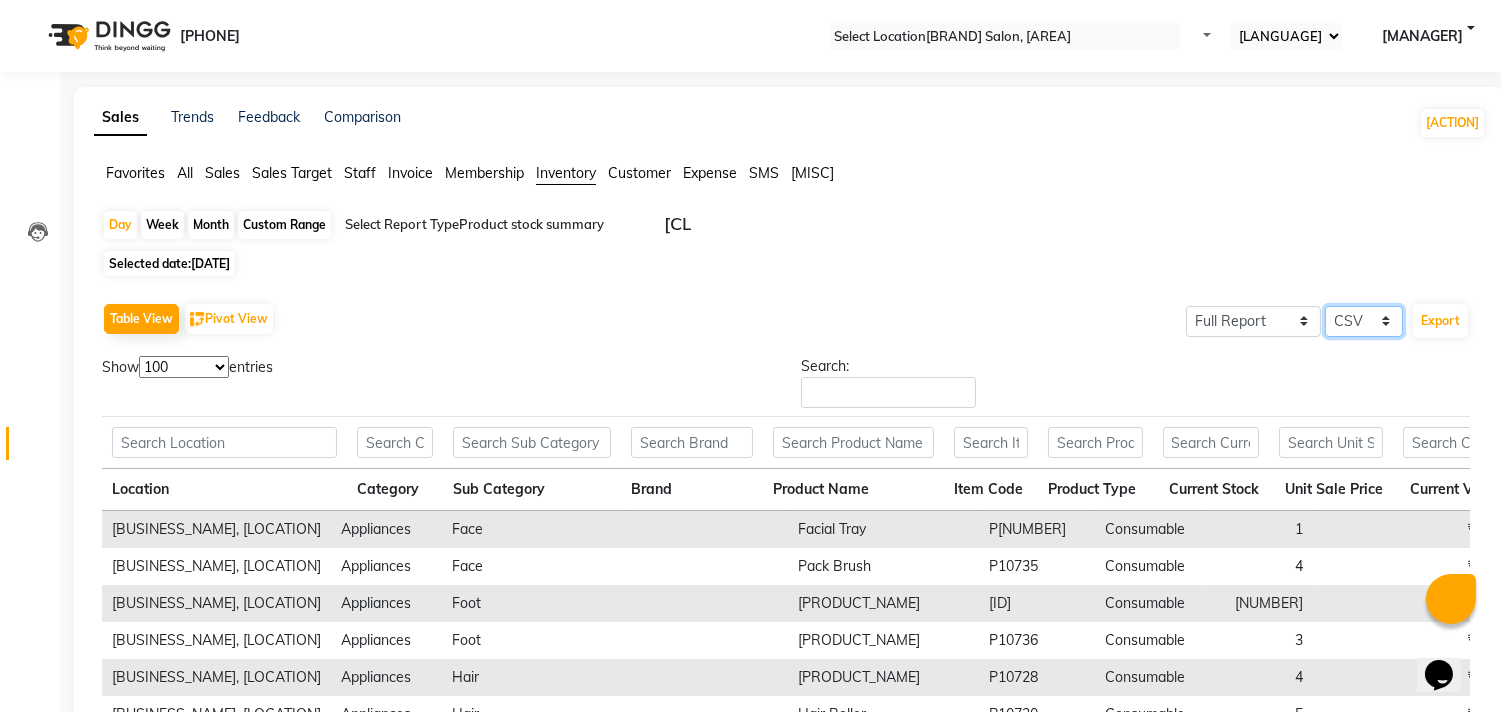 click on "Select CSV PDF" at bounding box center (1253, 321) 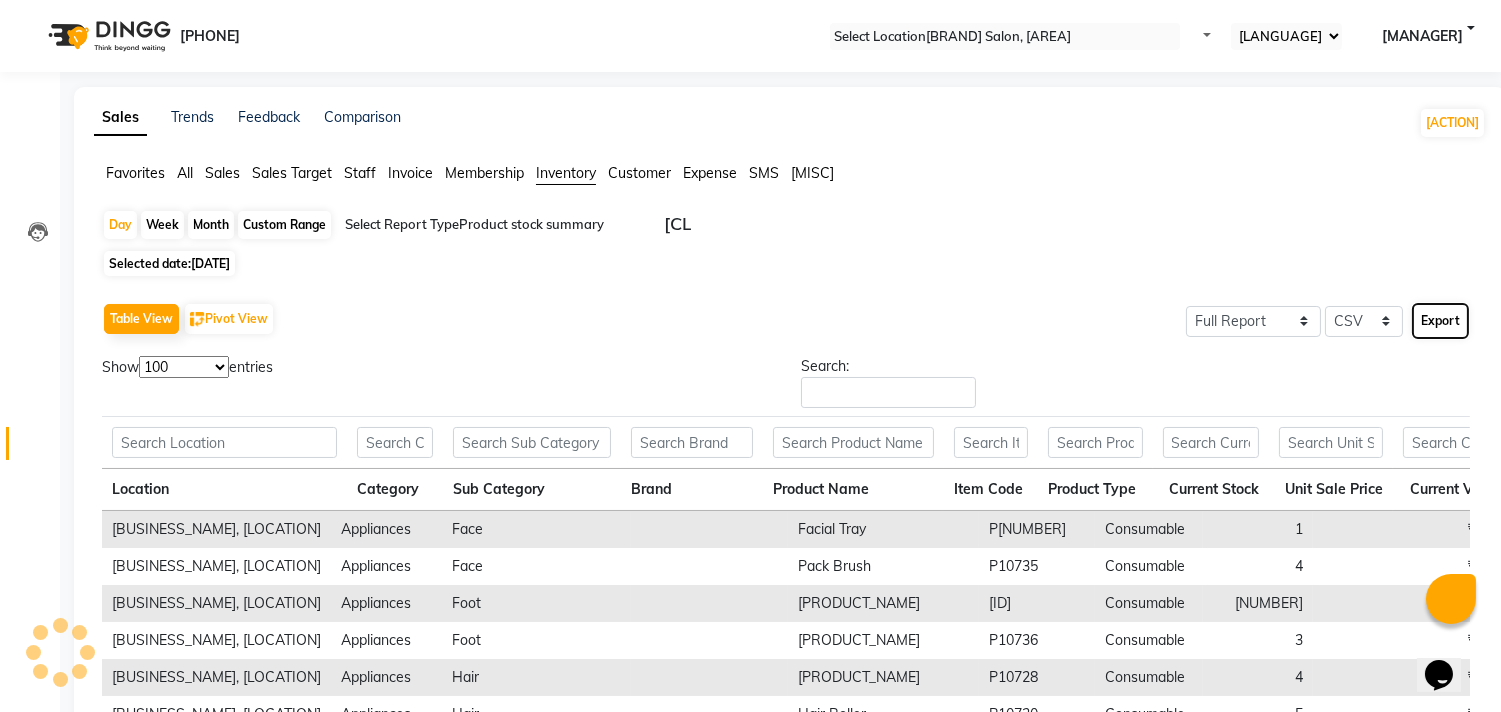 click on "Export" at bounding box center [1440, 321] 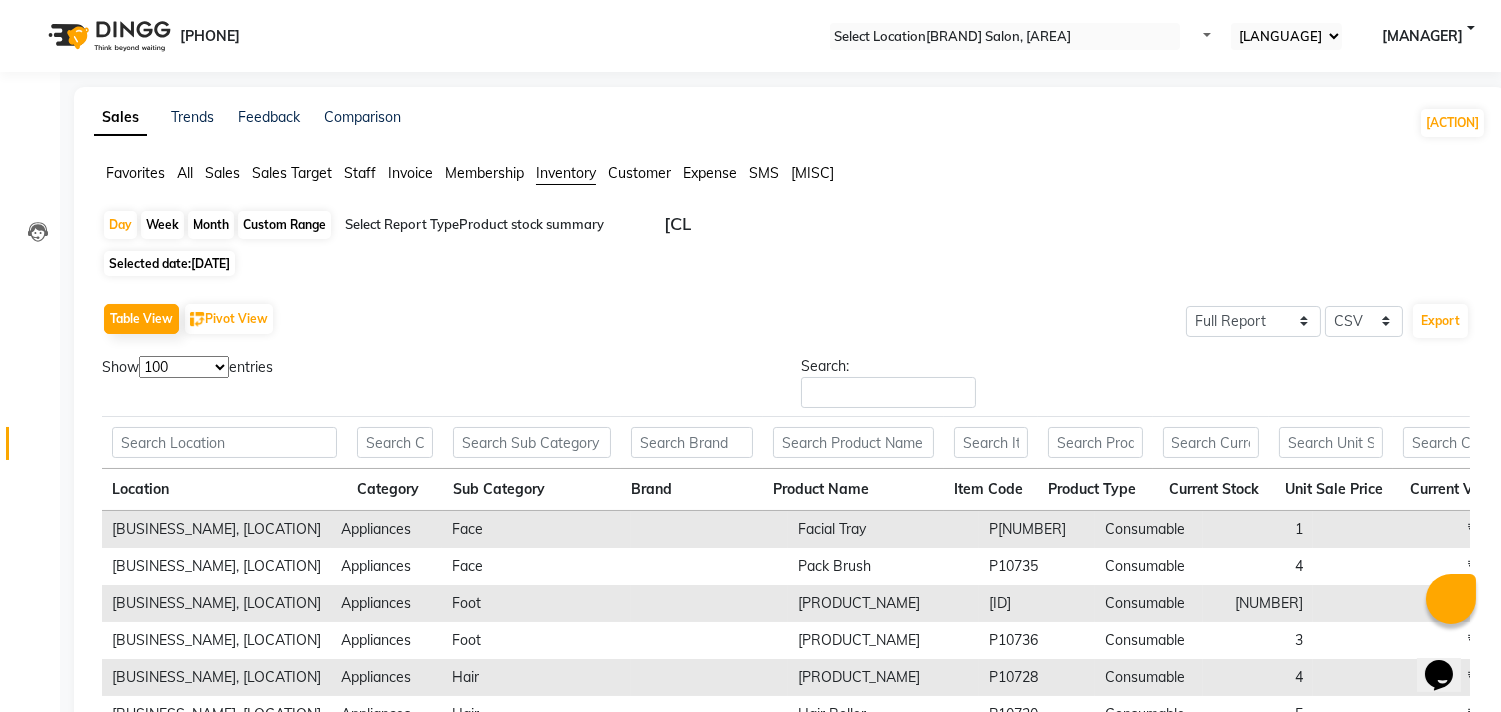 click on "Selected date:  01-06-2025" at bounding box center [169, 263] 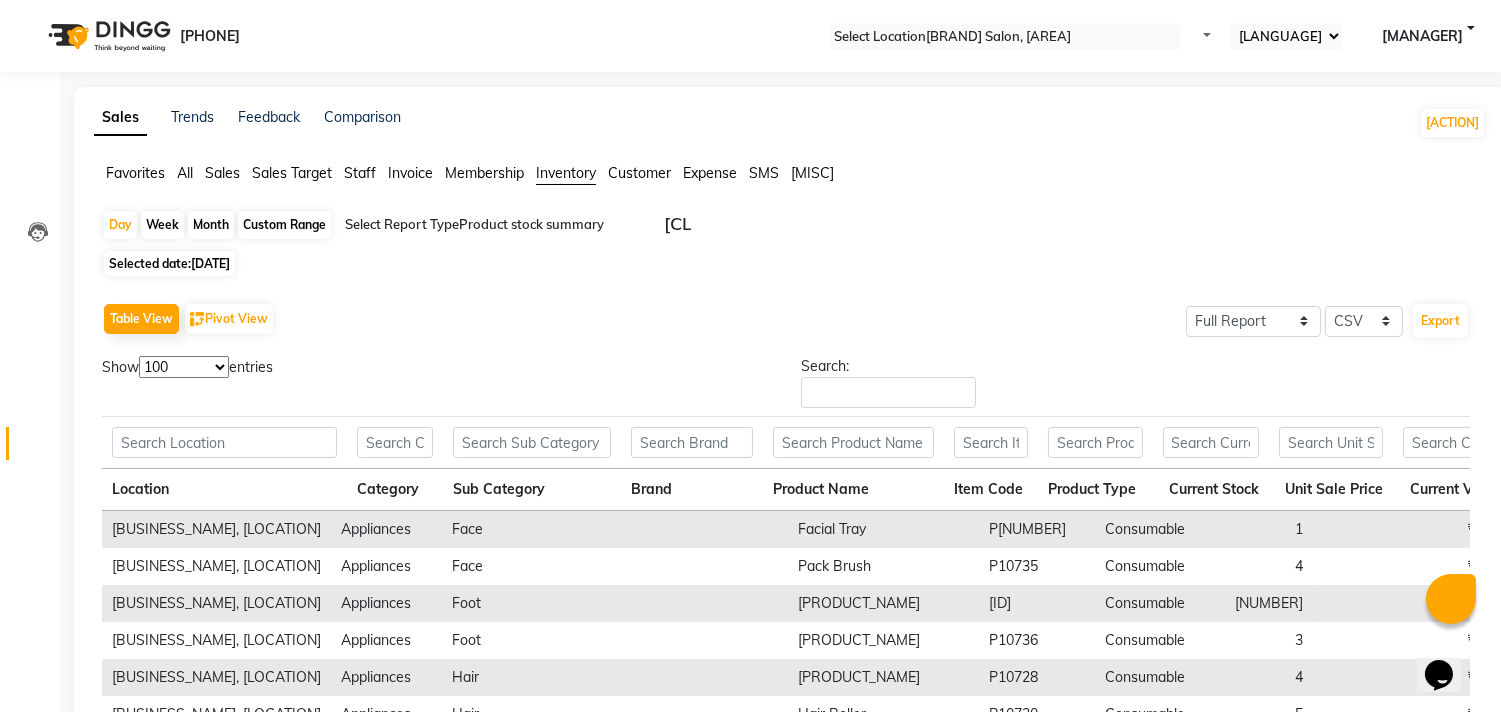 click on "Selected date:  01-06-2025" at bounding box center [169, 263] 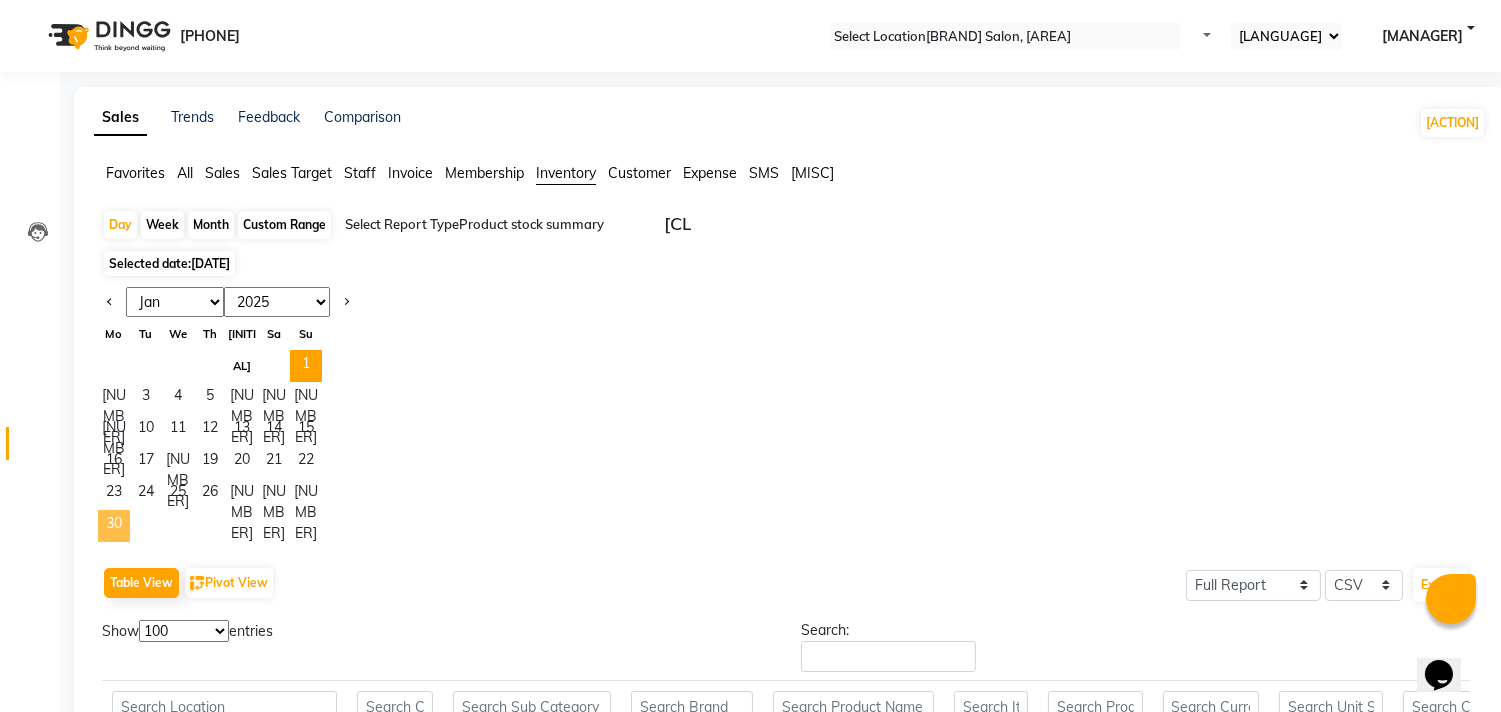 click on "30" at bounding box center (114, 526) 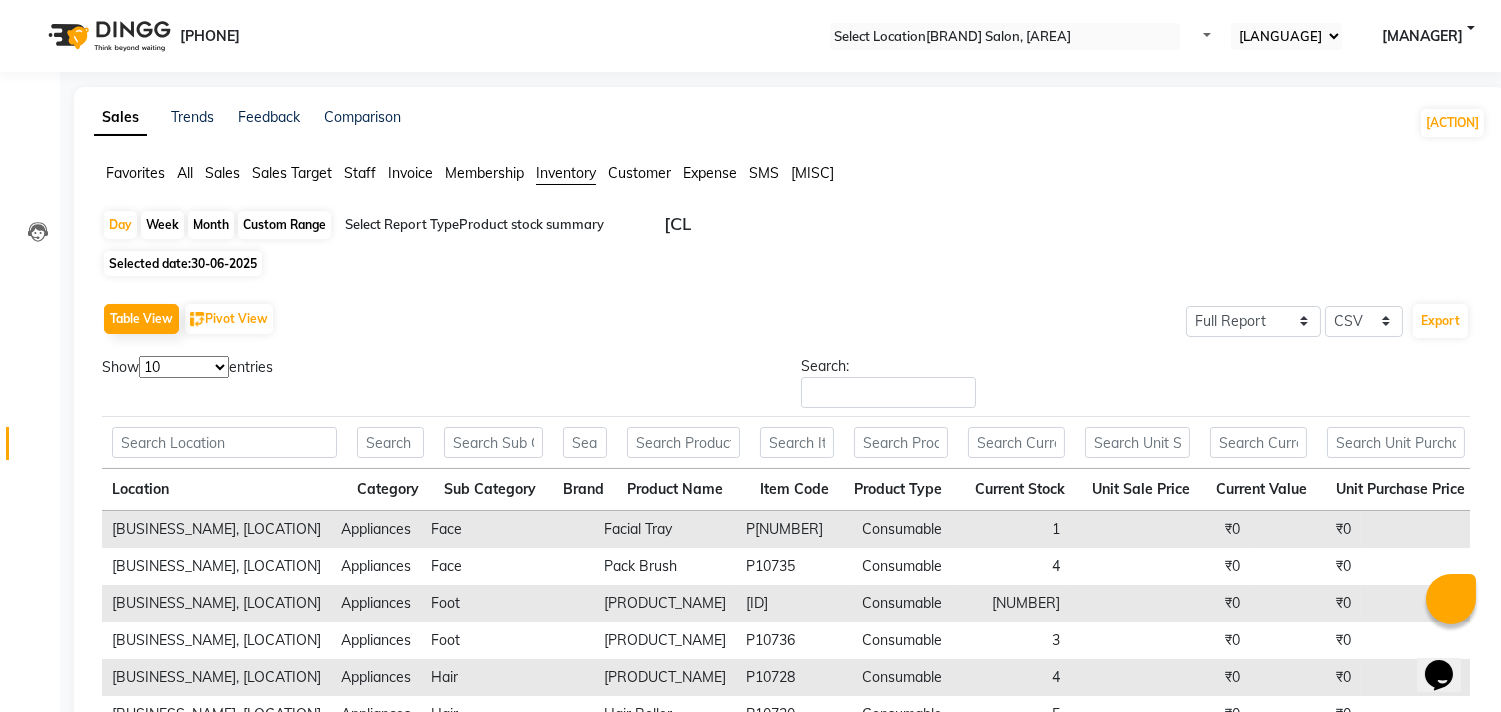 click on "10 25 50 100" at bounding box center [184, 367] 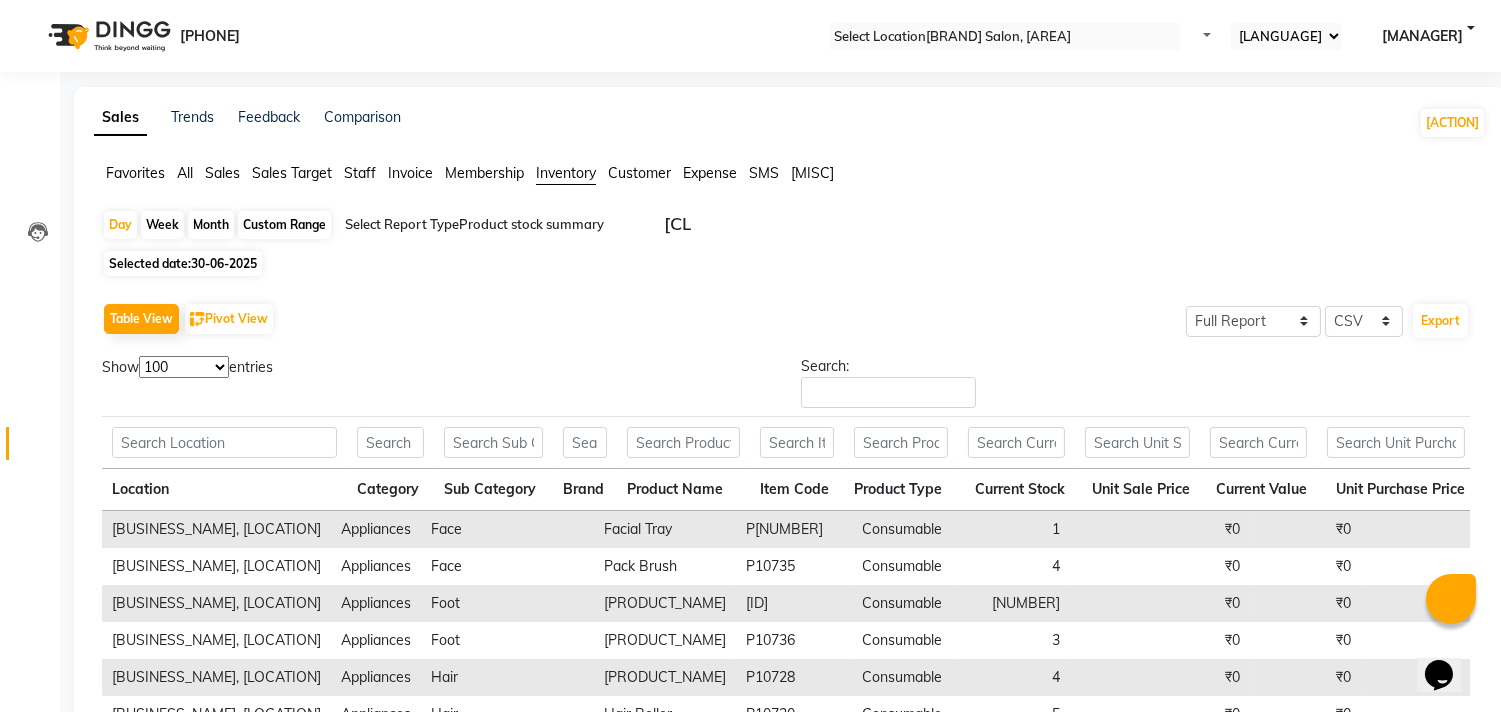 click on "10 25 50 100" at bounding box center [184, 367] 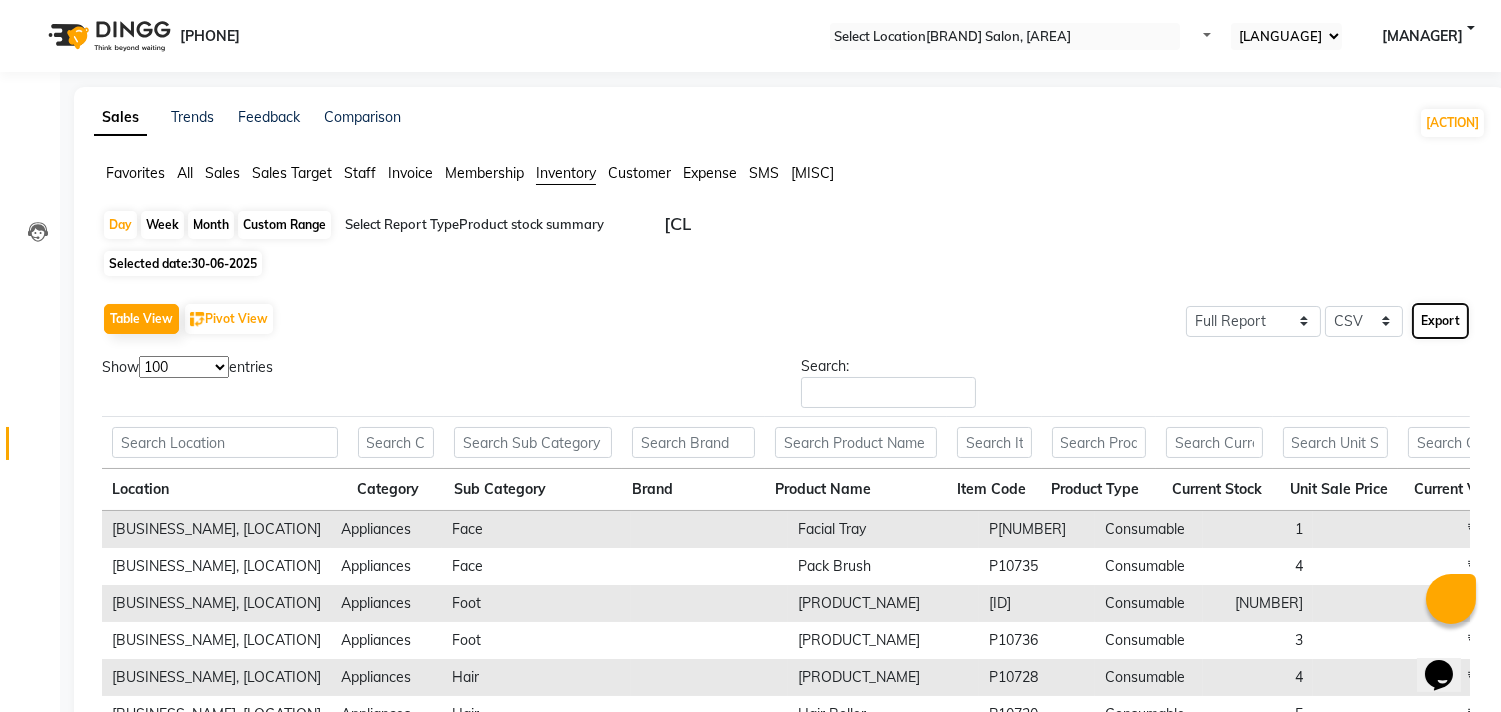 click on "Export" at bounding box center [1440, 321] 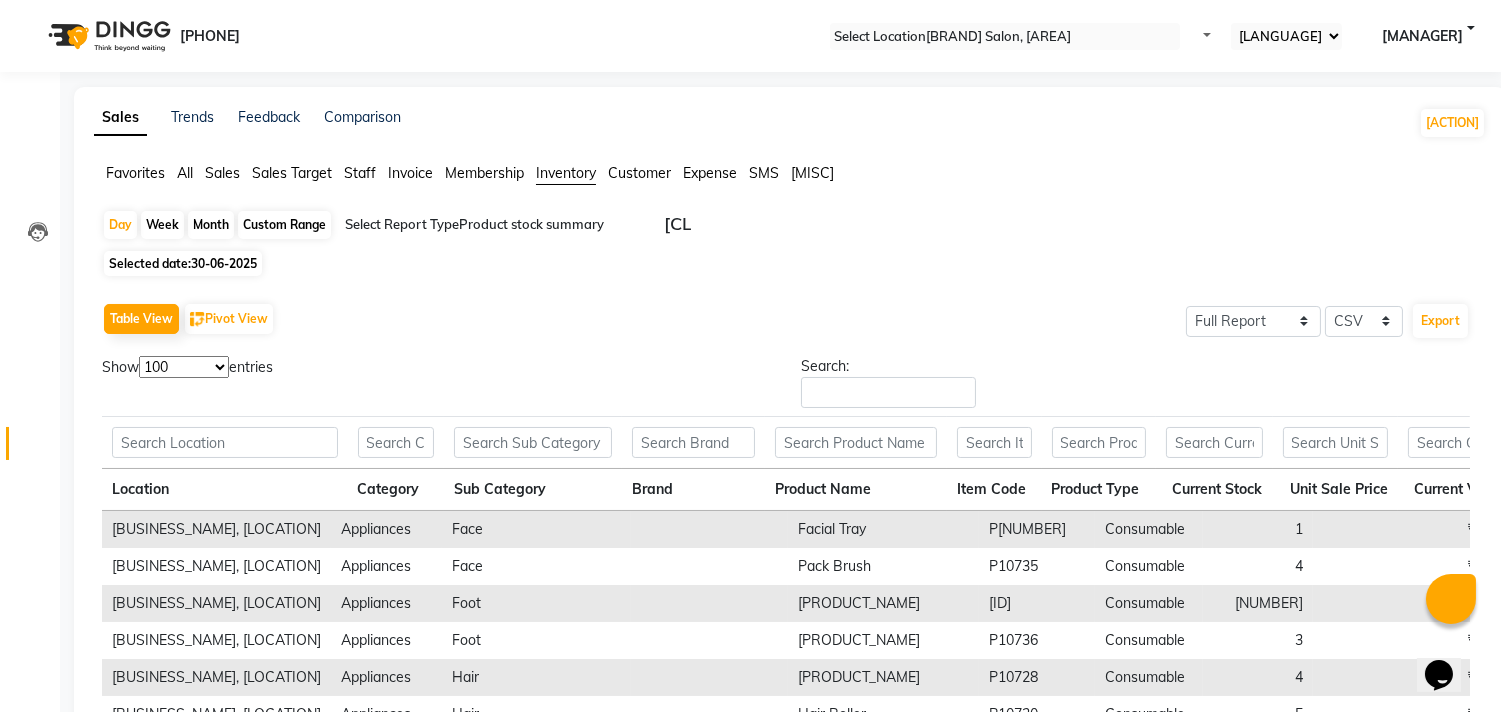click on "30-06-2025" at bounding box center [224, 263] 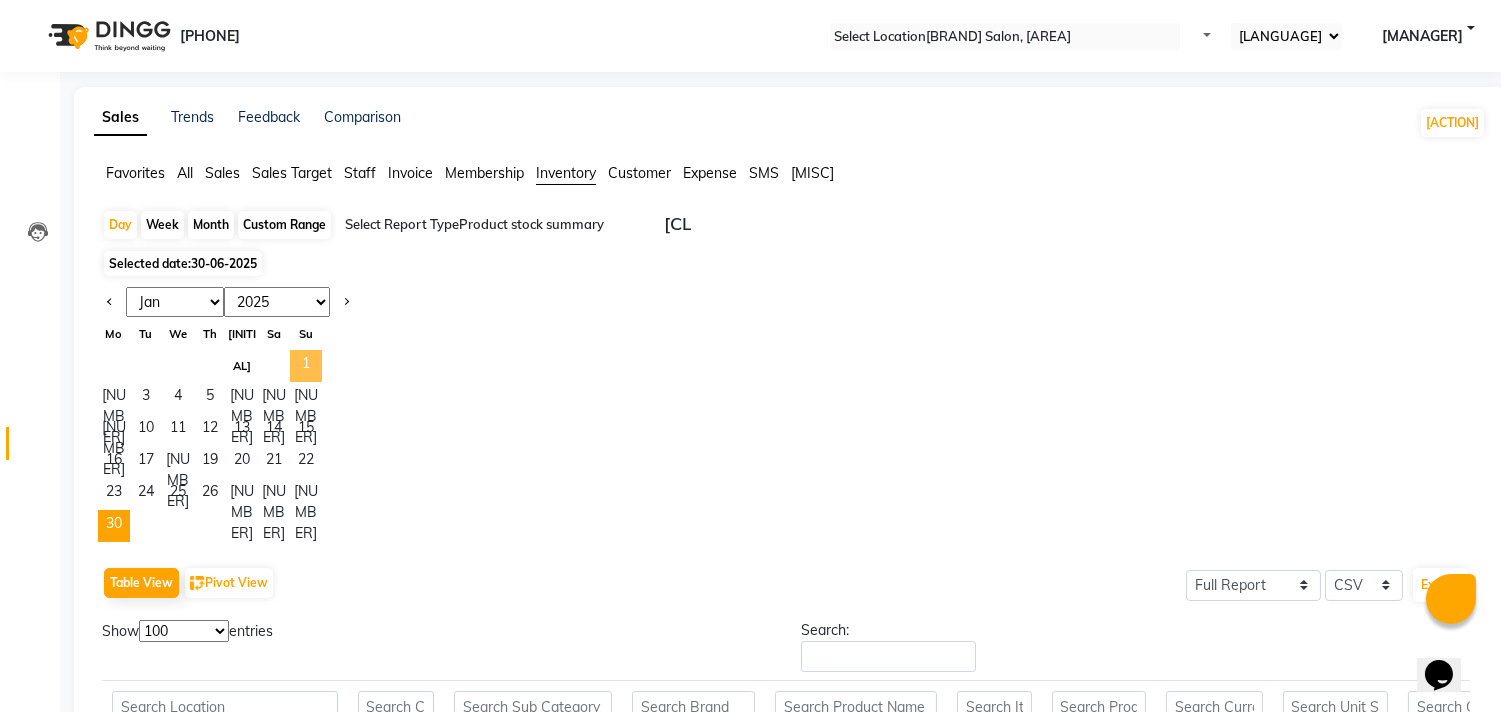 click on "•" at bounding box center [306, 366] 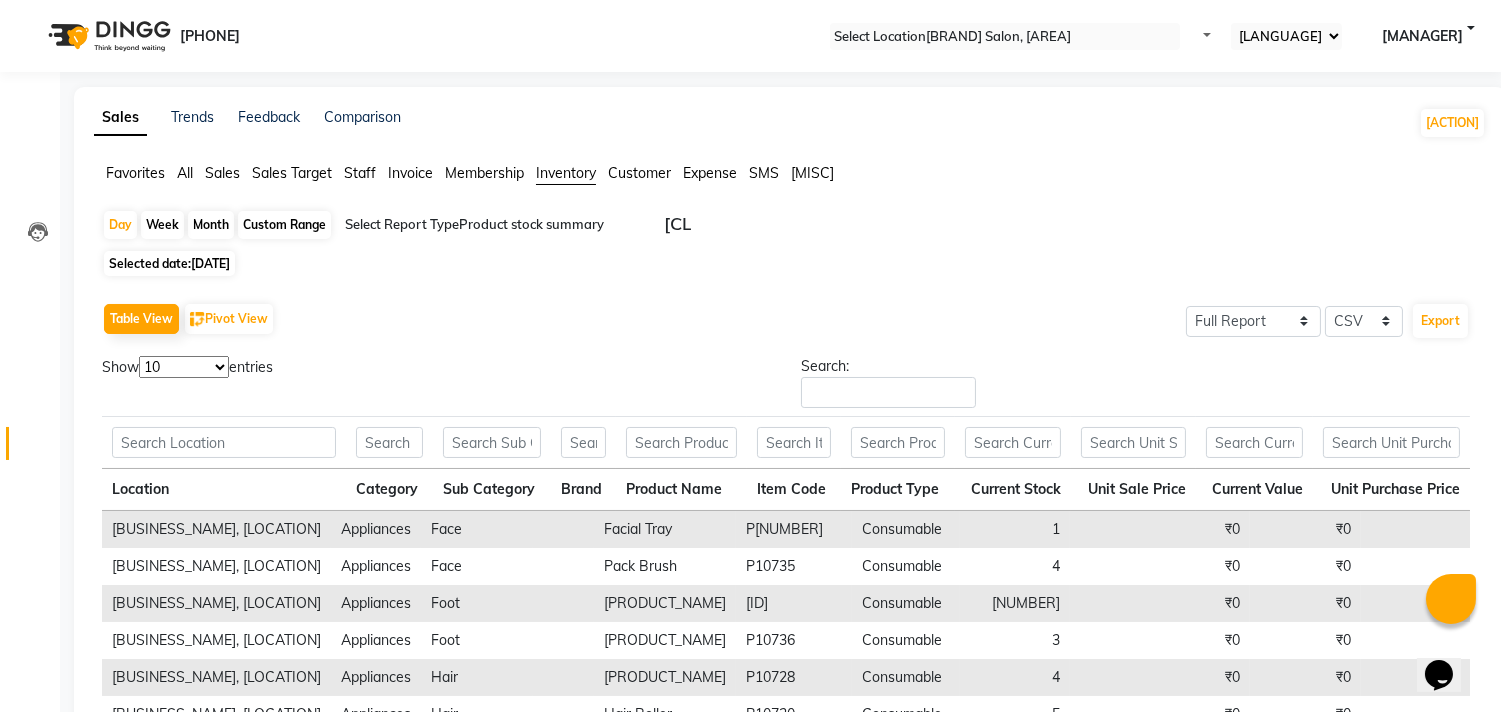 click on "Custom Range" at bounding box center (284, 225) 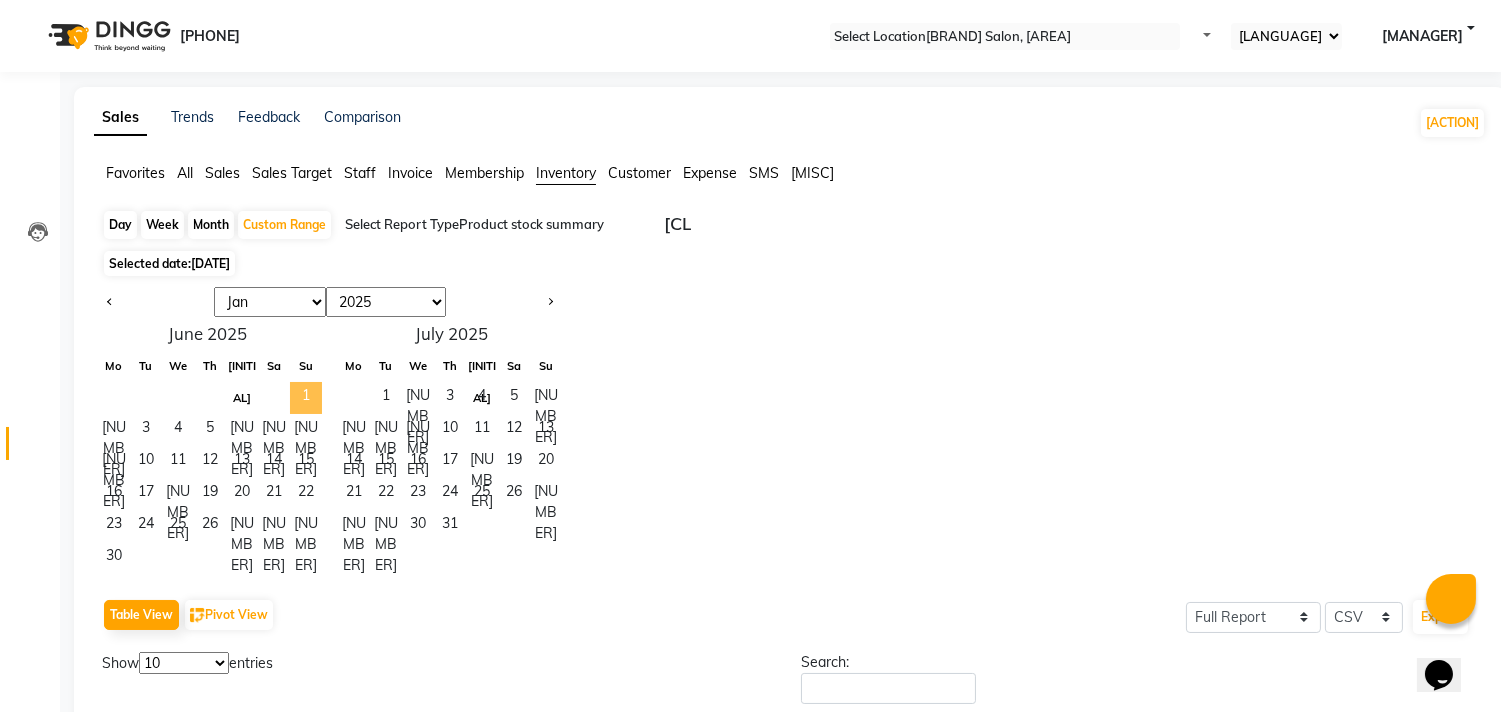 click on "•" at bounding box center (306, 398) 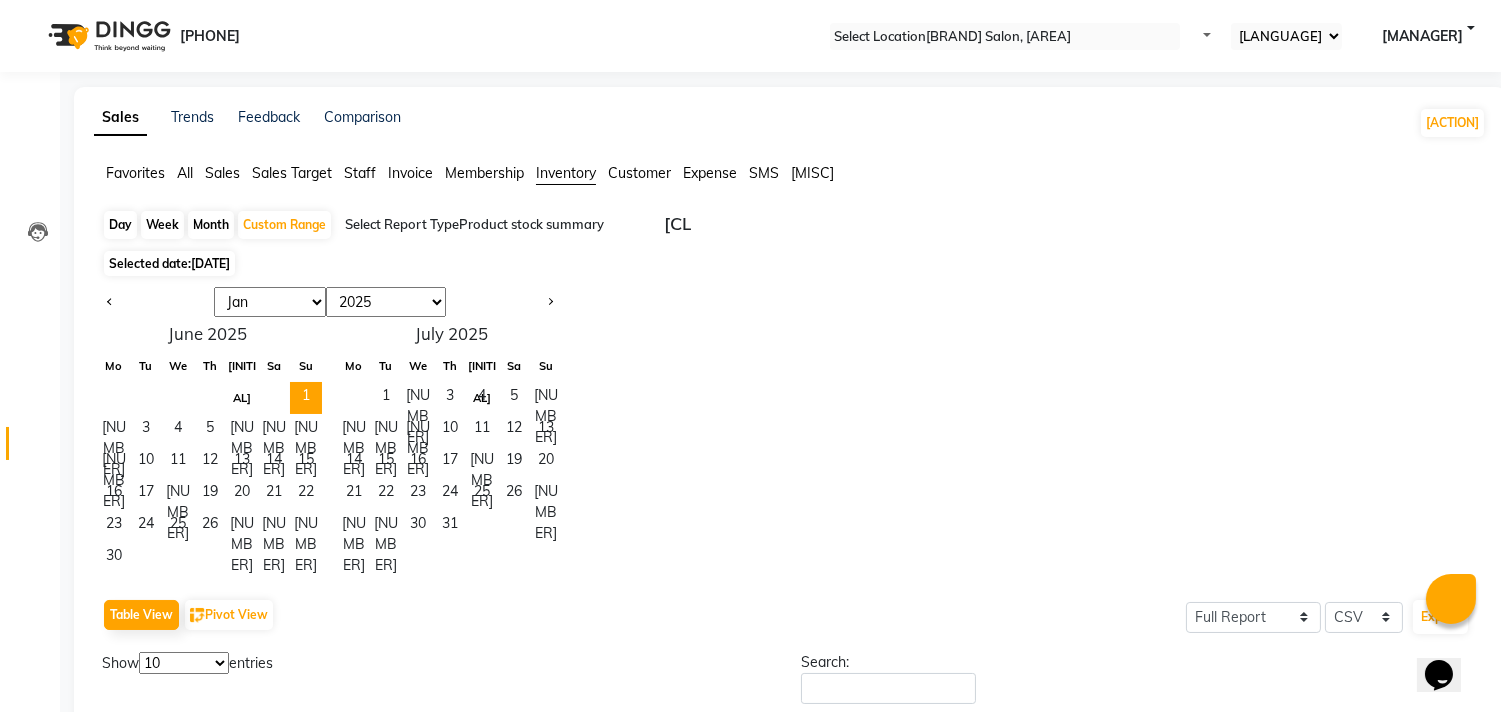 click on "Month" at bounding box center [211, 225] 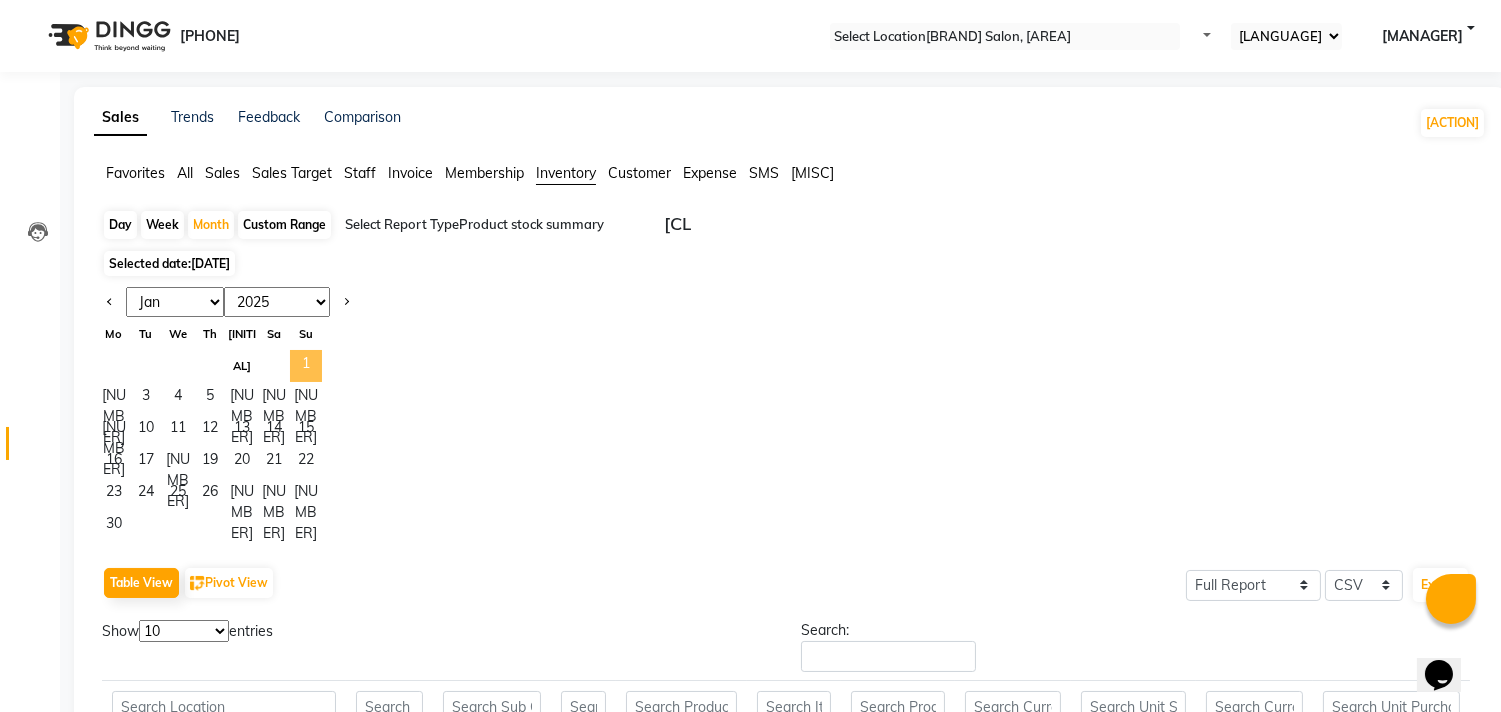 click on "•" at bounding box center [306, 366] 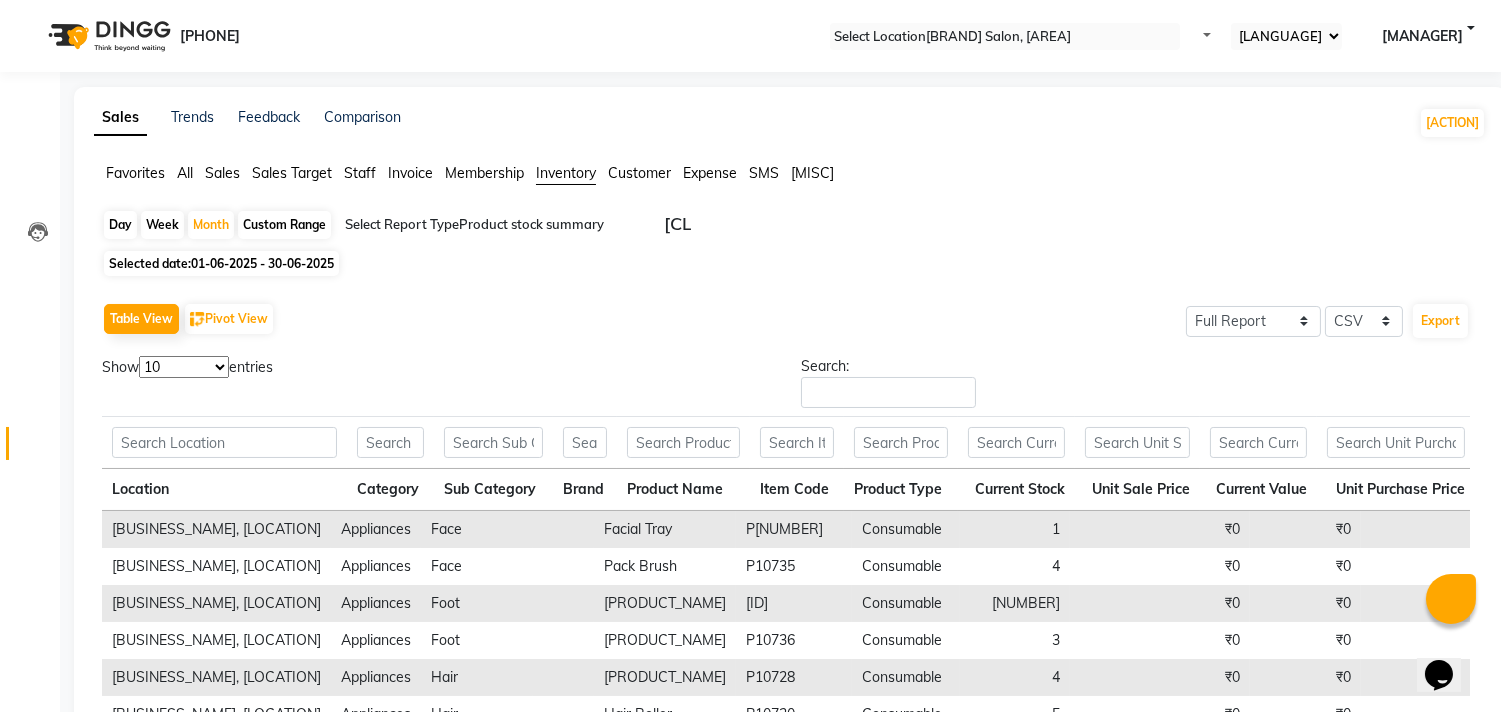 click on "10 25 50 100" at bounding box center [184, 367] 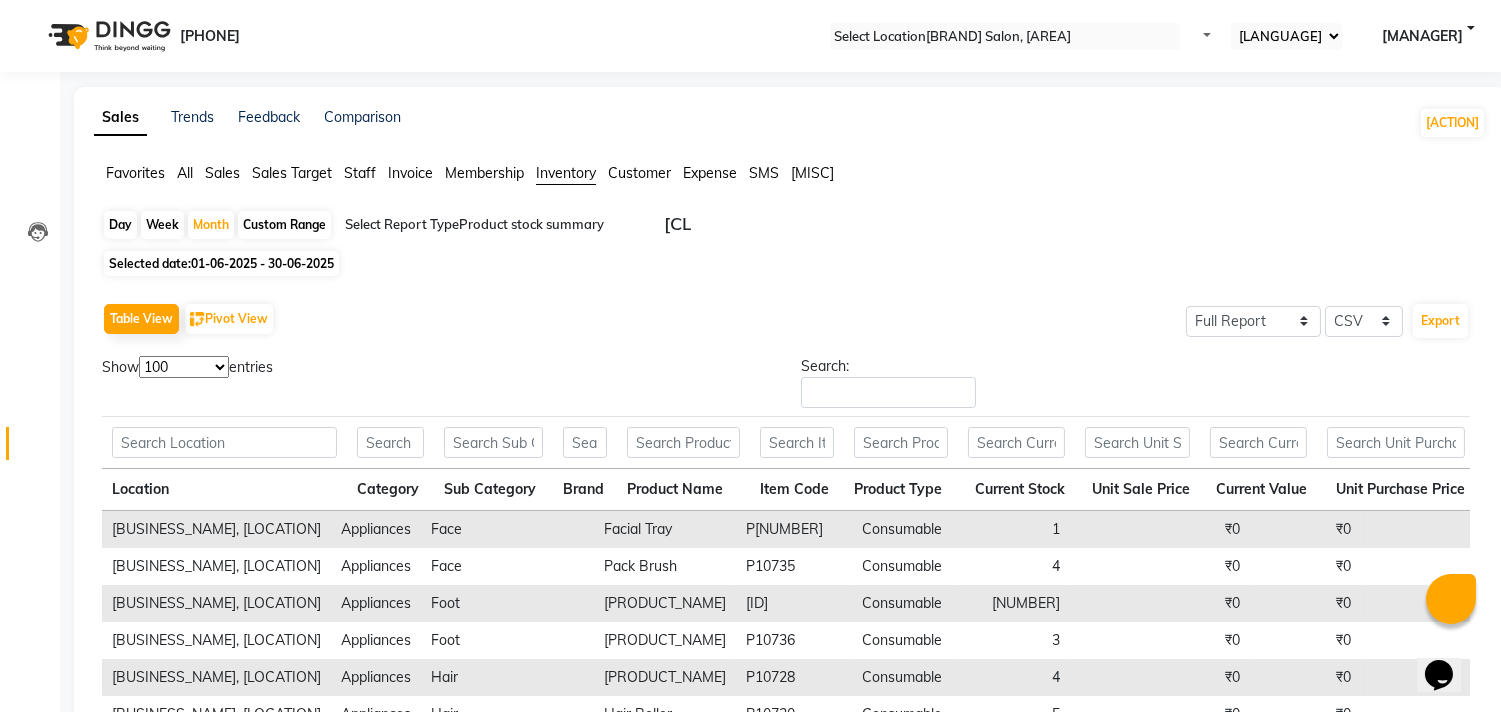 click on "10 25 50 100" at bounding box center [184, 367] 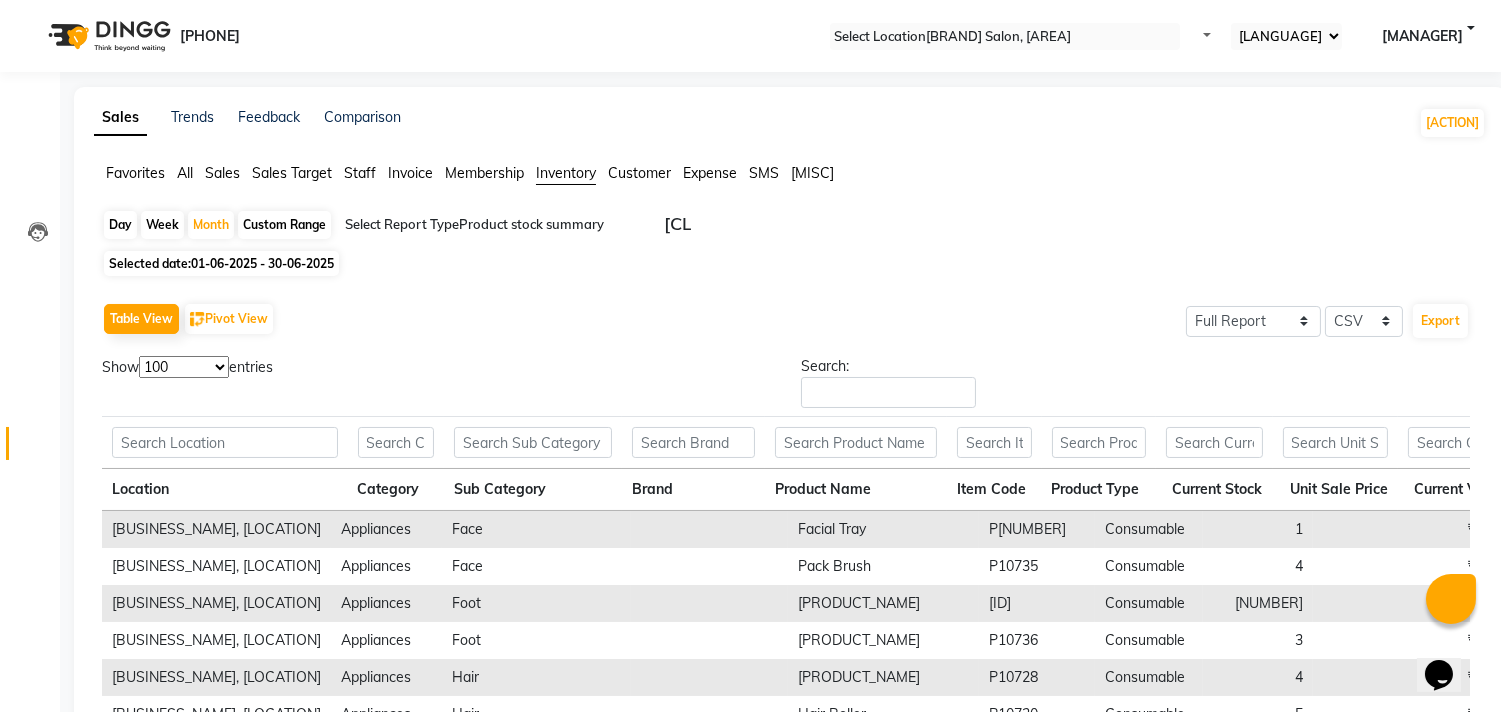 click at bounding box center [516, 225] 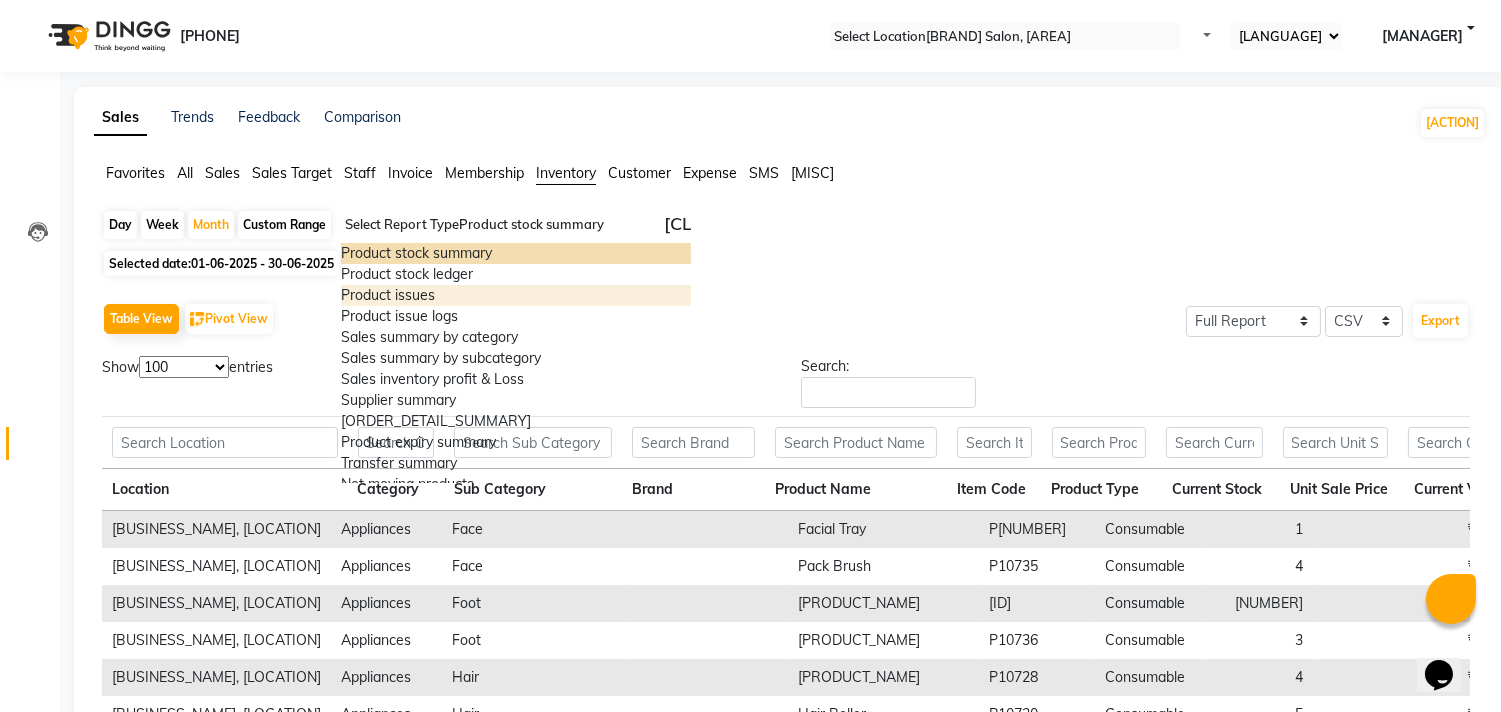 click on "Product issues" at bounding box center (516, 295) 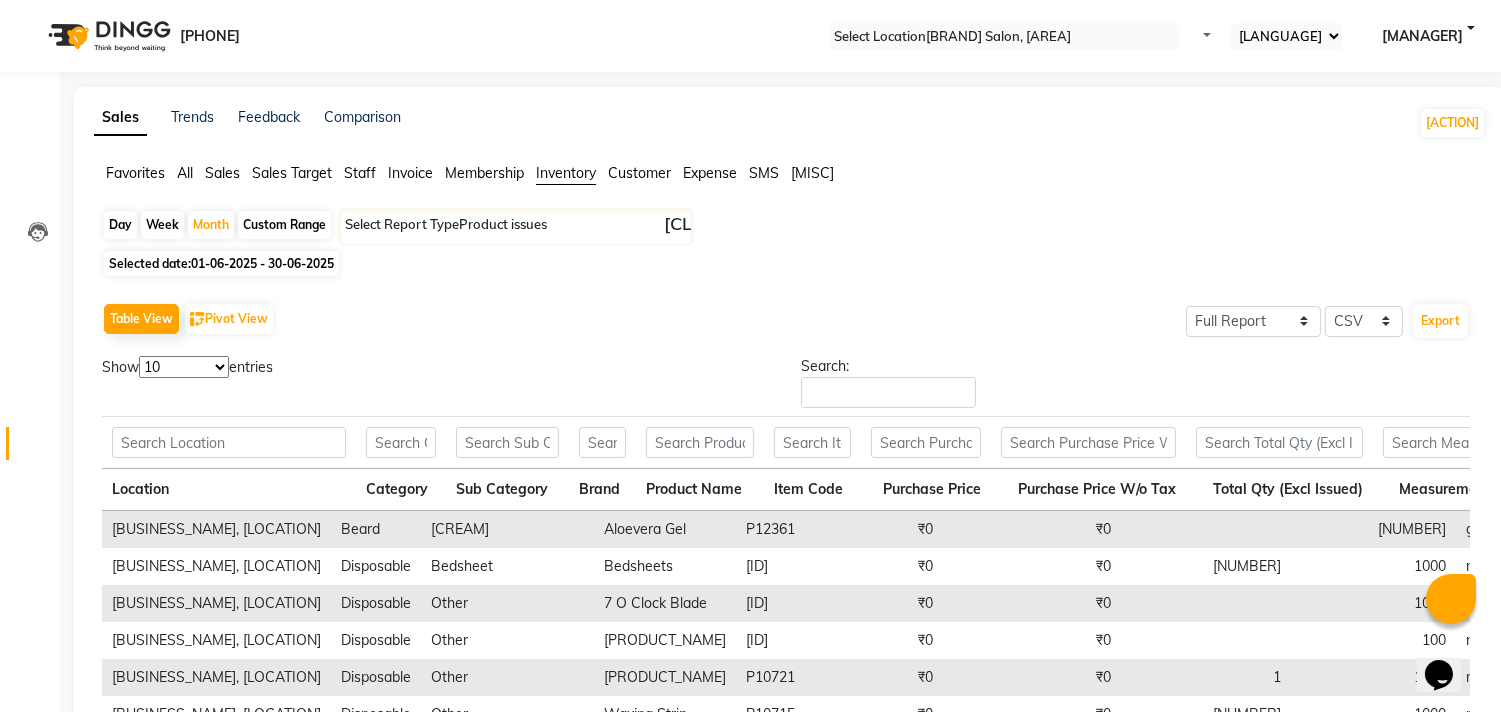 scroll, scrollTop: 53, scrollLeft: 0, axis: vertical 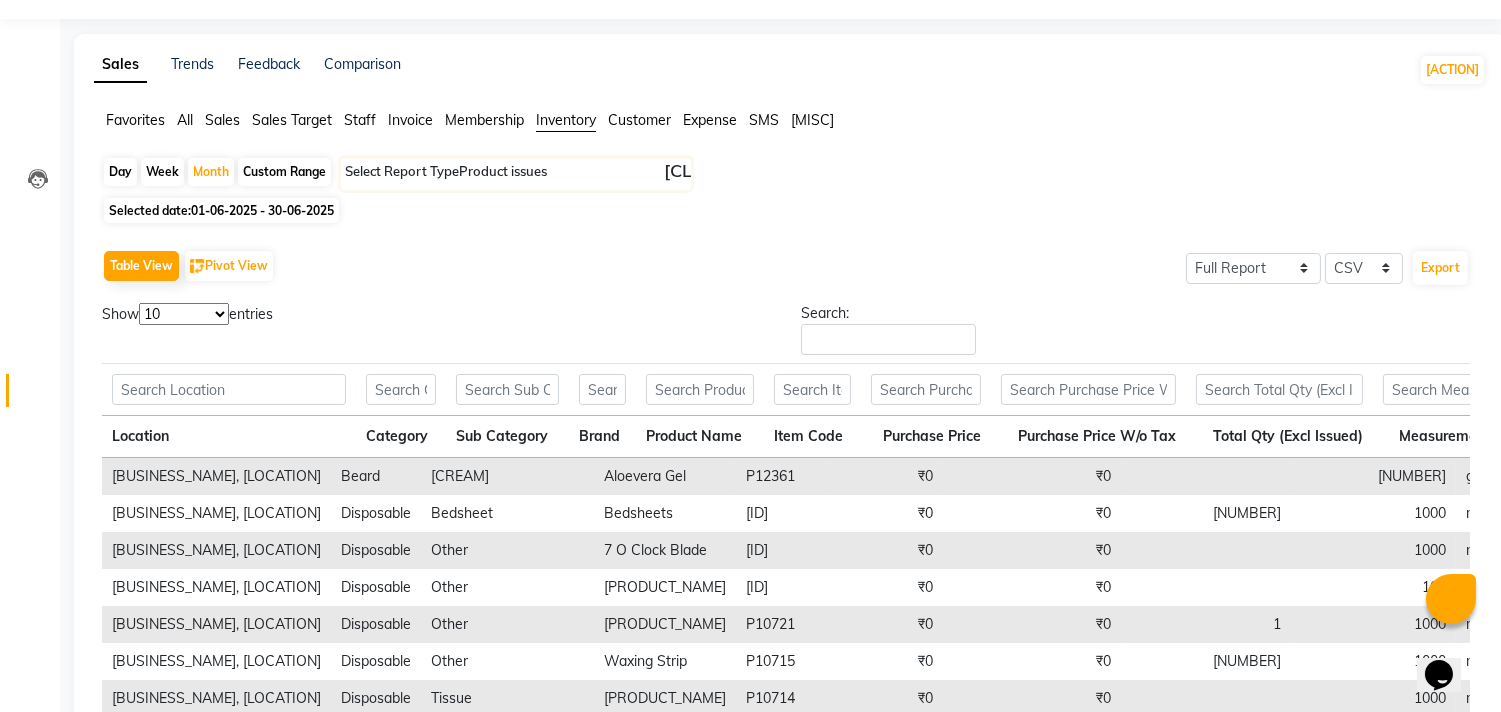 click on "10 25 50 100" at bounding box center [184, 314] 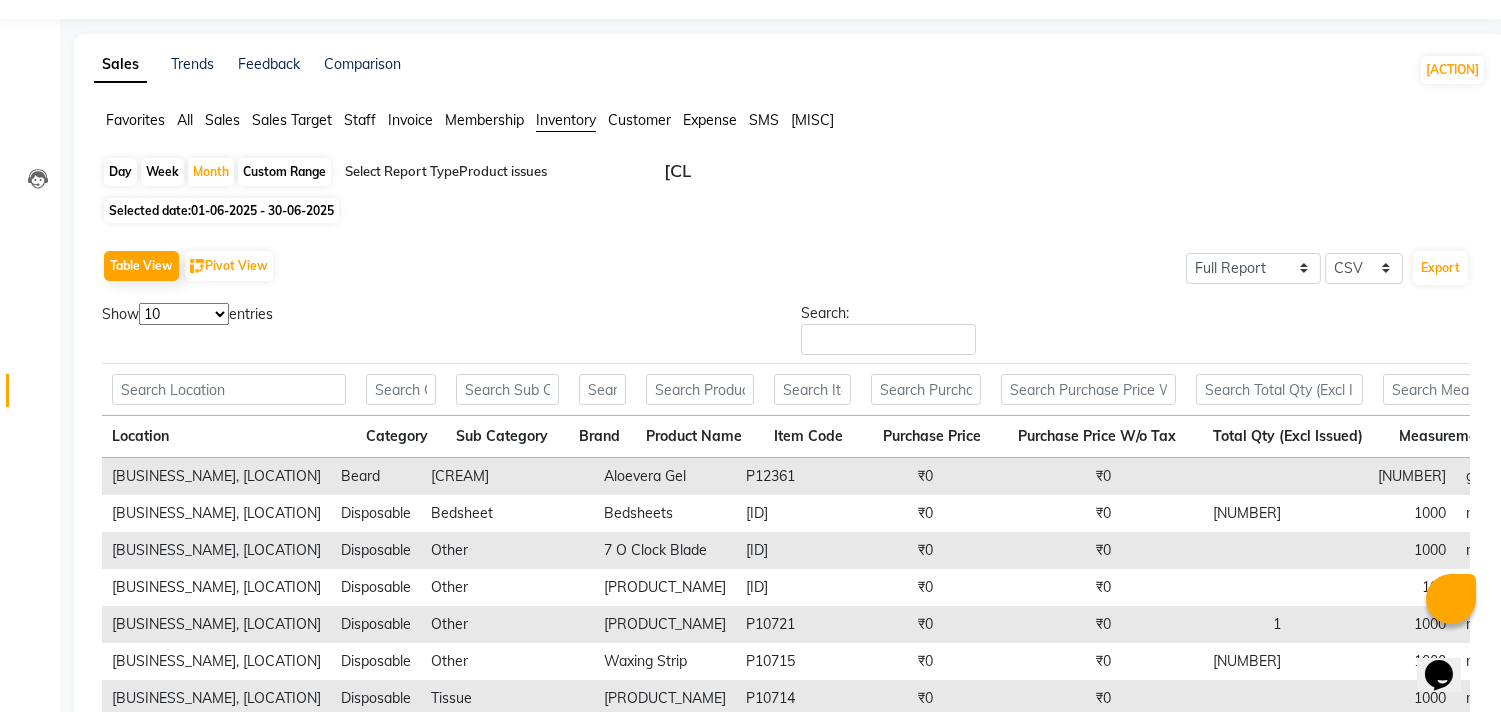 select on "100" 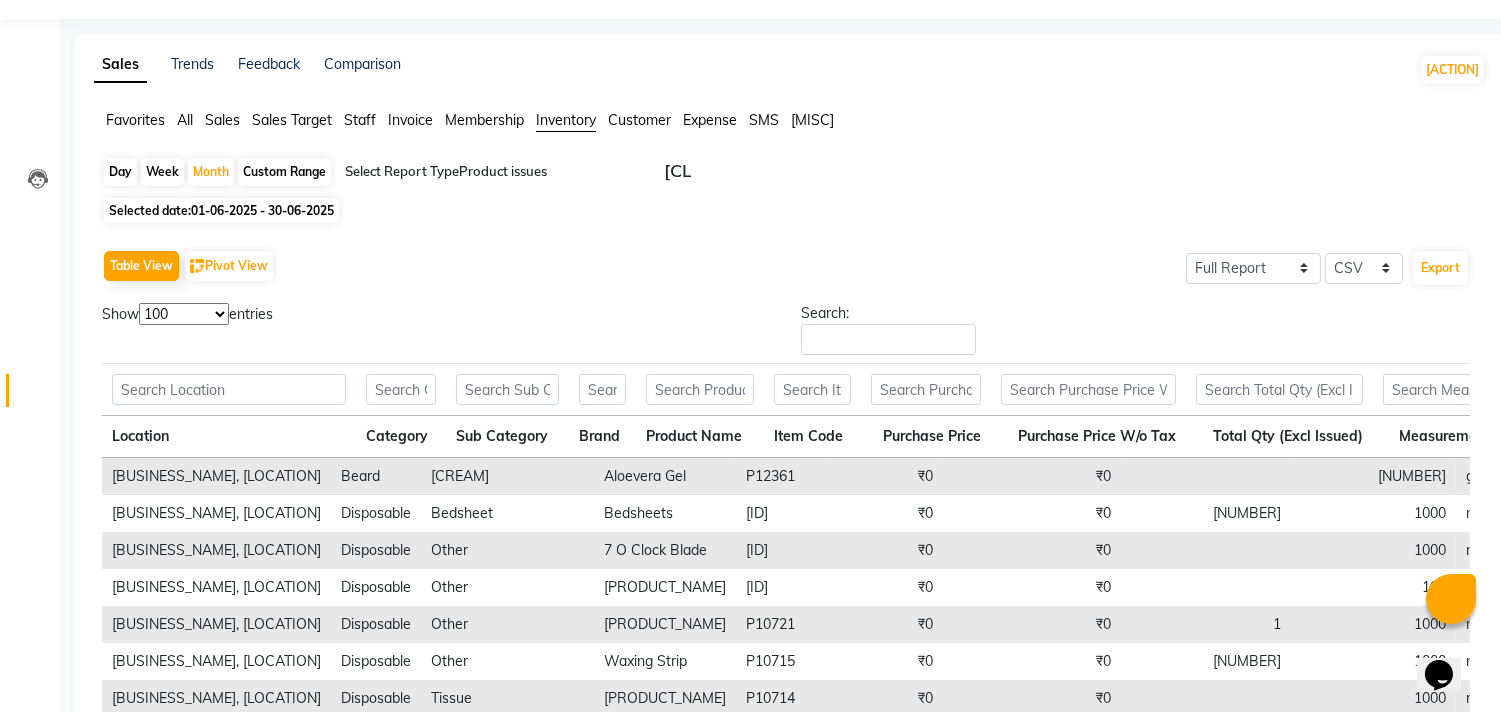 click on "10 25 50 100" at bounding box center (184, 314) 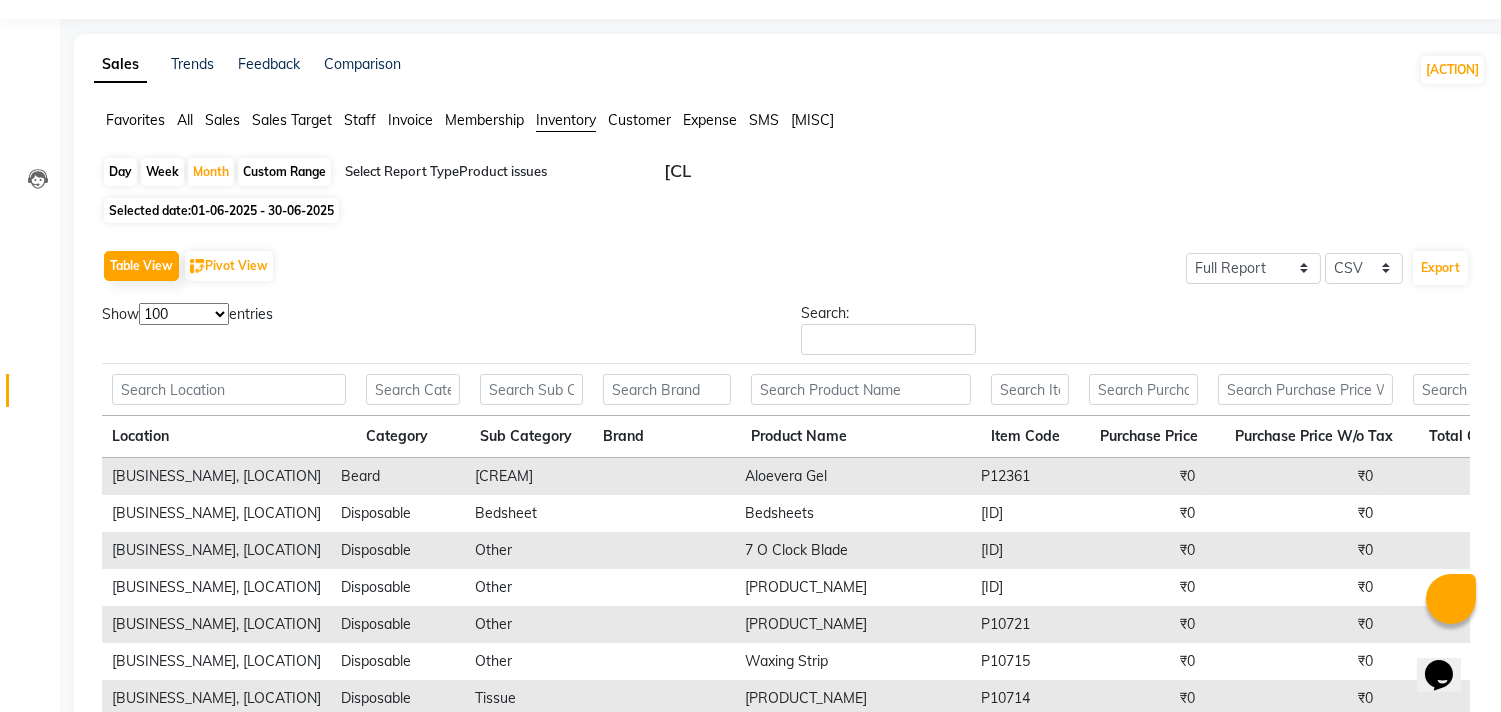 scroll, scrollTop: 0, scrollLeft: 101, axis: horizontal 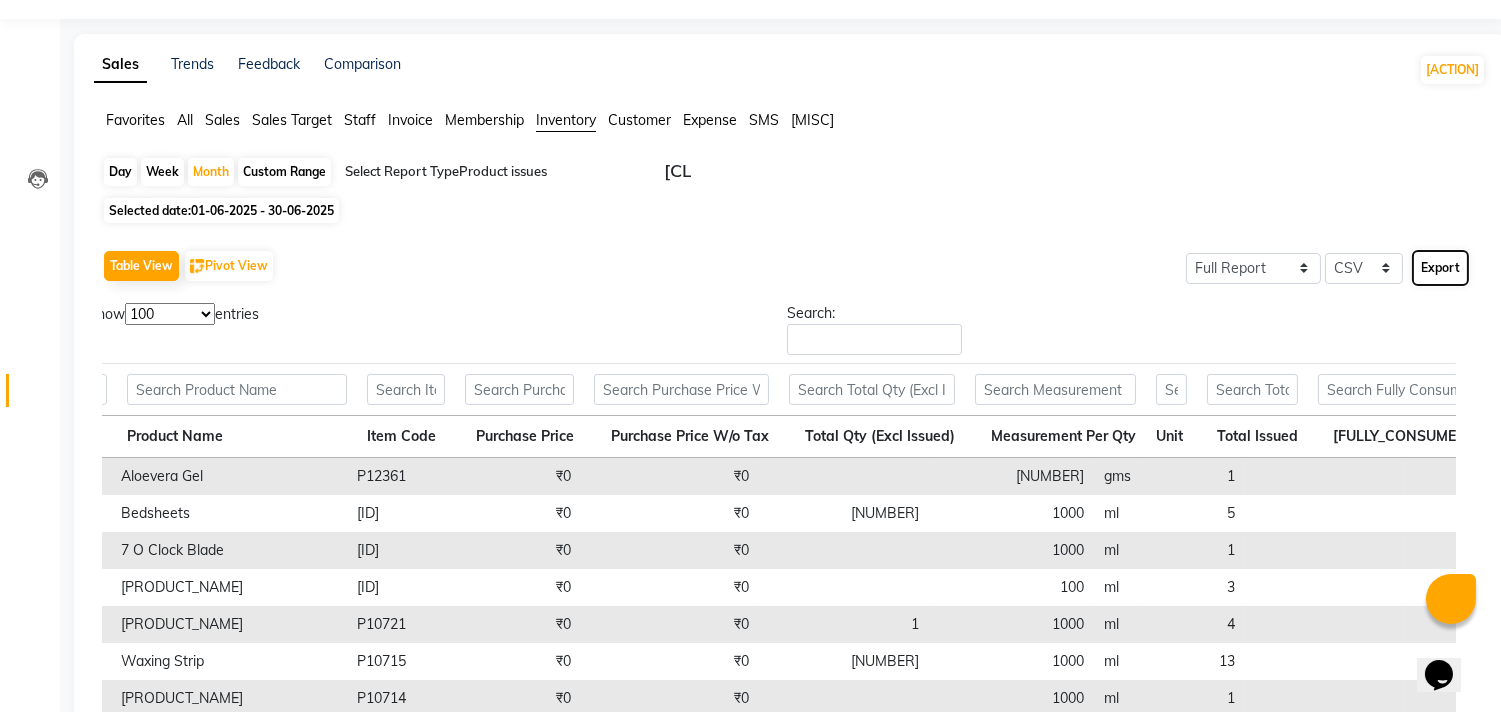 click on "Export" at bounding box center (1440, 268) 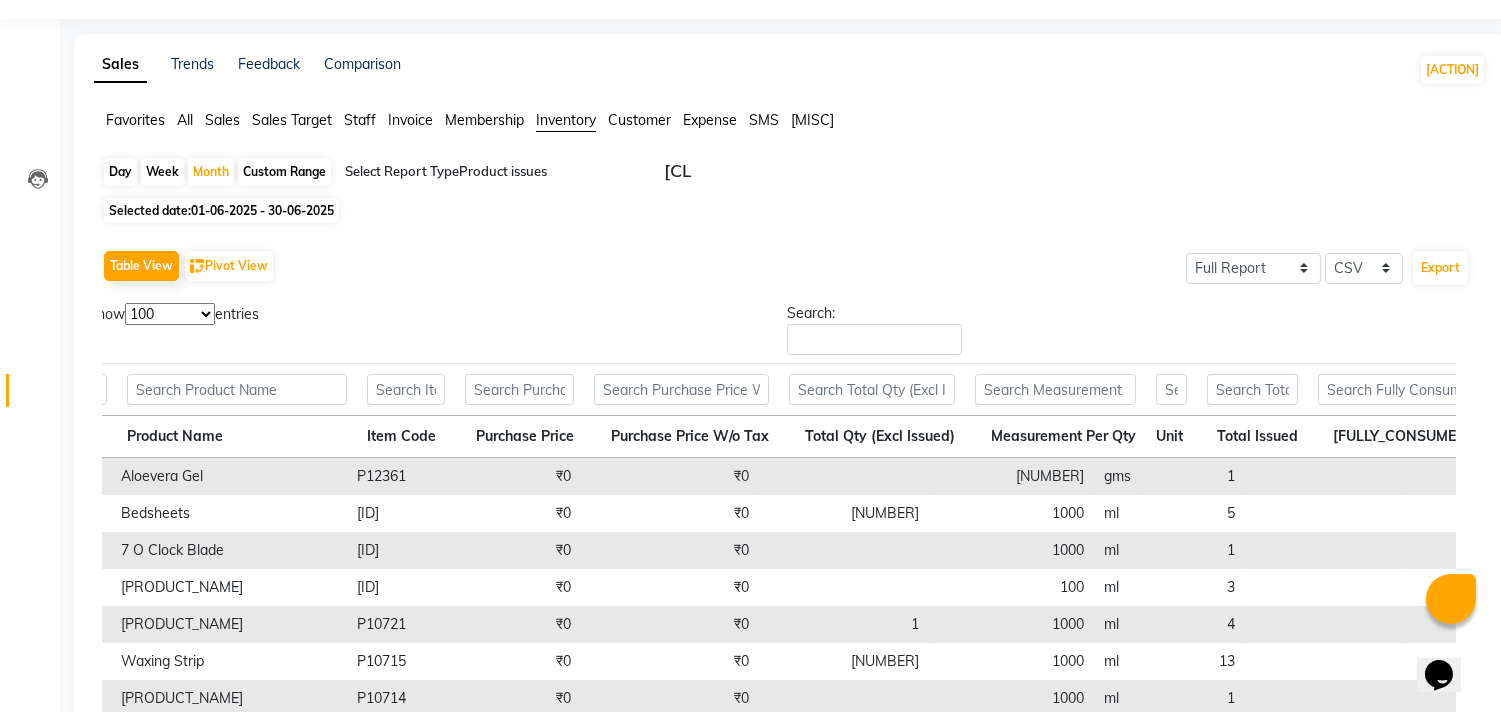 click on "•••••" at bounding box center (135, 120) 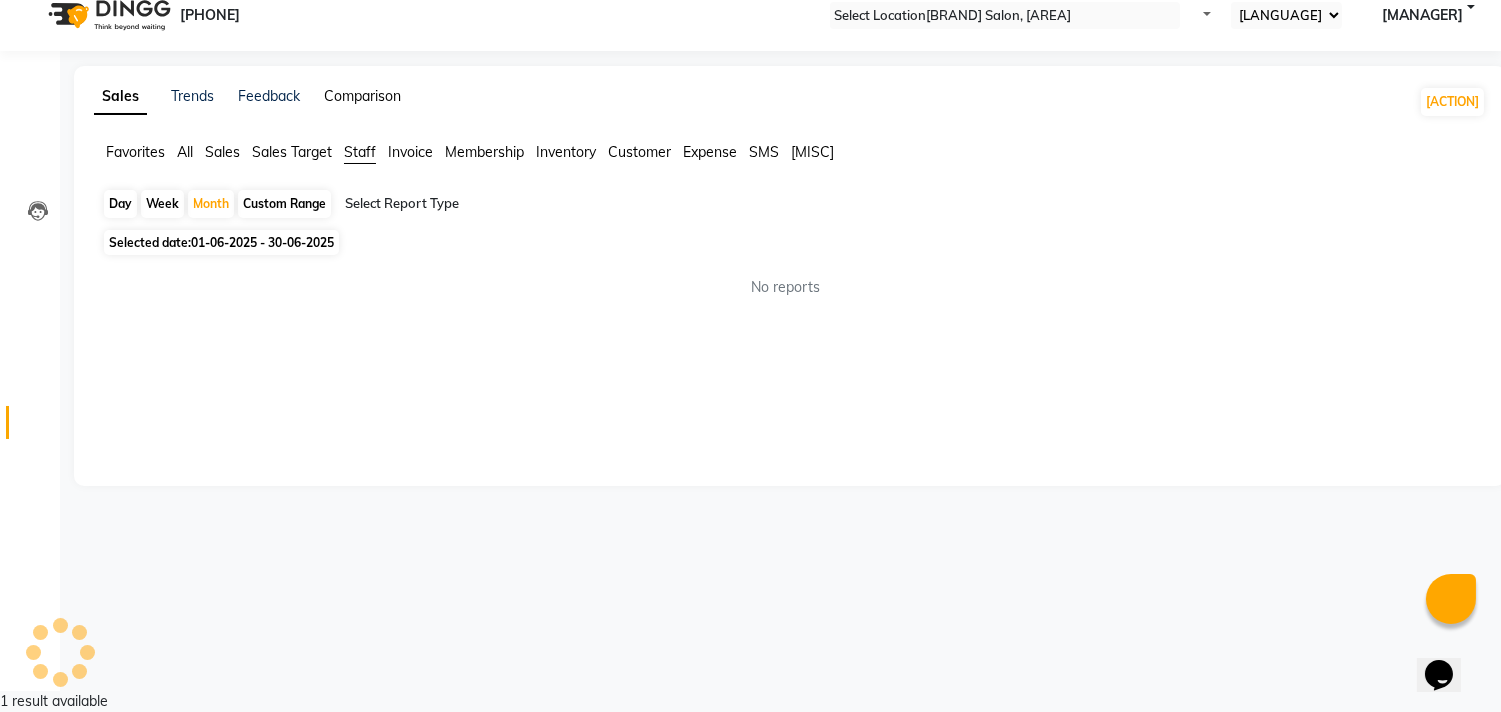 scroll, scrollTop: 0, scrollLeft: 0, axis: both 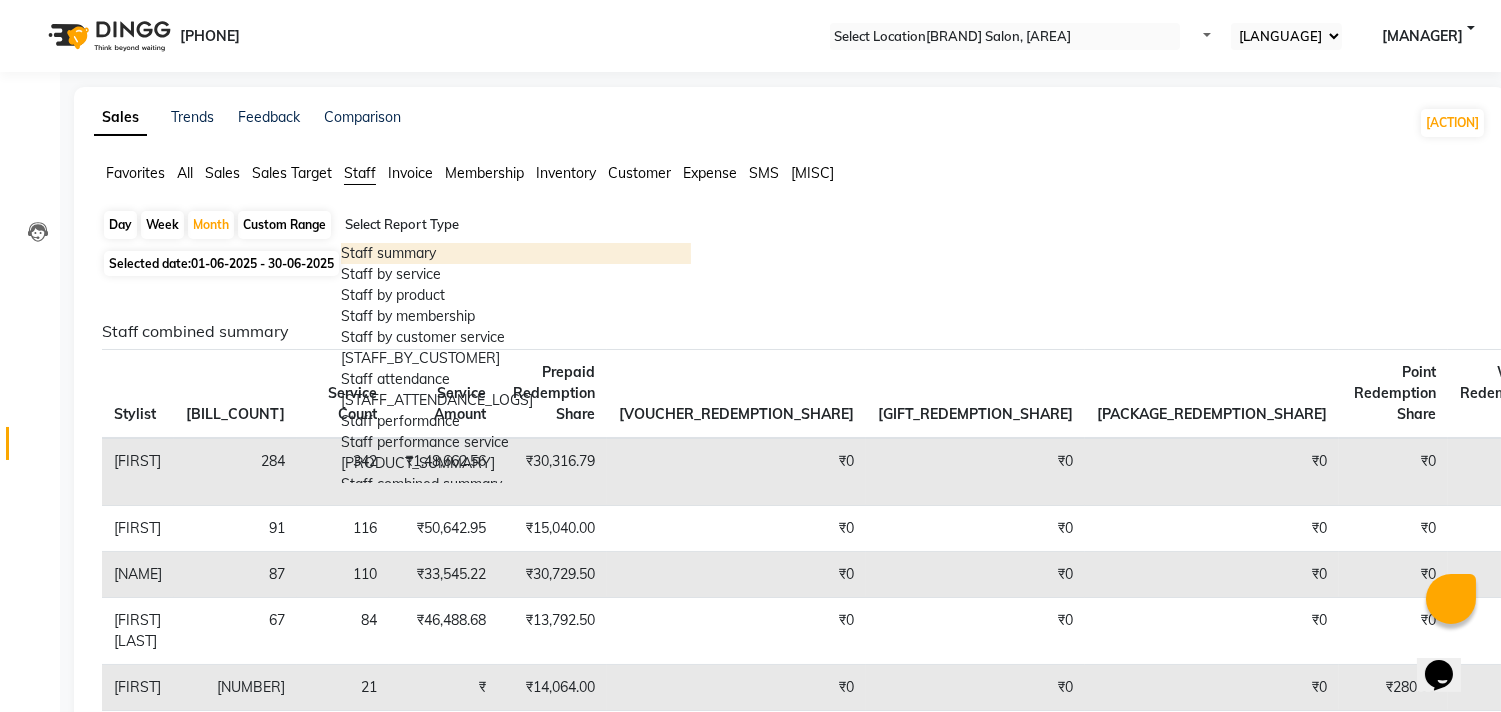 click at bounding box center [516, 225] 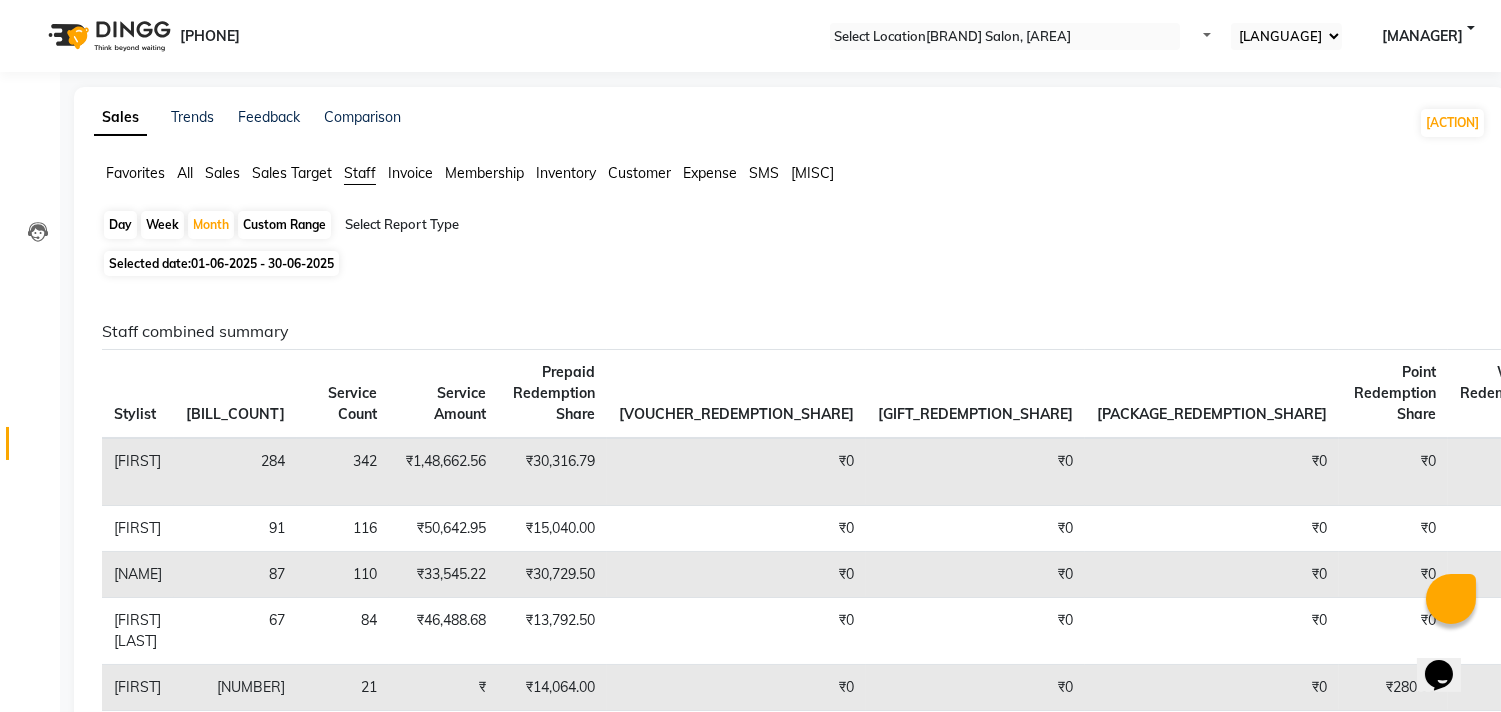 click on "Custom Range" at bounding box center [284, 225] 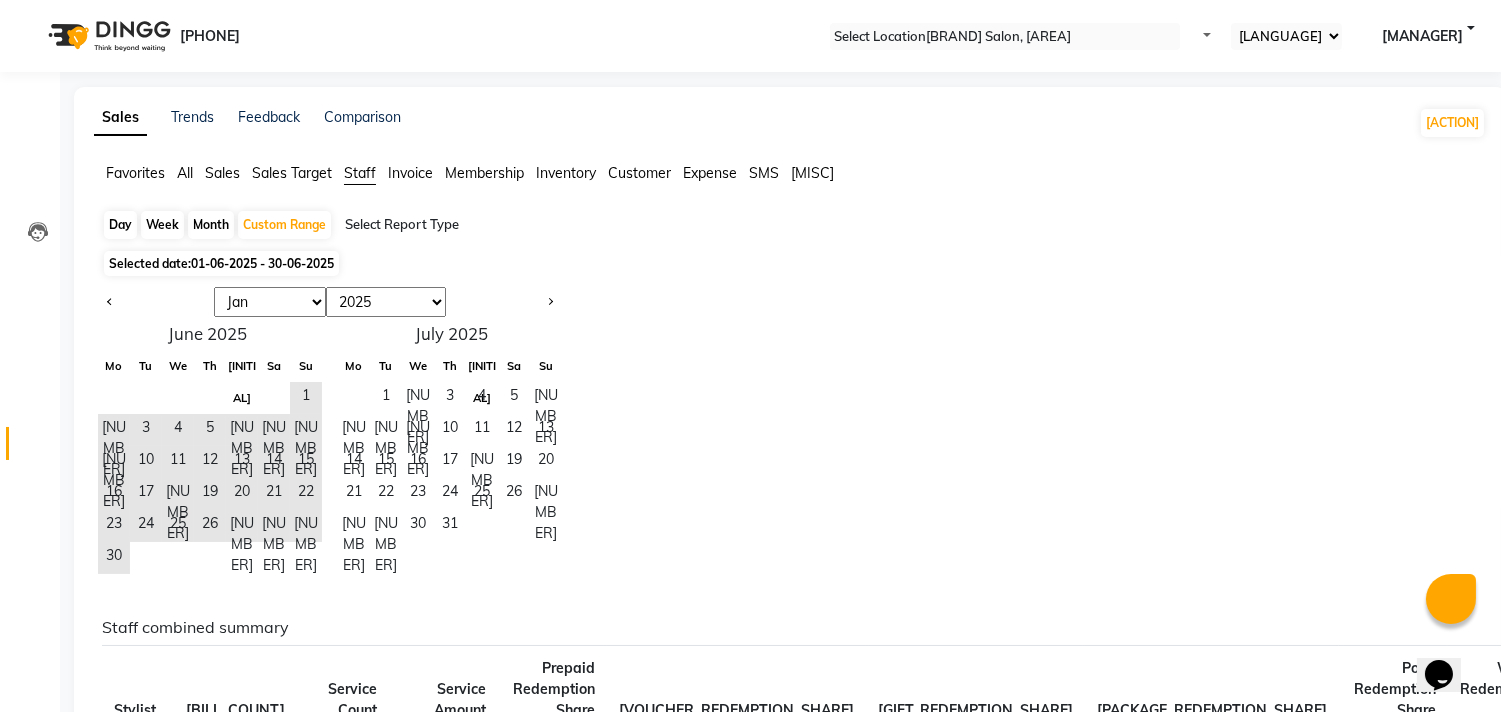 drag, startPoint x: 222, startPoint y: 223, endPoint x: 221, endPoint y: 236, distance: 13.038404 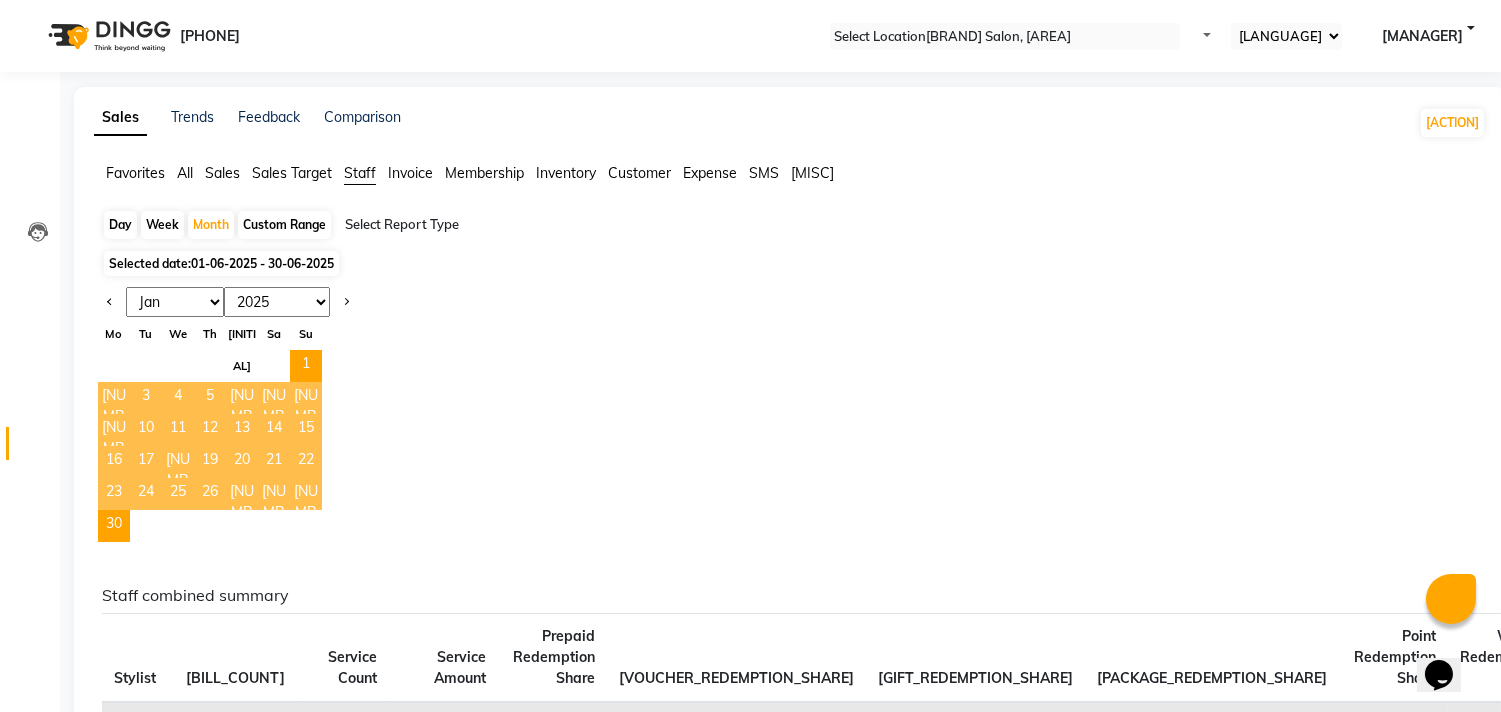 click at bounding box center [516, 225] 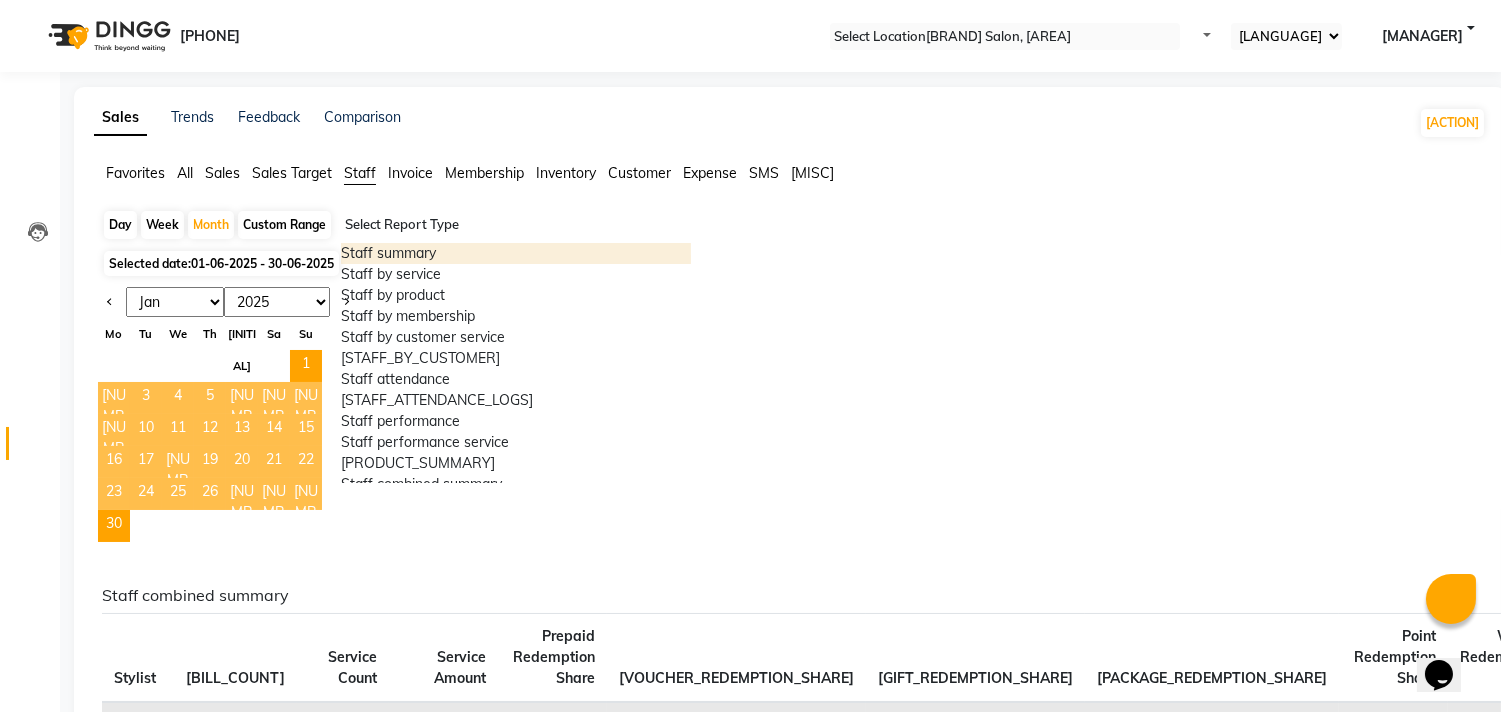 click at bounding box center [516, 225] 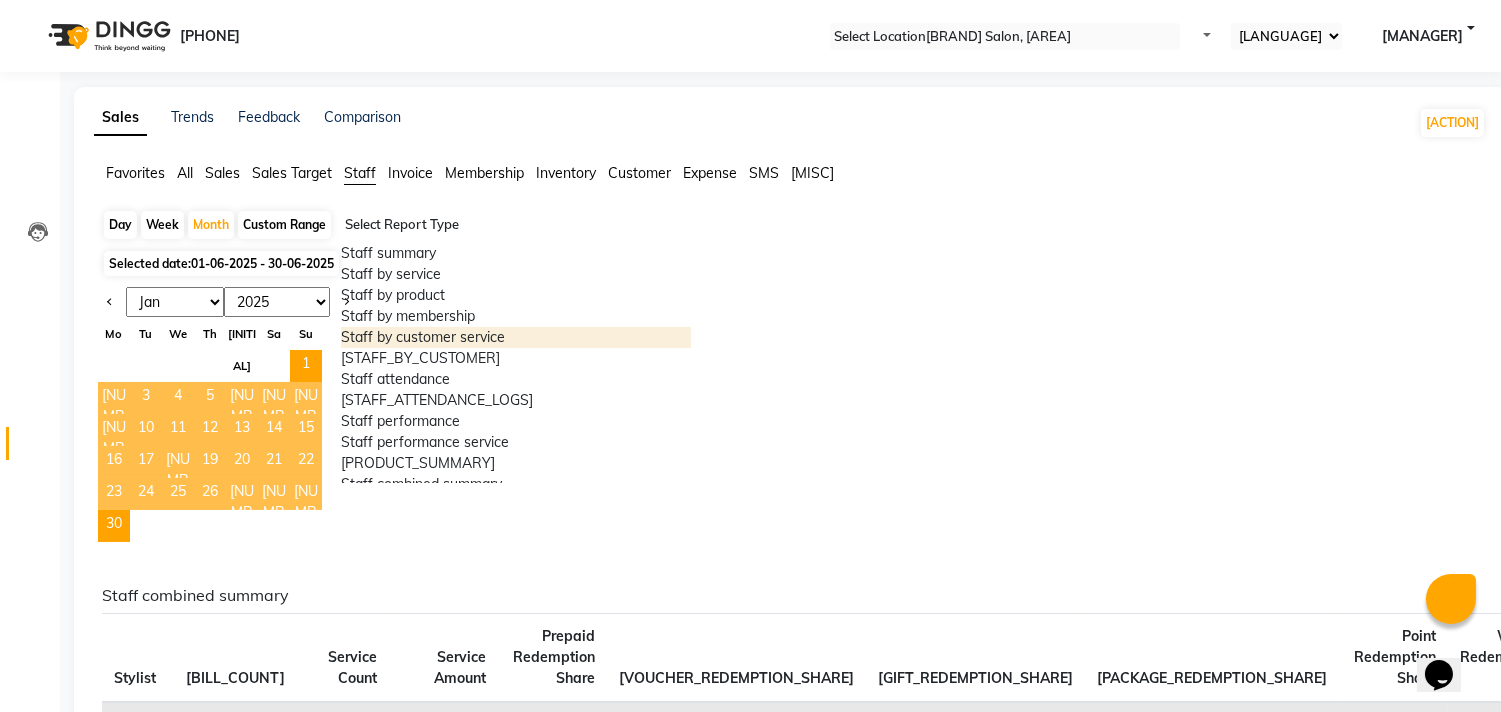 click on "Staff by customer service" at bounding box center (516, 337) 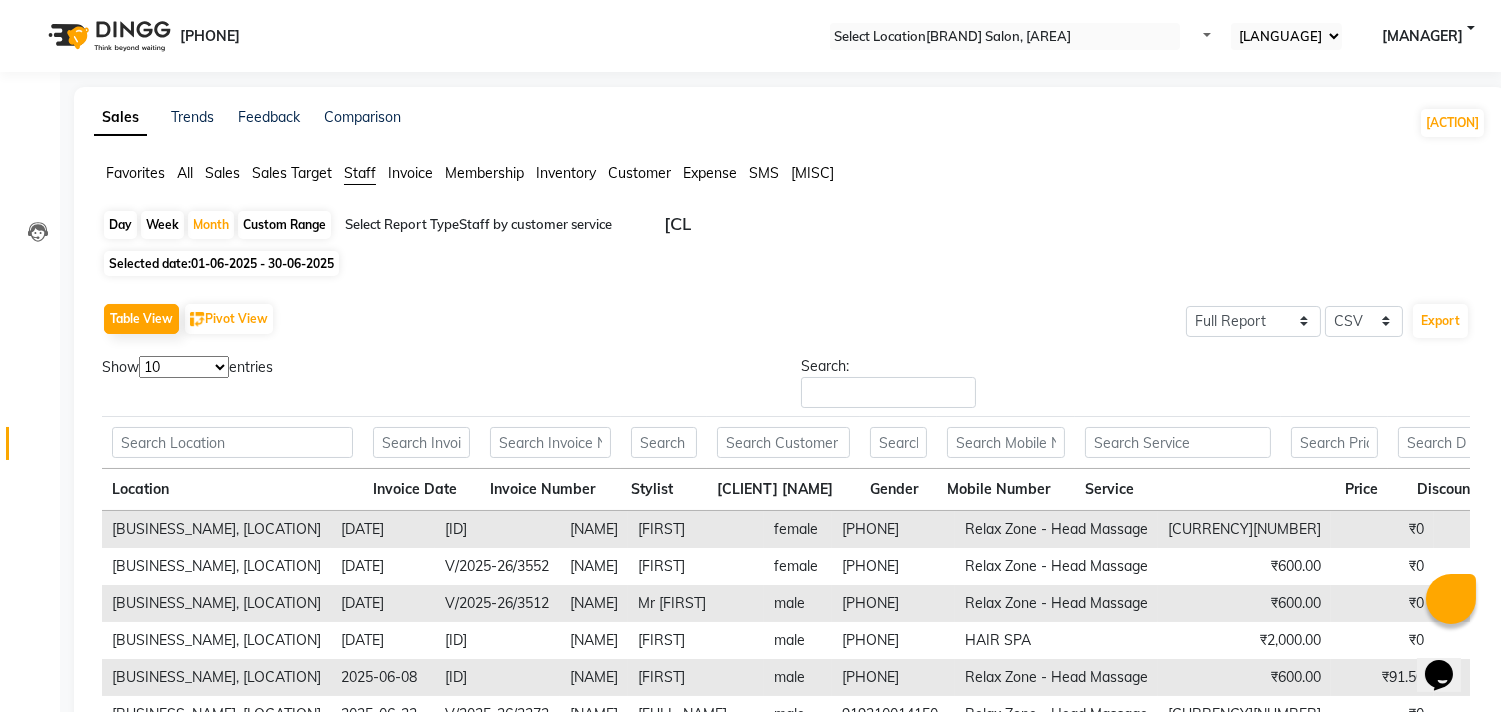 click on "10 25 50 100" at bounding box center [184, 367] 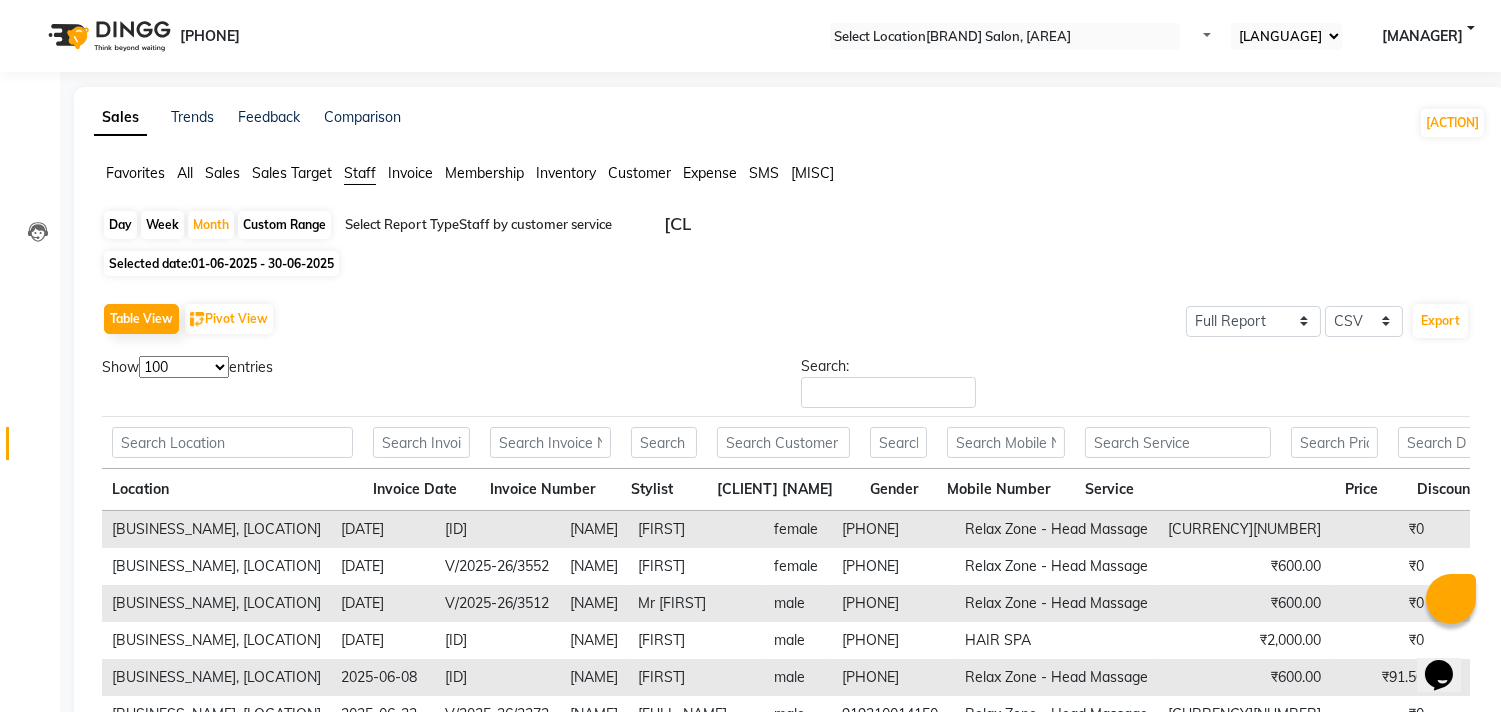 click on "10 25 50 100" at bounding box center (184, 367) 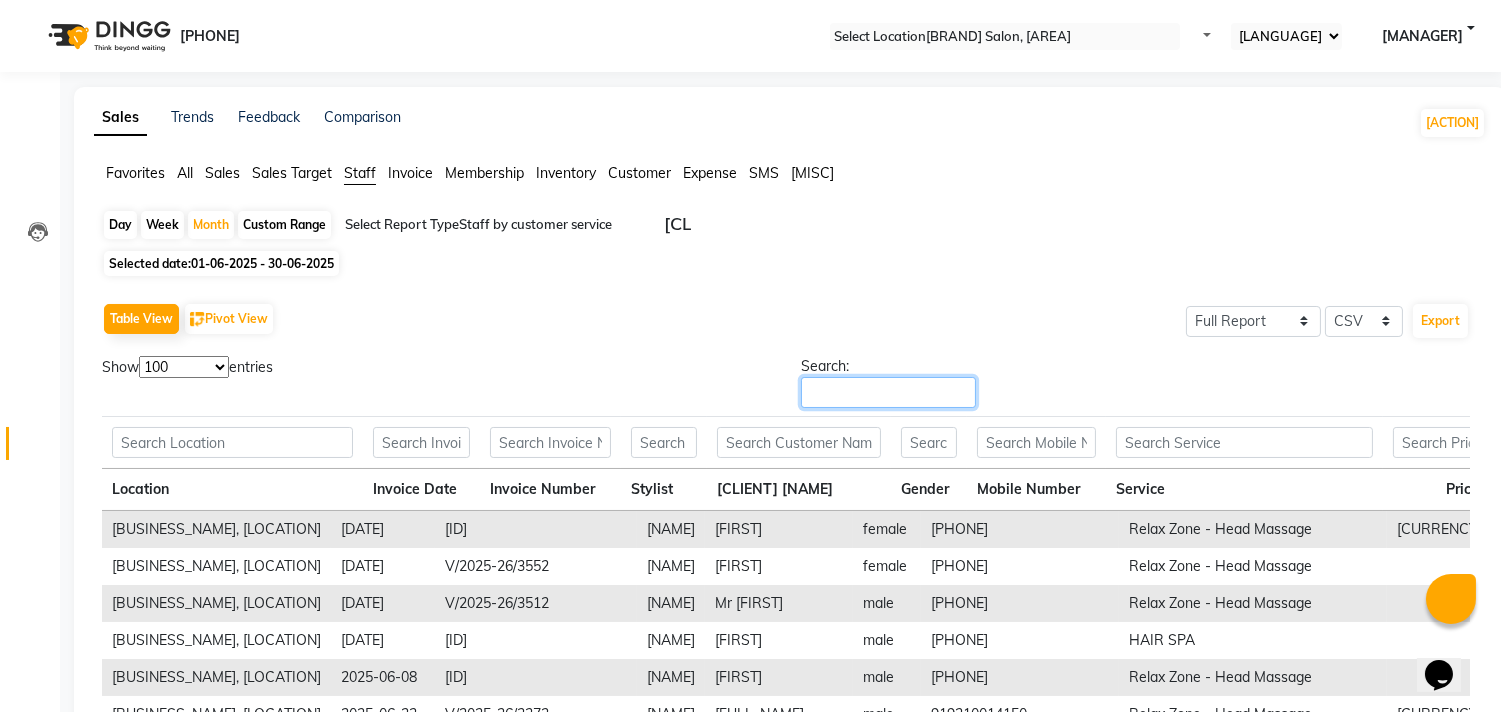 click on "Search:" at bounding box center [888, 392] 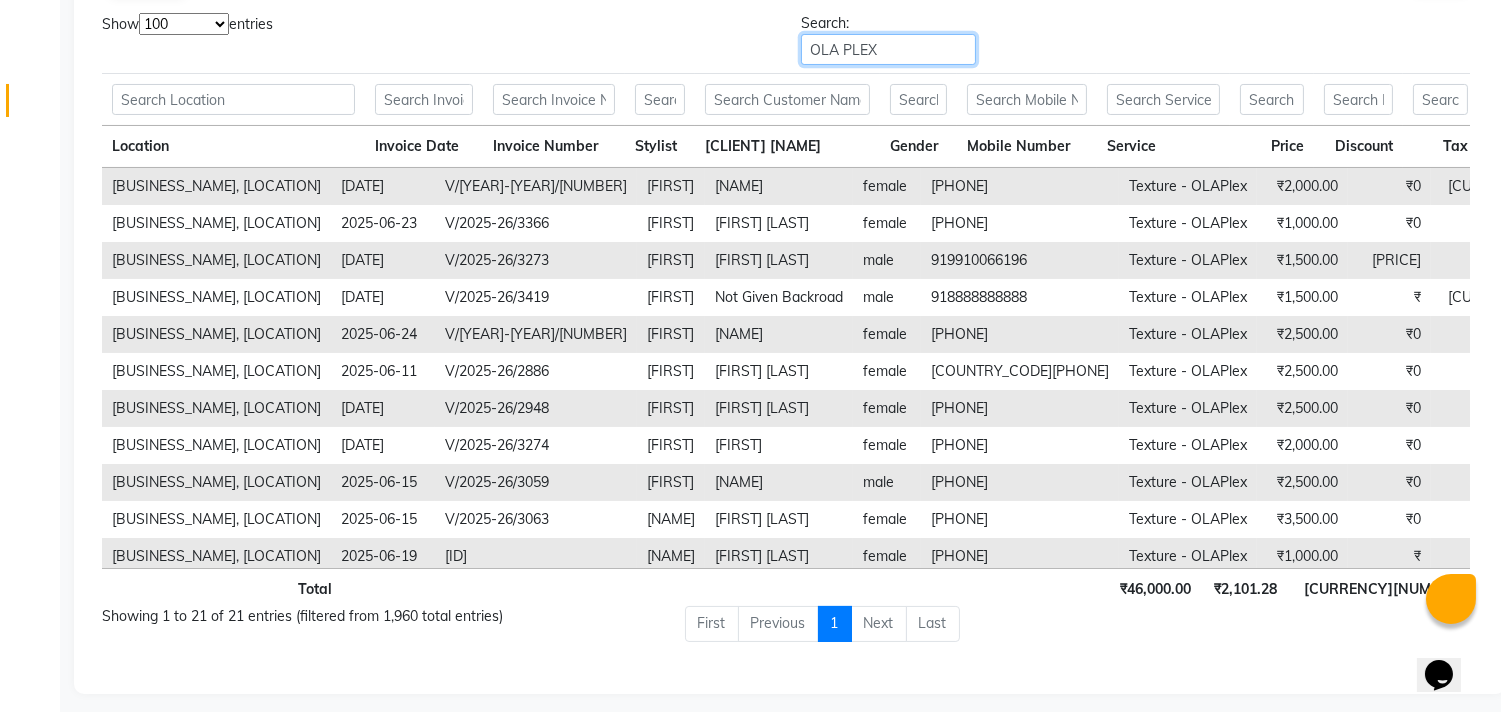 scroll, scrollTop: 354, scrollLeft: 0, axis: vertical 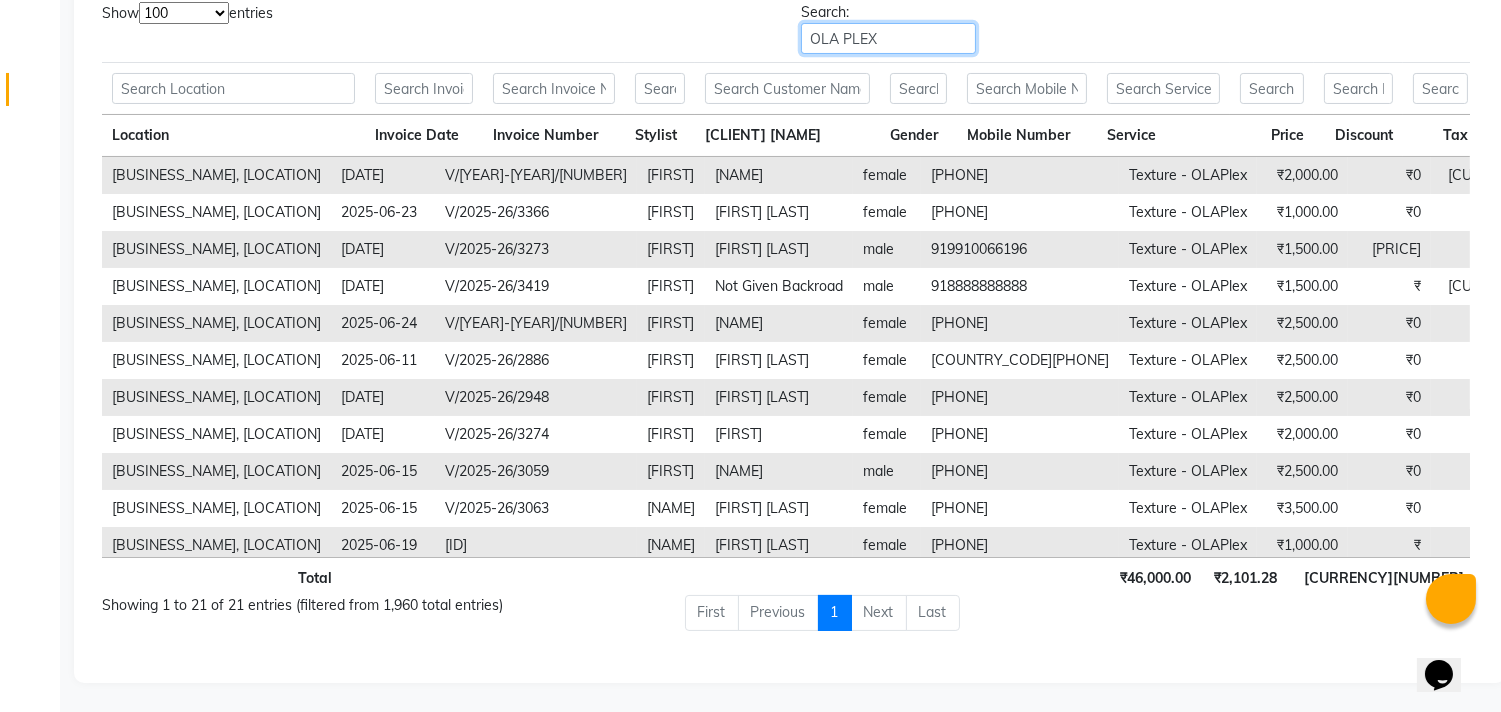 type on "OLA PLEX" 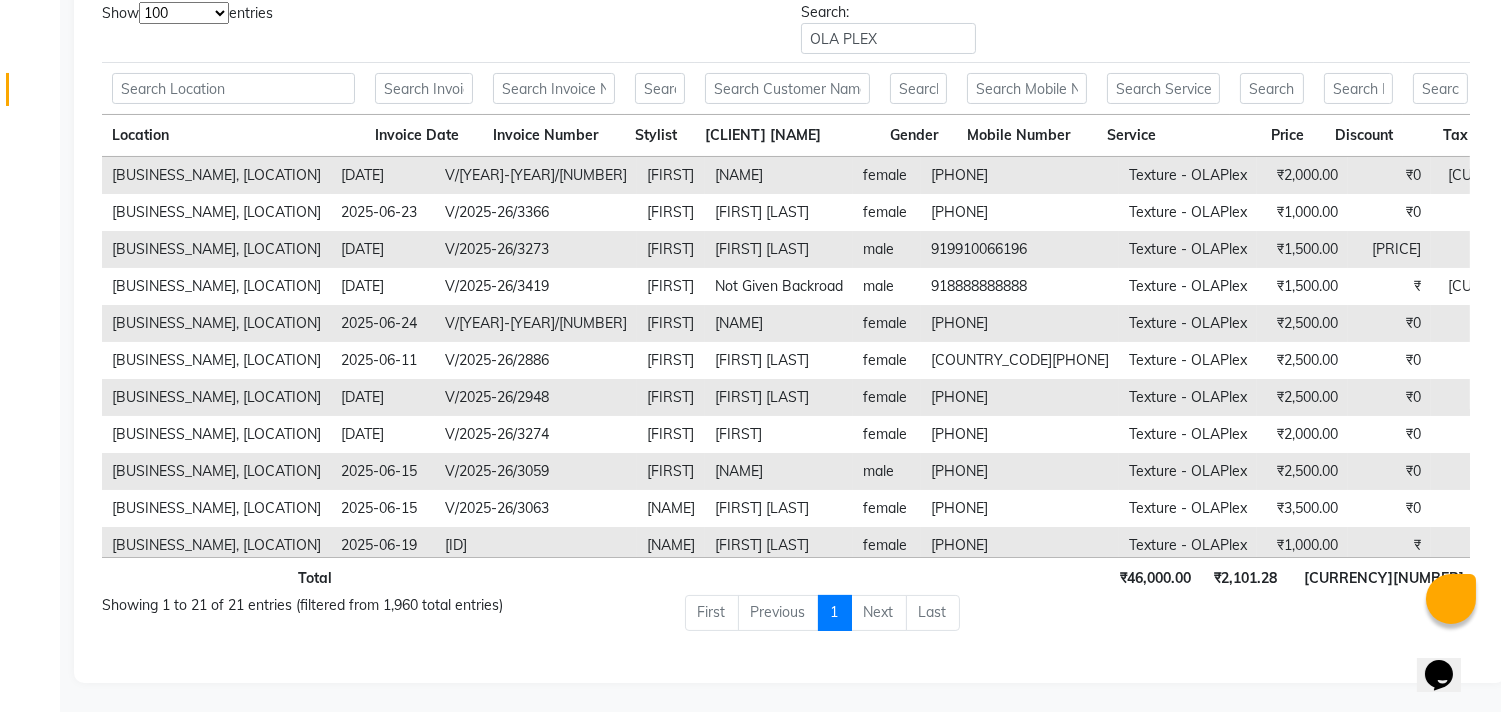 click on "Table View   Pivot View  Select Full Report Filtered Report Select CSV PDF  Export  Show  10 25 50 100  entries Search: OLA PLEX Location Invoice Date Invoice Number Stylist Customer Name Gender Mobile Number Service Price Discount Tax Total Total W/o Tax Invoice Total Payment Redemption Redemption Share Location Invoice Date Invoice Number Stylist Customer Name Gender Mobile Number Service Price Discount Tax Total Total W/o Tax Invoice Total Payment Redemption Redemption Share Total ₹46,000.00 ₹2,101.28 ₹3,221.77 ₹47,120.49 ₹43,898.72 ₹1,59,429.77 ₹21,120.49 ₹26,000.00 ₹18,370.00 Hair Candy luxury Salon, Pitampura 2025-06-01 V/2025-26/2569 Veer Monica  female 917428073909 Texture - OLAPlex  ₹2,000.00 ₹0 ₹360.00 ₹2,360.00 ₹2,000.00 ₹4,106.40 ₹2,360.00 ₹0 ₹0 Hair Candy luxury Salon, Pitampura 2025-06-23 V/2025-26/3366 Raghav  Pooja Sachdeva female 919810673722 Texture - OLAPlex  ₹1,000.00 ₹0 ₹0 ₹1,000.00 ₹1,000.00 ₹9,000.00 ₹0 ₹1,000.00 ₹760.00 Raghav  1" at bounding box center [786, 295] 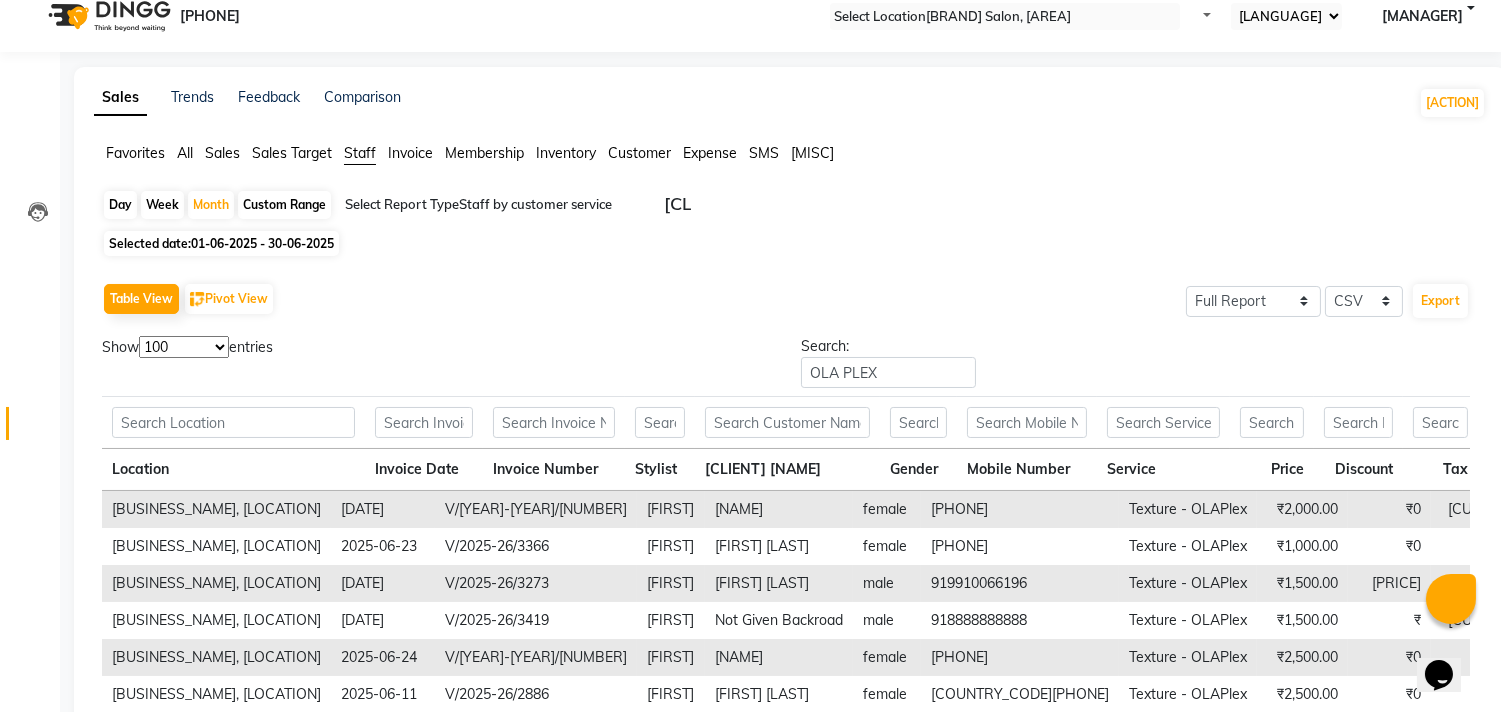 scroll, scrollTop: 0, scrollLeft: 0, axis: both 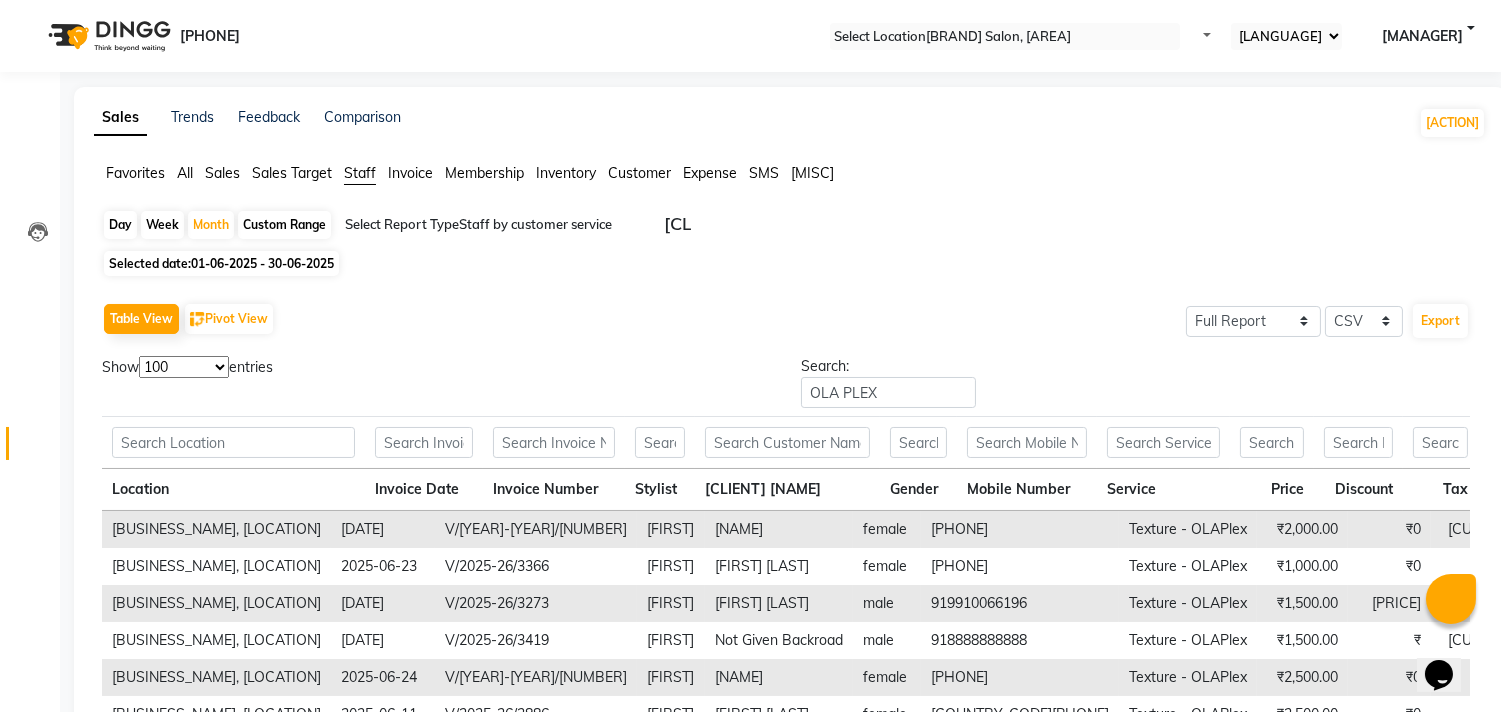 click at bounding box center (516, 225) 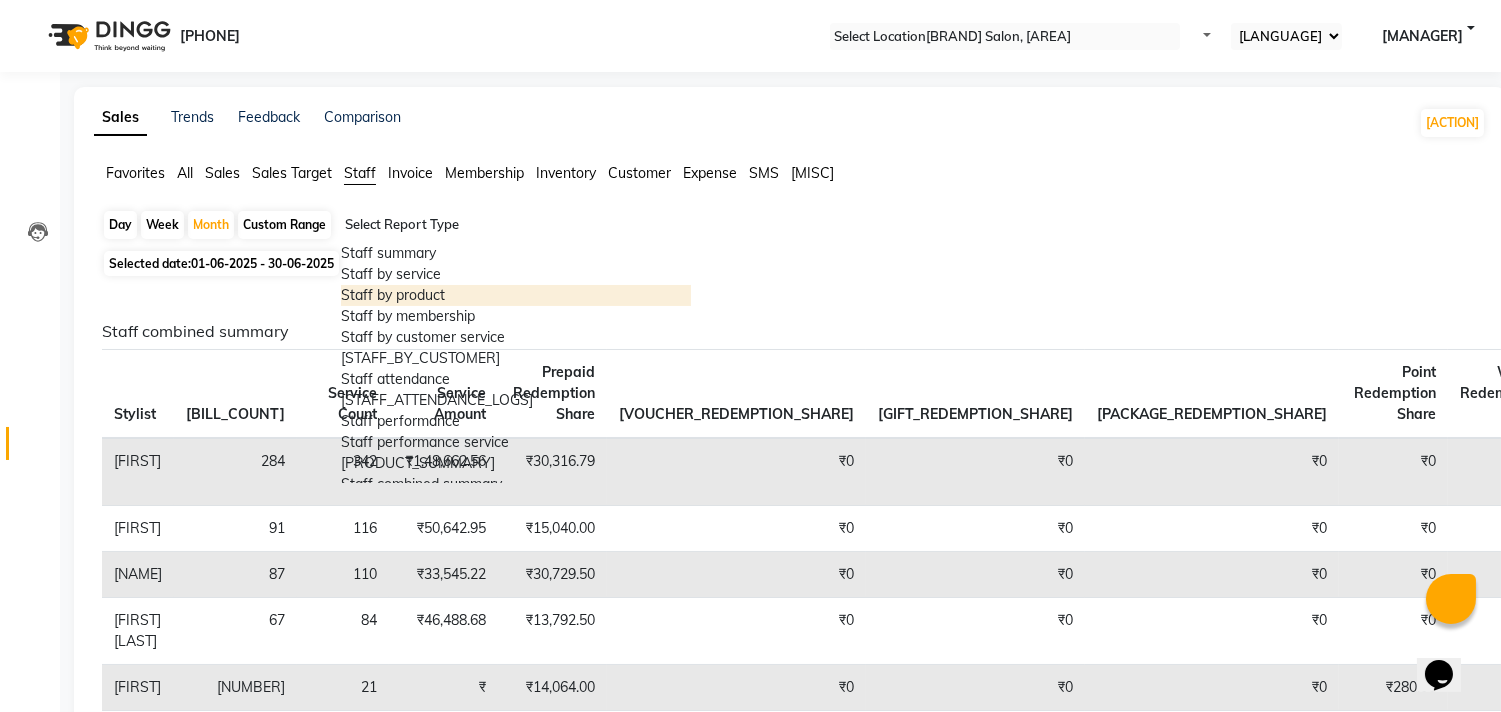 click on "Staff by product" at bounding box center (516, 295) 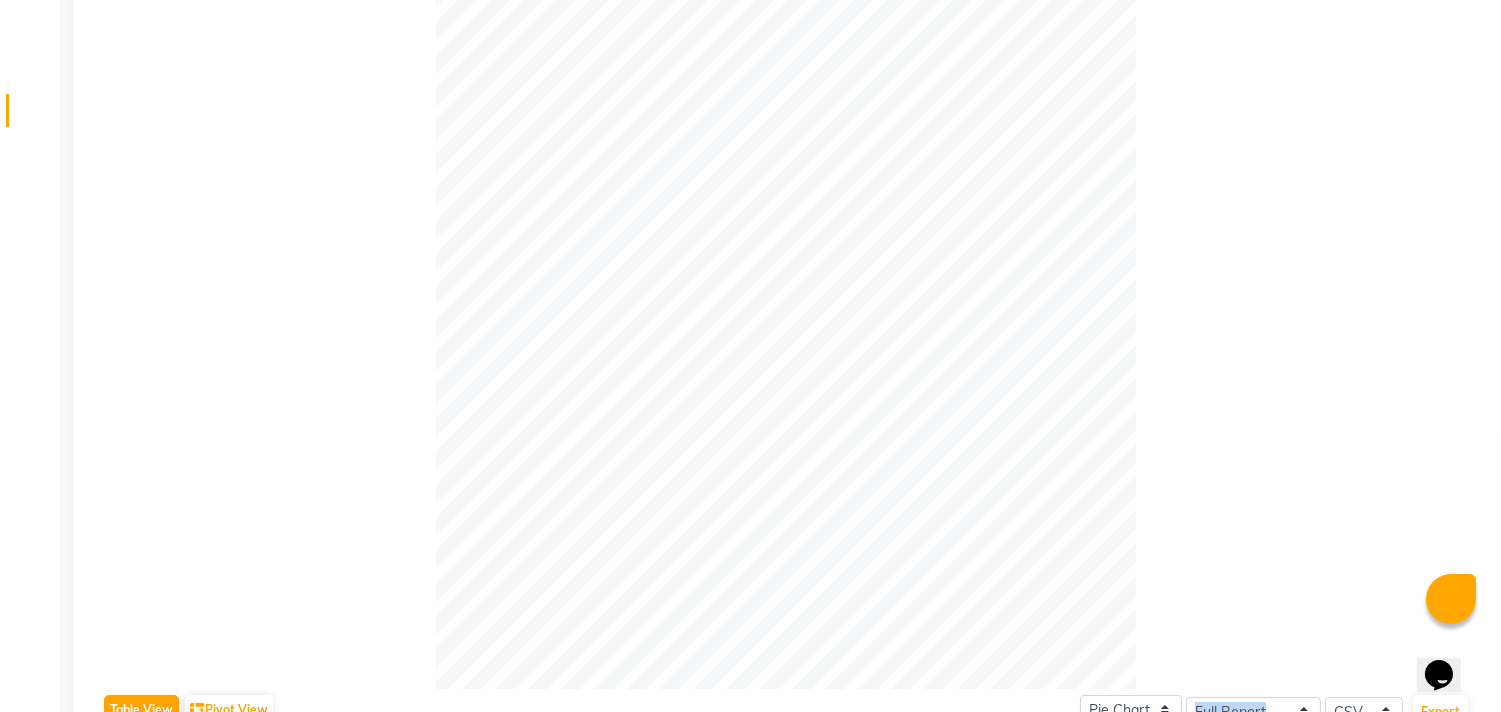 scroll, scrollTop: 0, scrollLeft: 0, axis: both 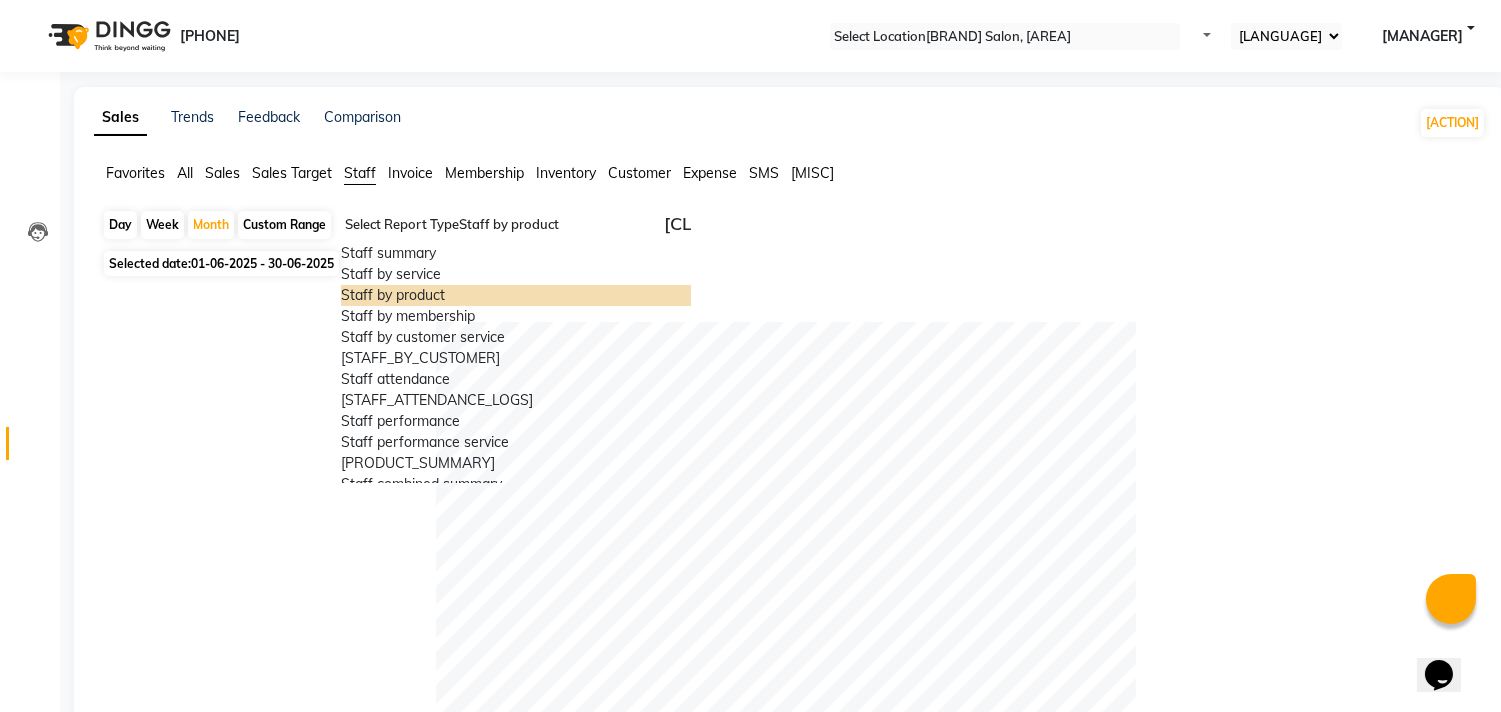 click at bounding box center [516, 225] 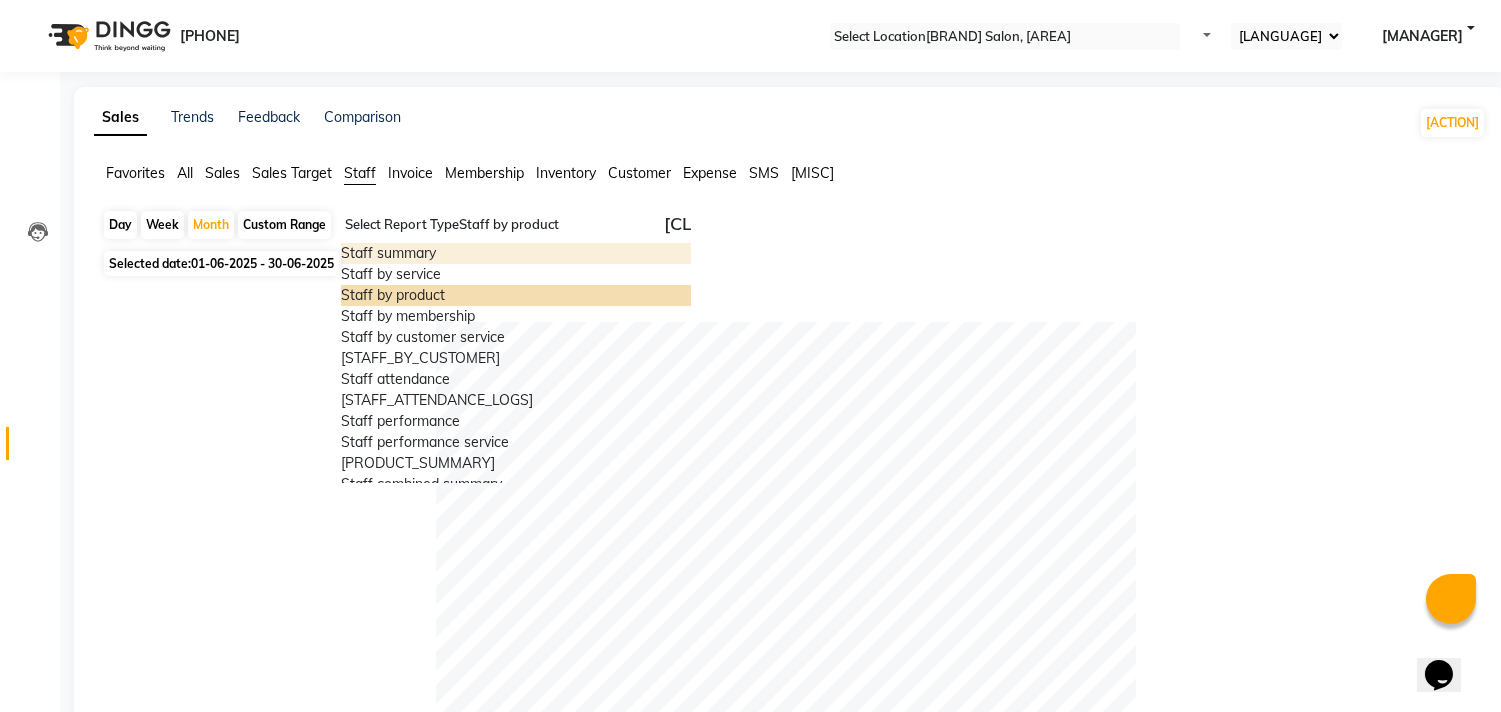 click on "Select Report Type × Staff by product ×" at bounding box center [516, 227] 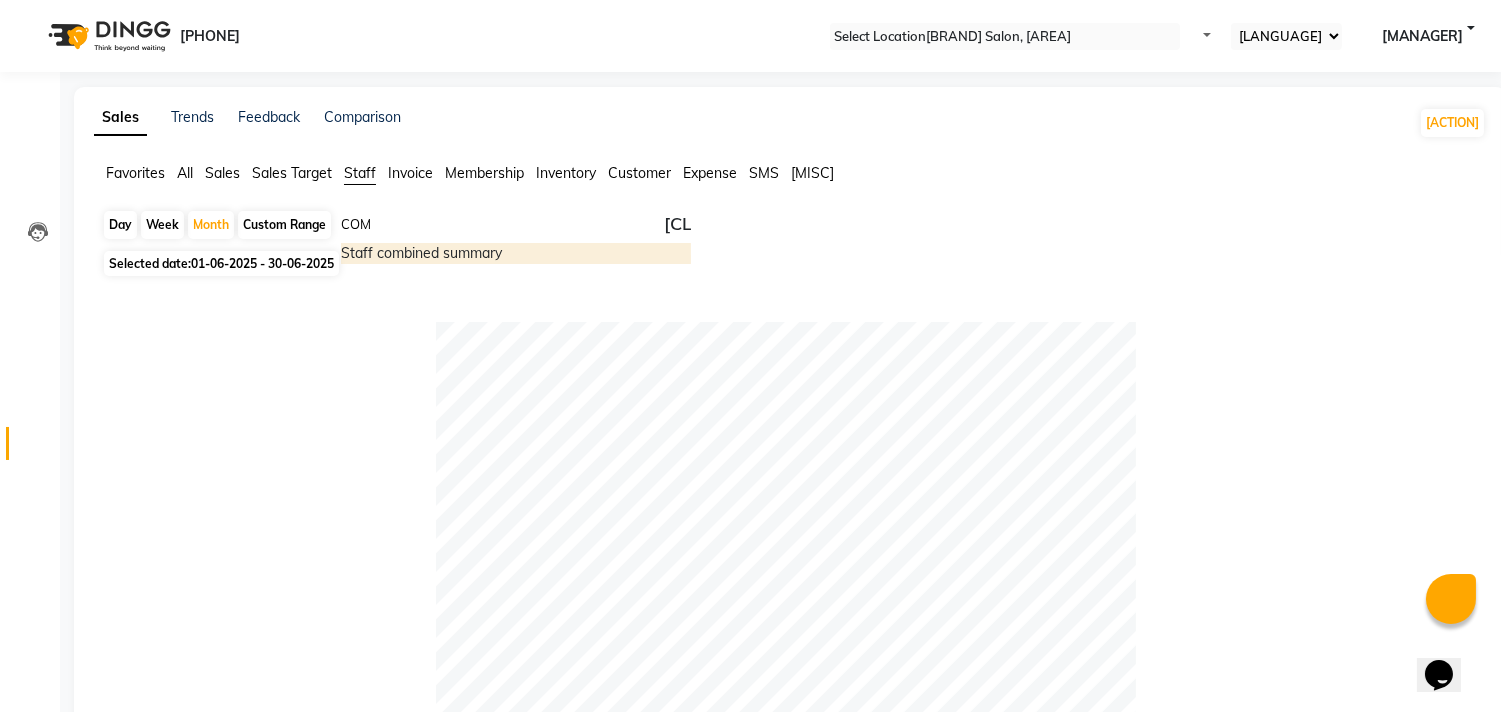 click on "Staff combined summary" at bounding box center [516, 253] 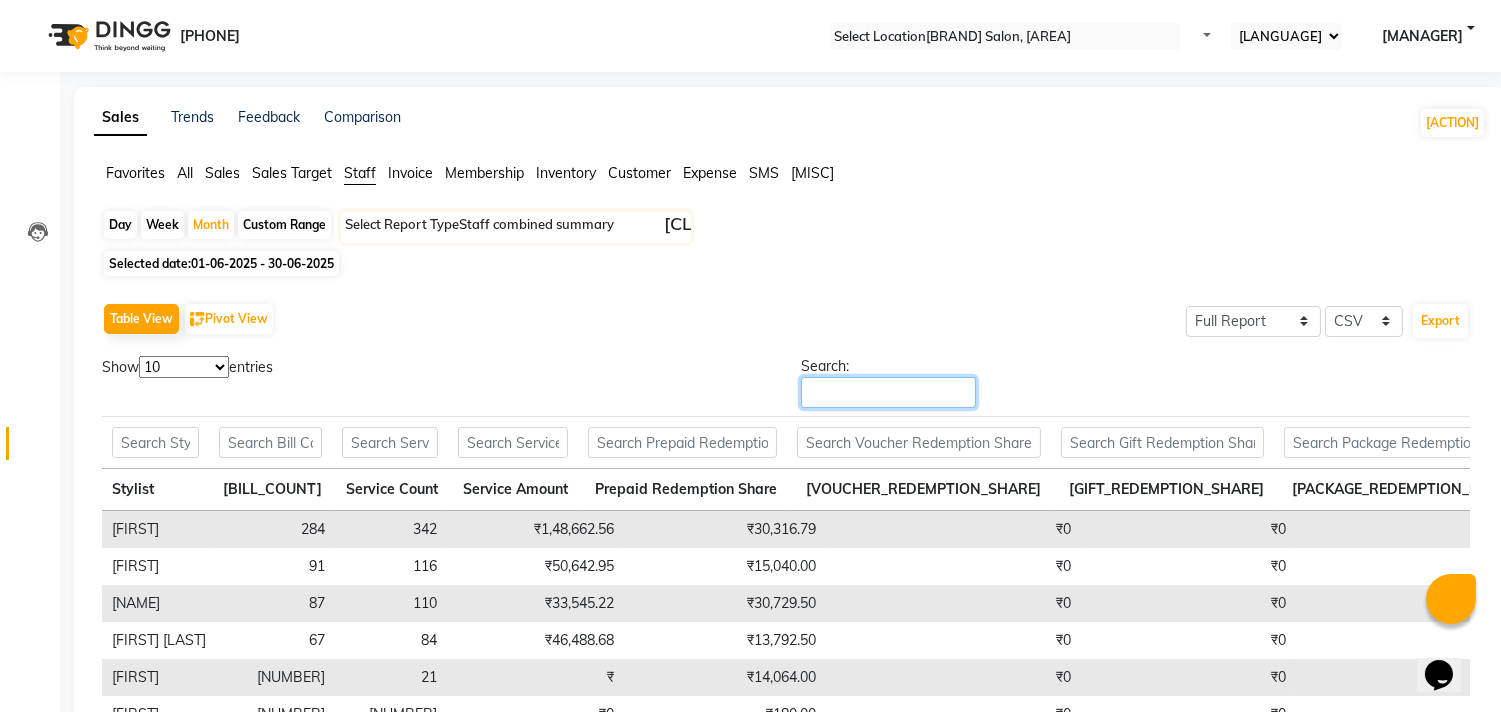 click on "Search:" at bounding box center (888, 392) 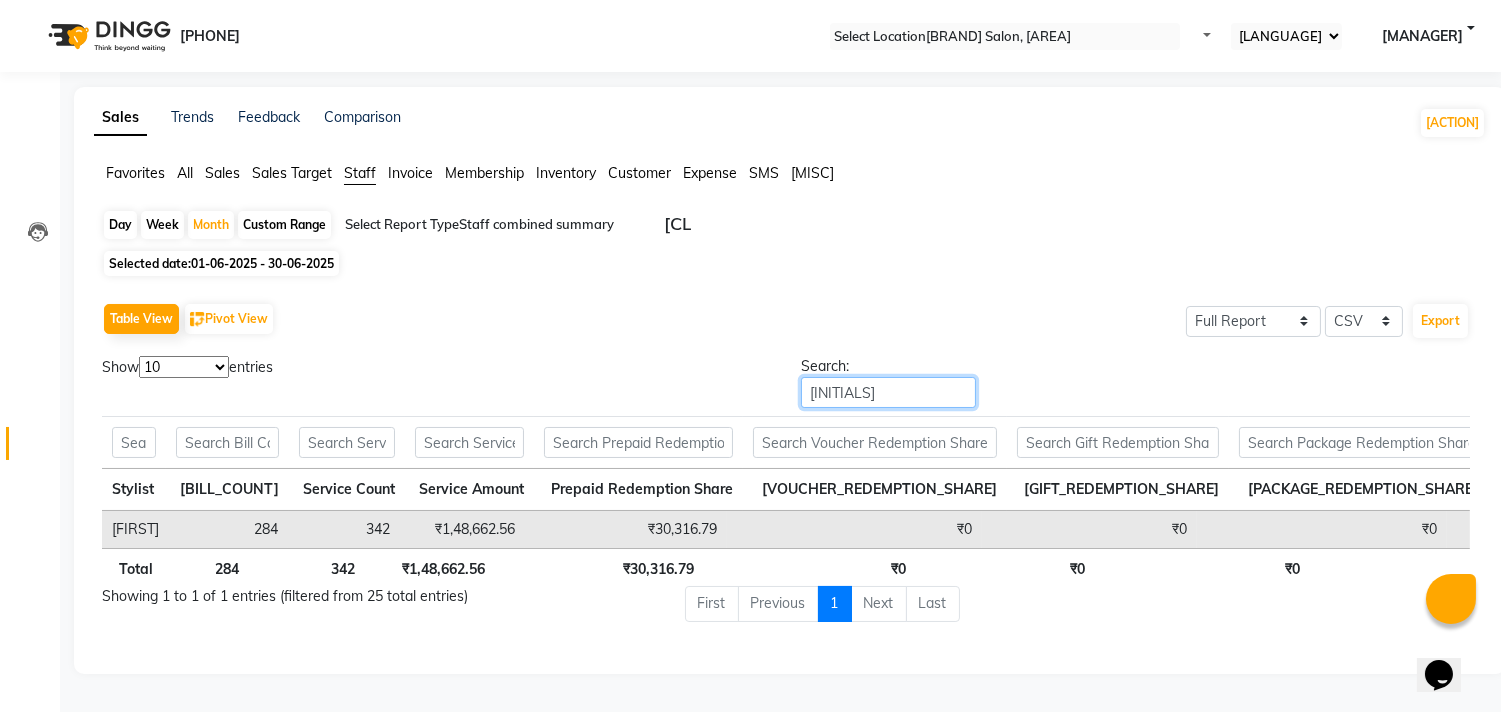 scroll, scrollTop: 0, scrollLeft: 101, axis: horizontal 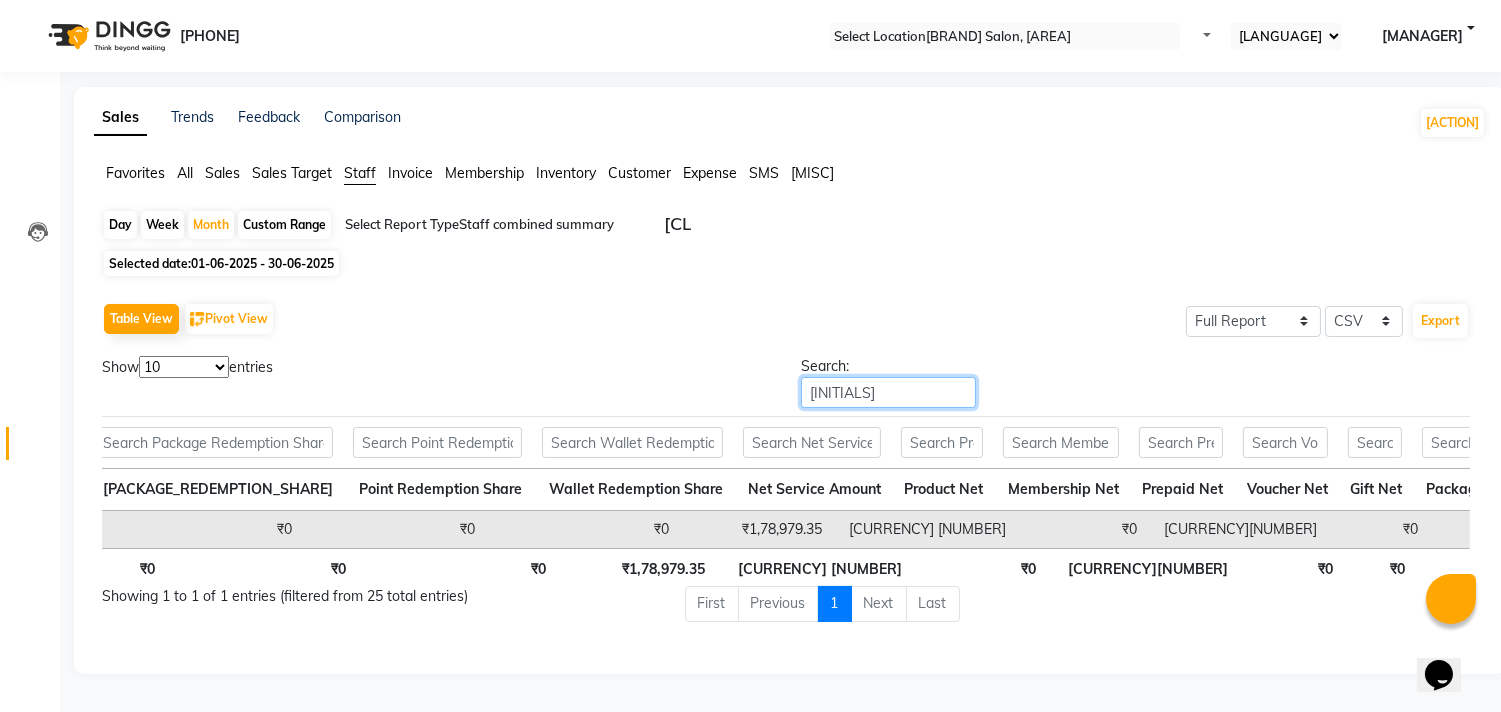 click on "AAR" at bounding box center [888, 392] 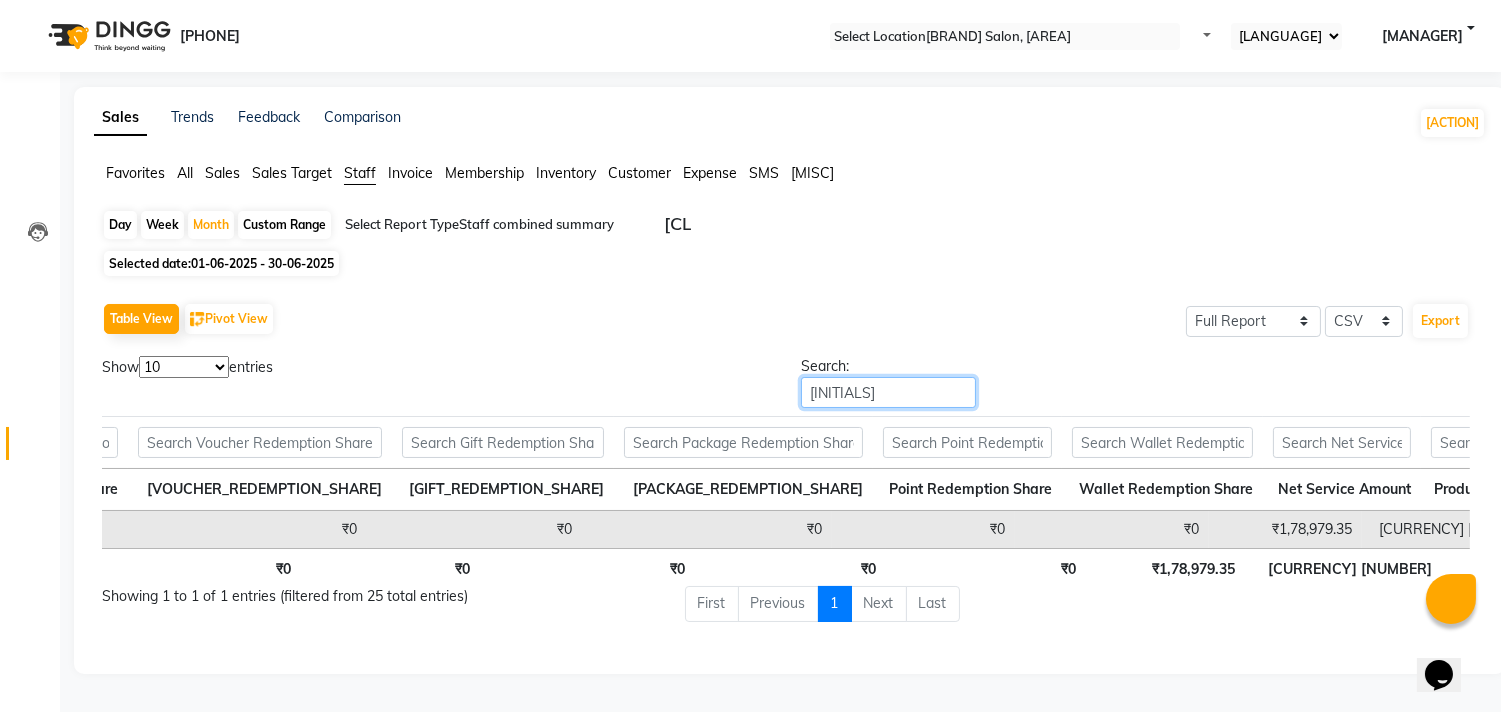 scroll, scrollTop: 0, scrollLeft: 403, axis: horizontal 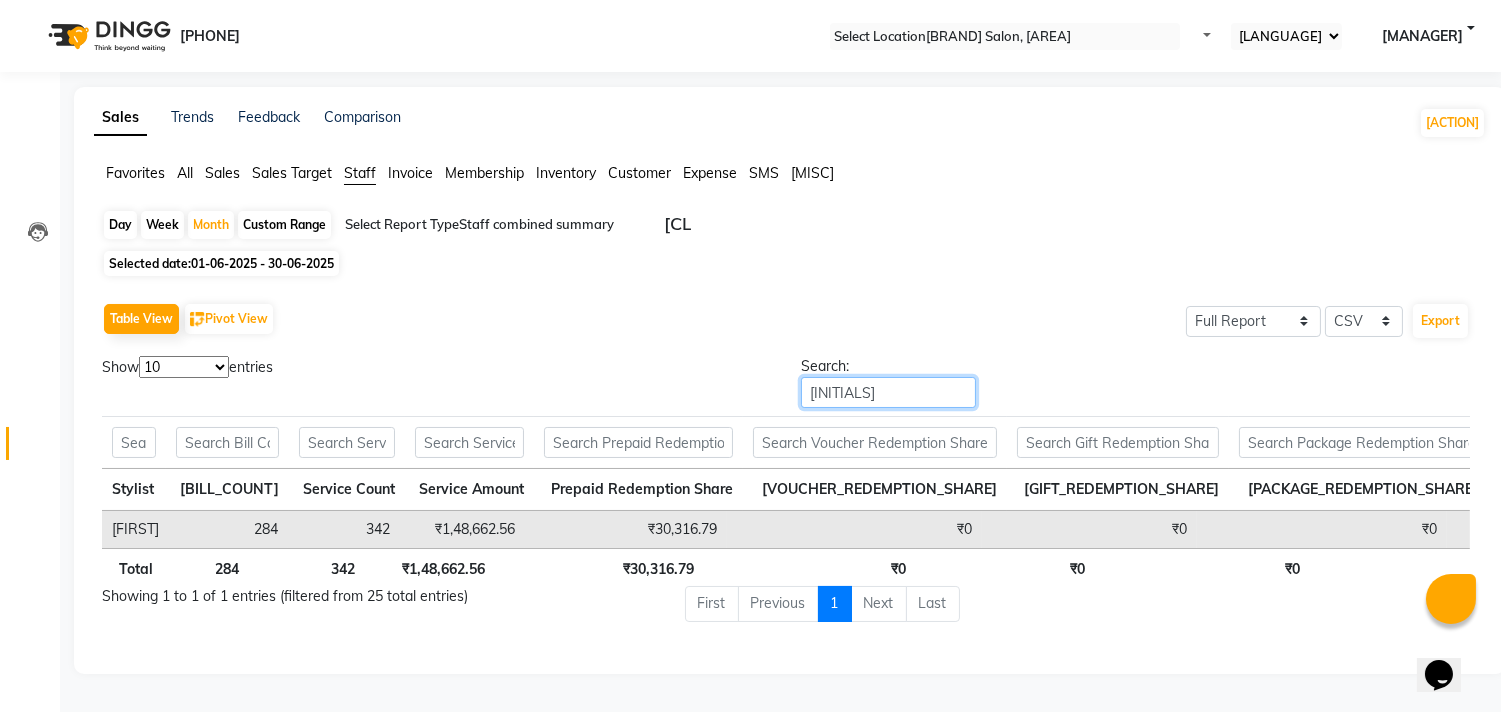 click on "AAR" at bounding box center [888, 392] 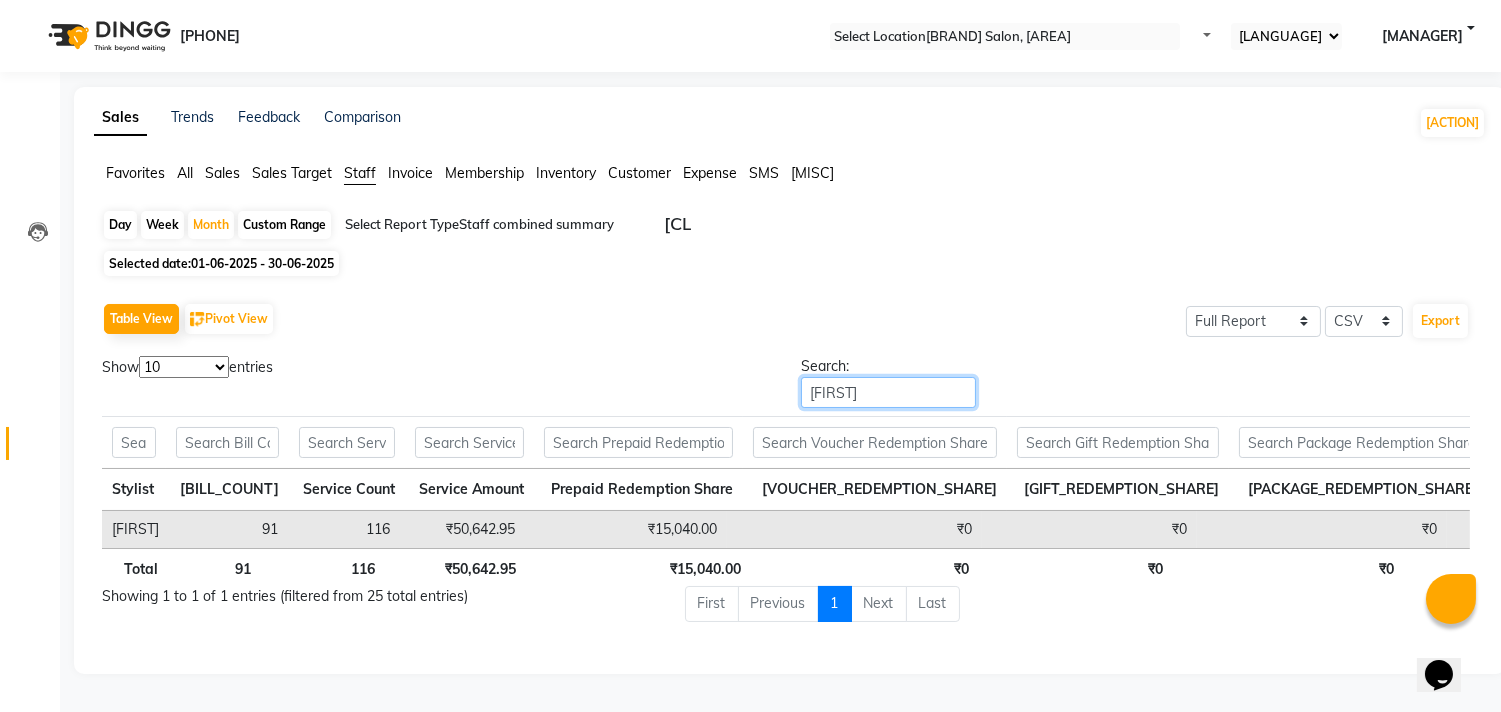 scroll, scrollTop: 0, scrollLeft: 192, axis: horizontal 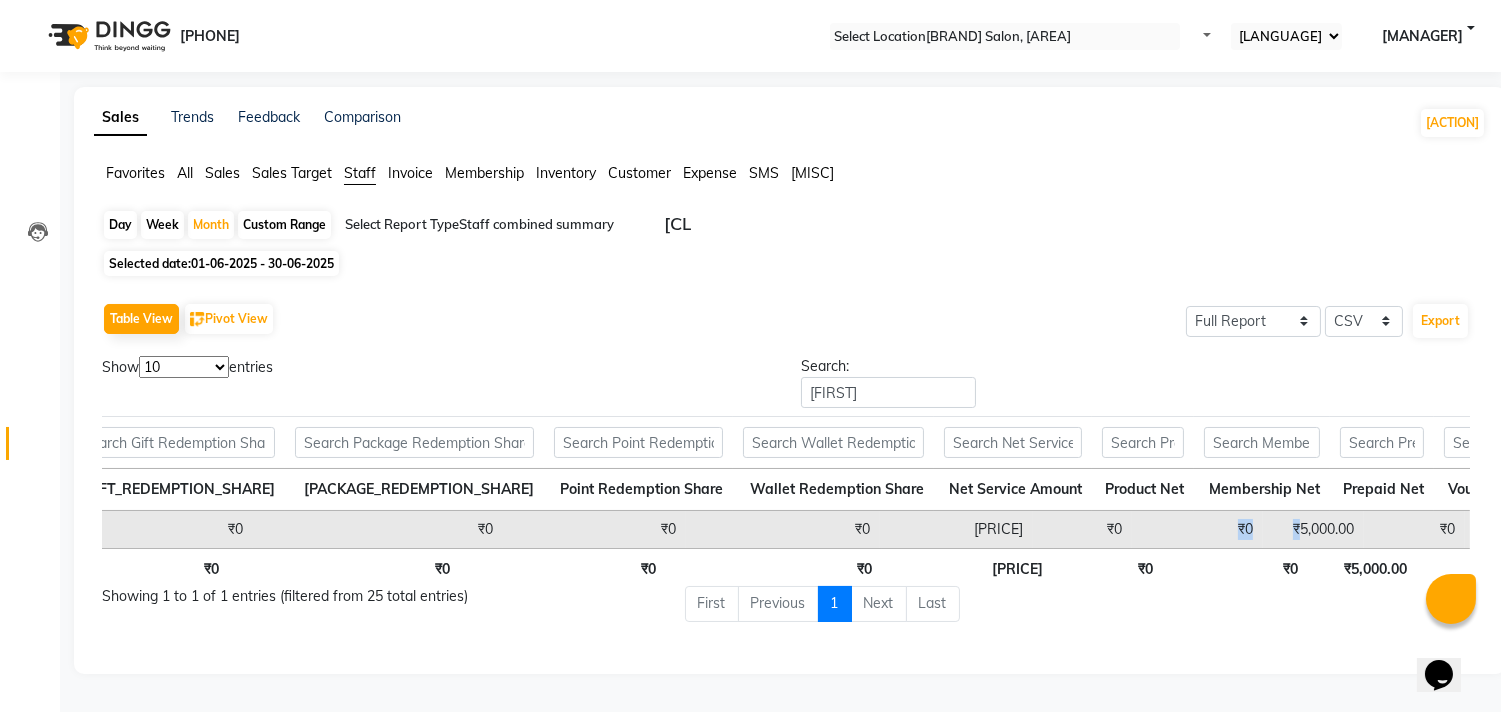 drag, startPoint x: 1253, startPoint y: 503, endPoint x: 1344, endPoint y: 502, distance: 91.00549 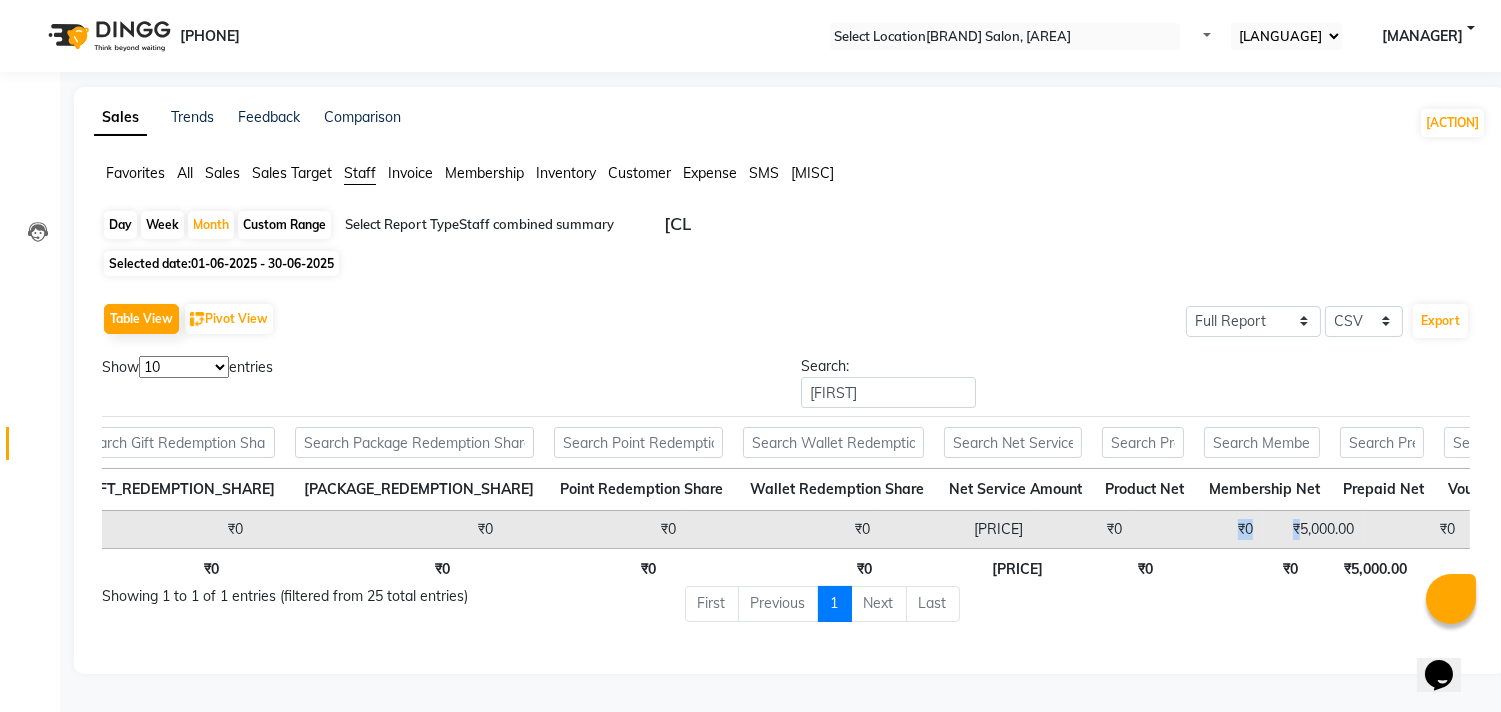 click on "Arman 91 116 ₹50,642.95 ₹15,040.00 ₹0 ₹0 ₹0 ₹0 ₹0 ₹65,682.95 ₹0 ₹0 ₹5,000.00 ₹0 ₹0 ₹0" at bounding box center (401, 529) 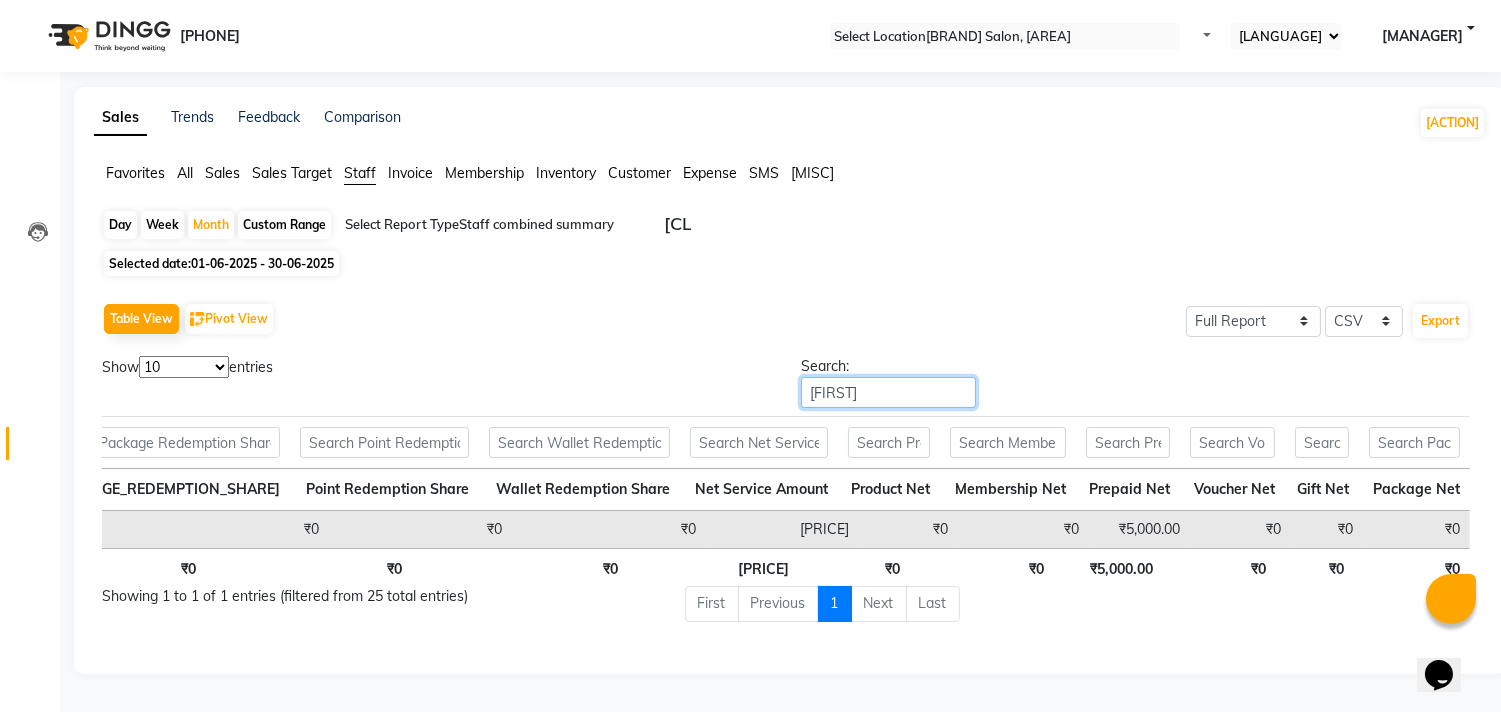 click on "ARMAN" at bounding box center [888, 392] 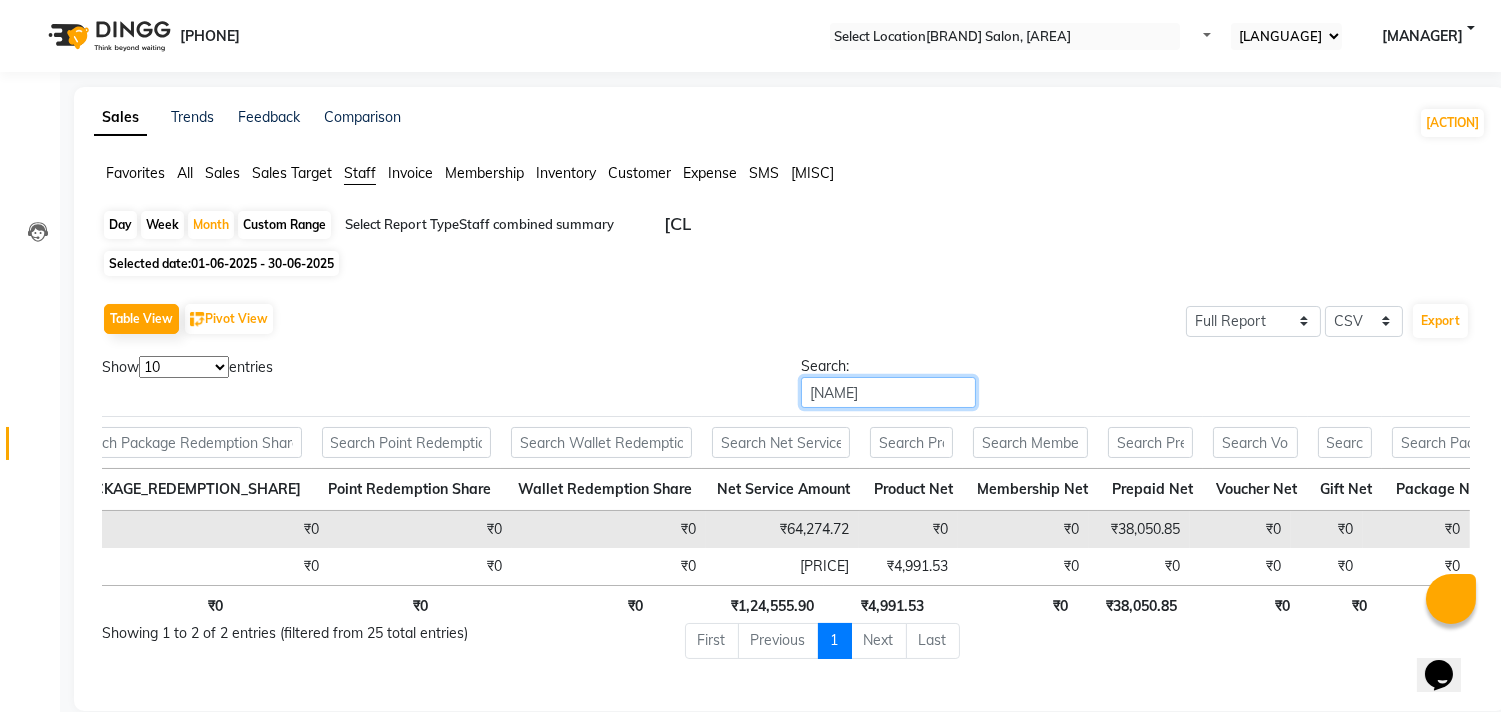 click on "ARSHAD" at bounding box center [888, 392] 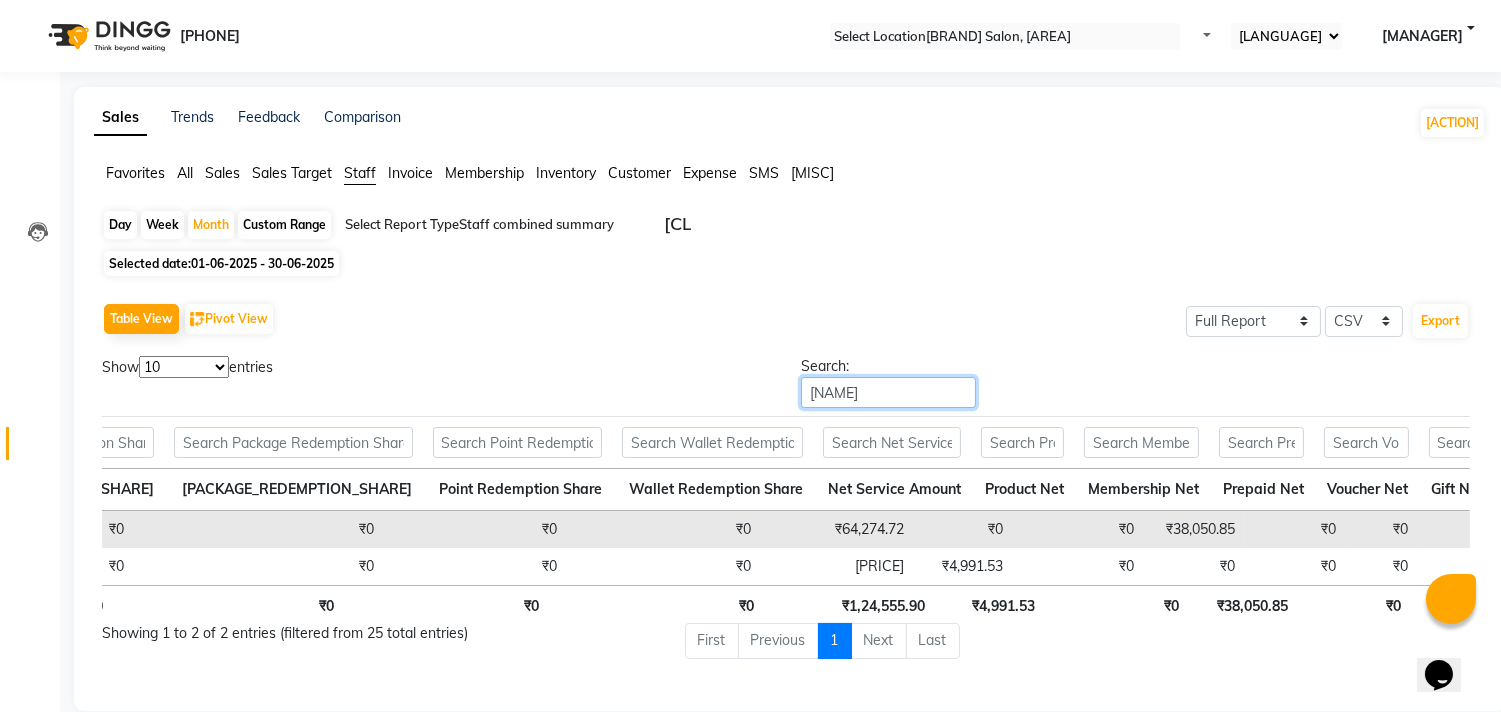 scroll, scrollTop: 0, scrollLeft: 1012, axis: horizontal 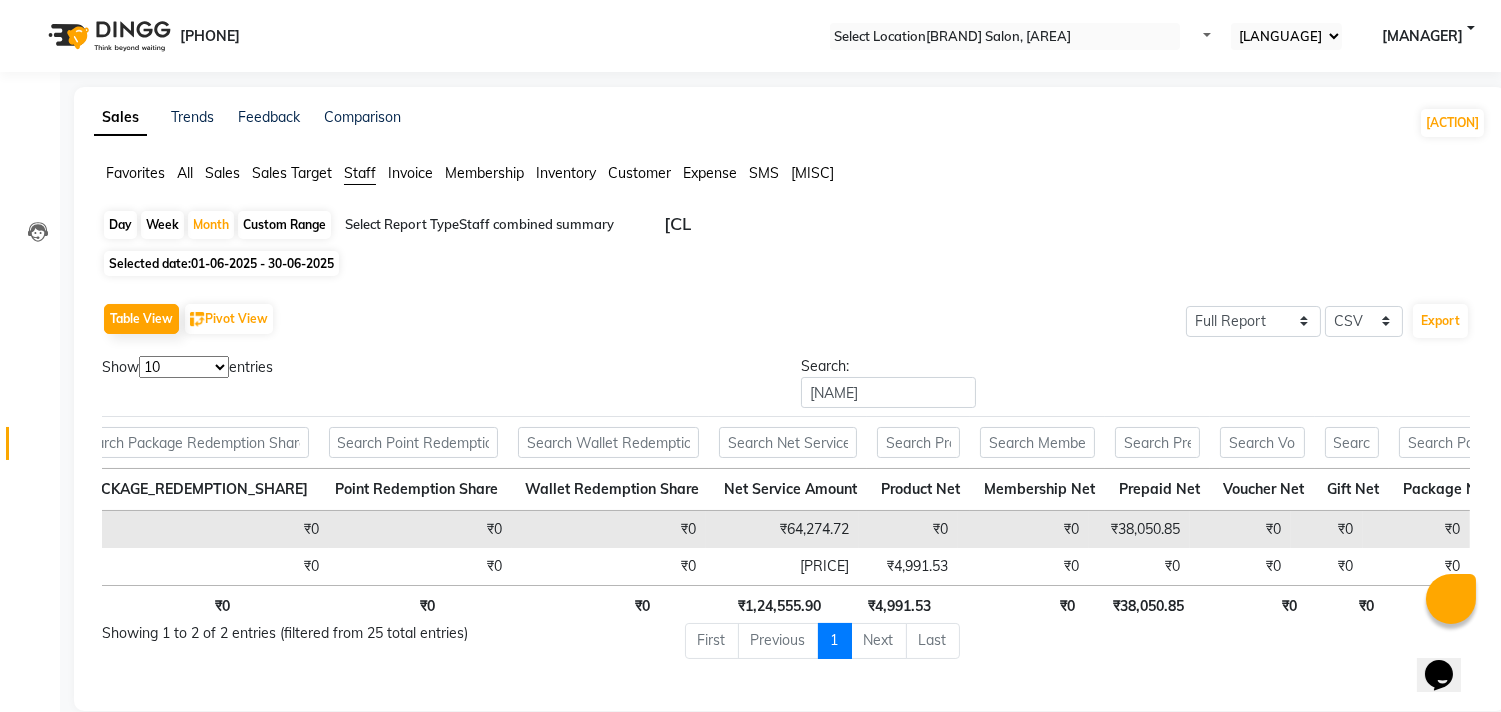 click on "Package Net" at bounding box center (1444, 490) 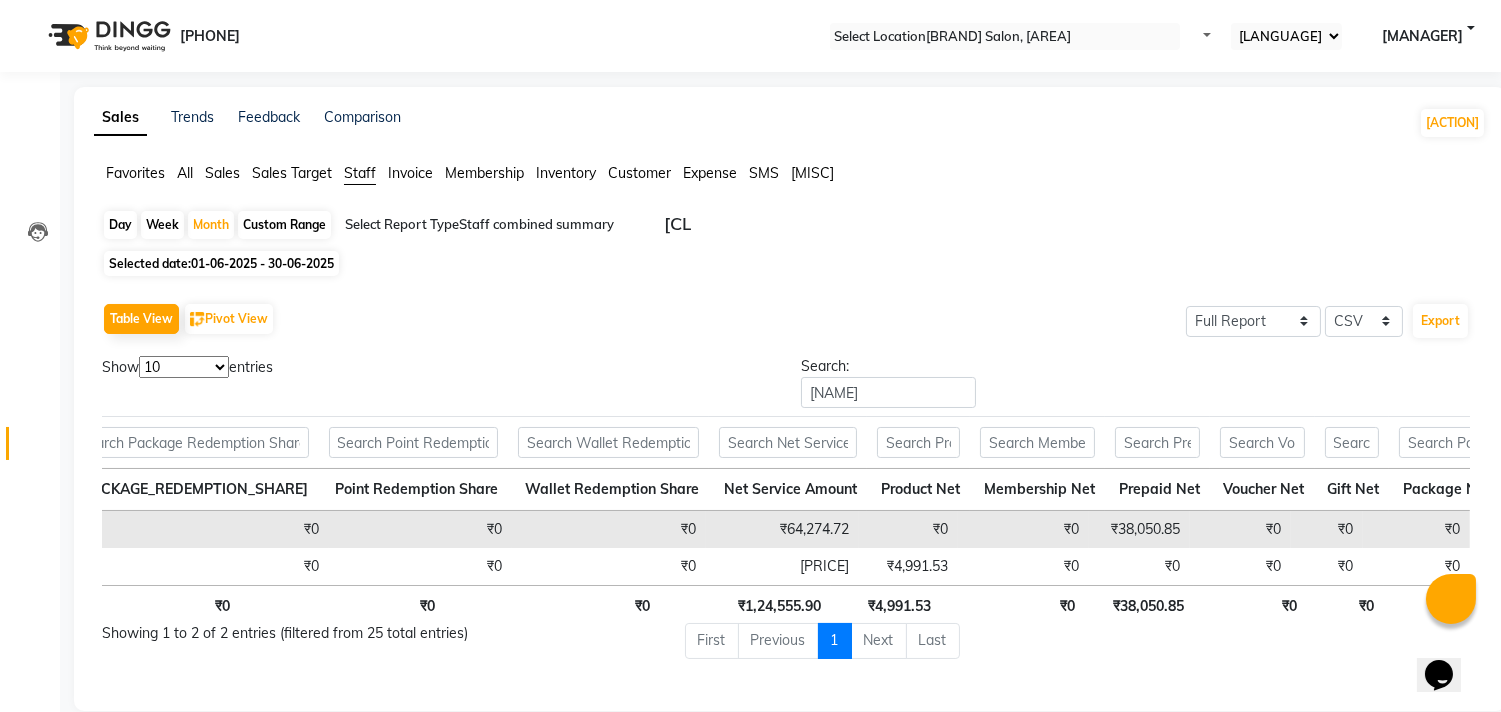 click on "Package Net" at bounding box center (1444, 490) 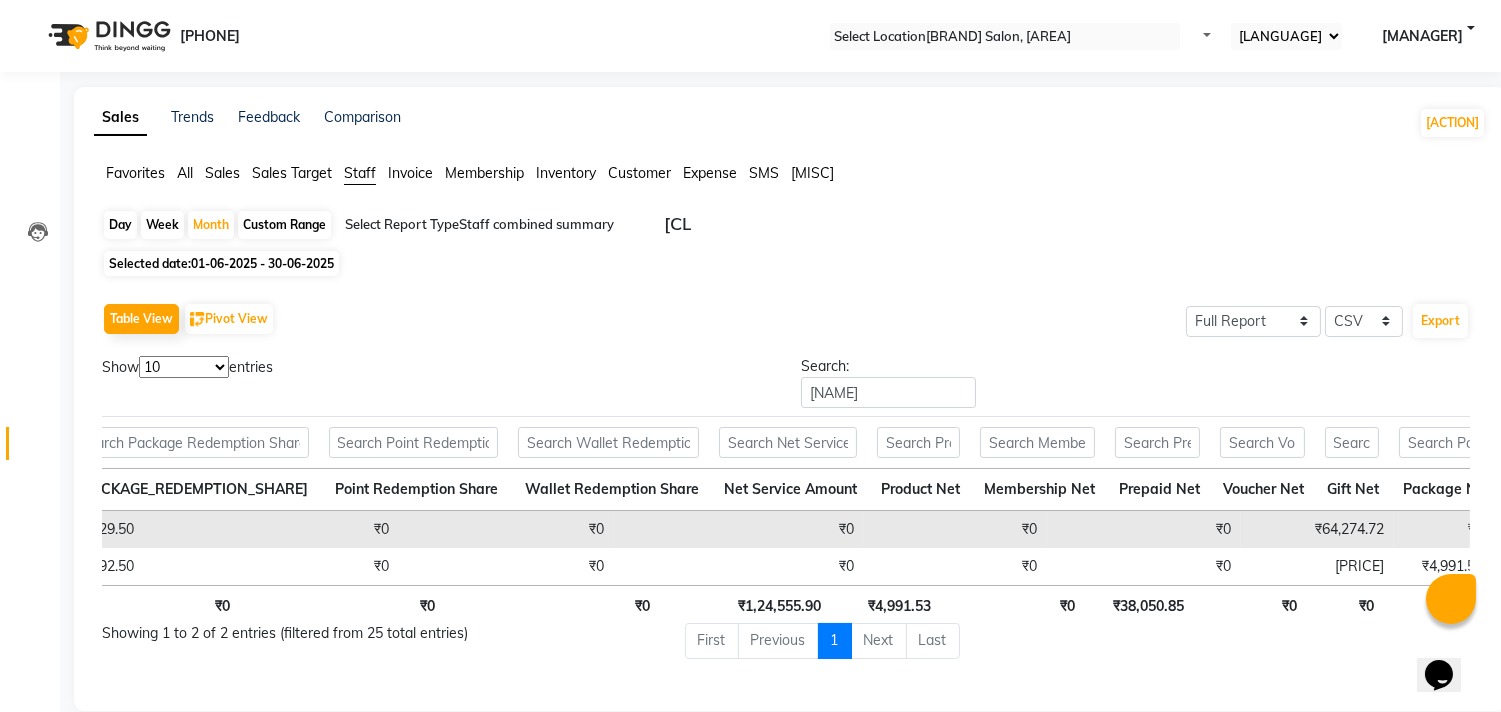 scroll, scrollTop: 0, scrollLeft: 630, axis: horizontal 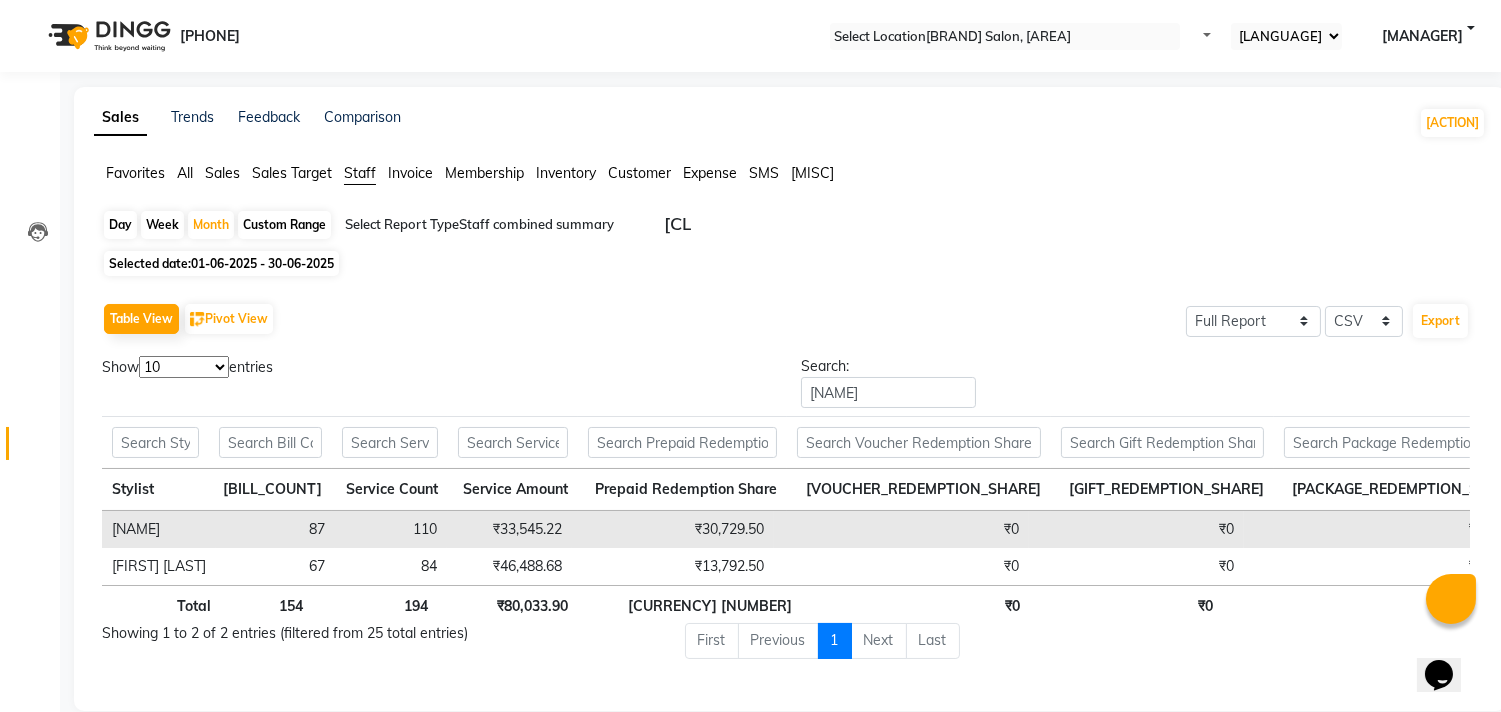 click on "Total" at bounding box center (161, 605) 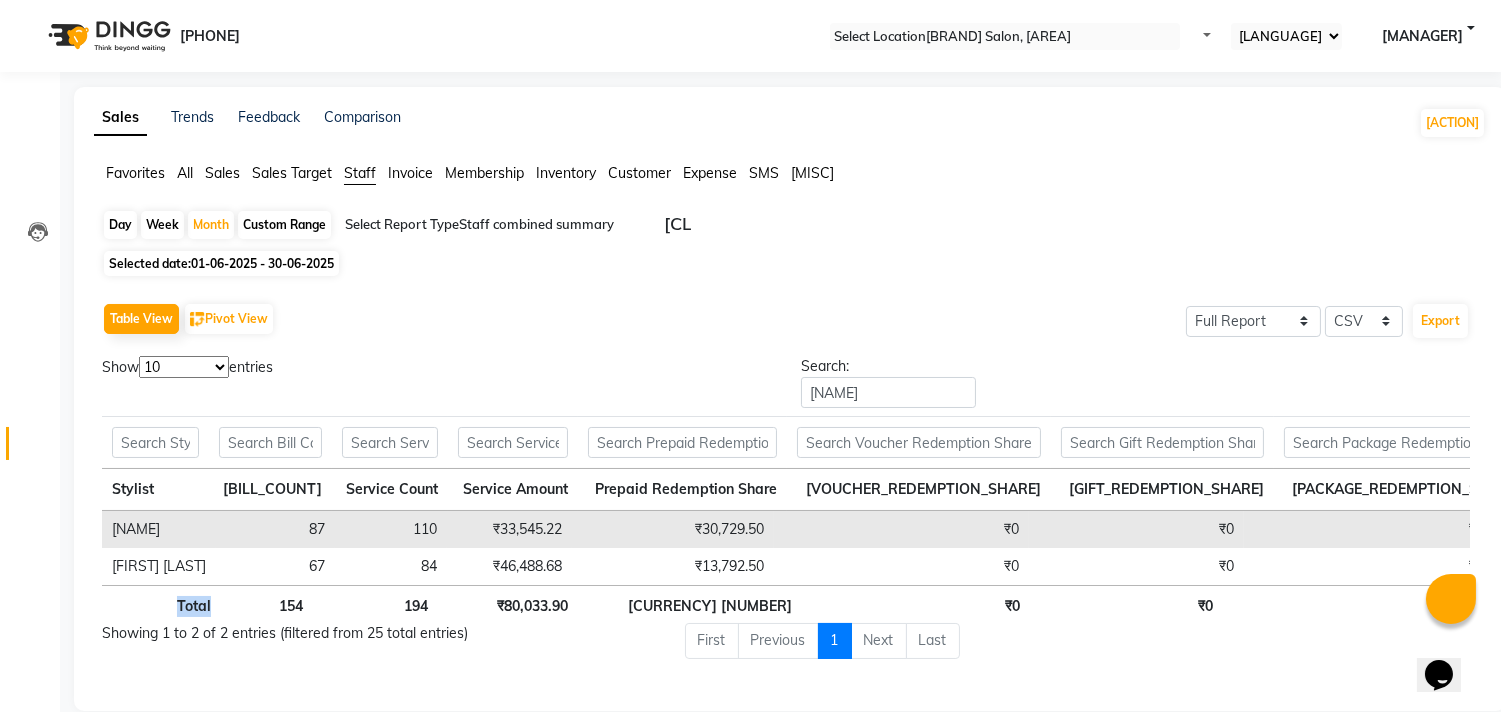 drag, startPoint x: 155, startPoint y: 616, endPoint x: 96, endPoint y: 617, distance: 59.008472 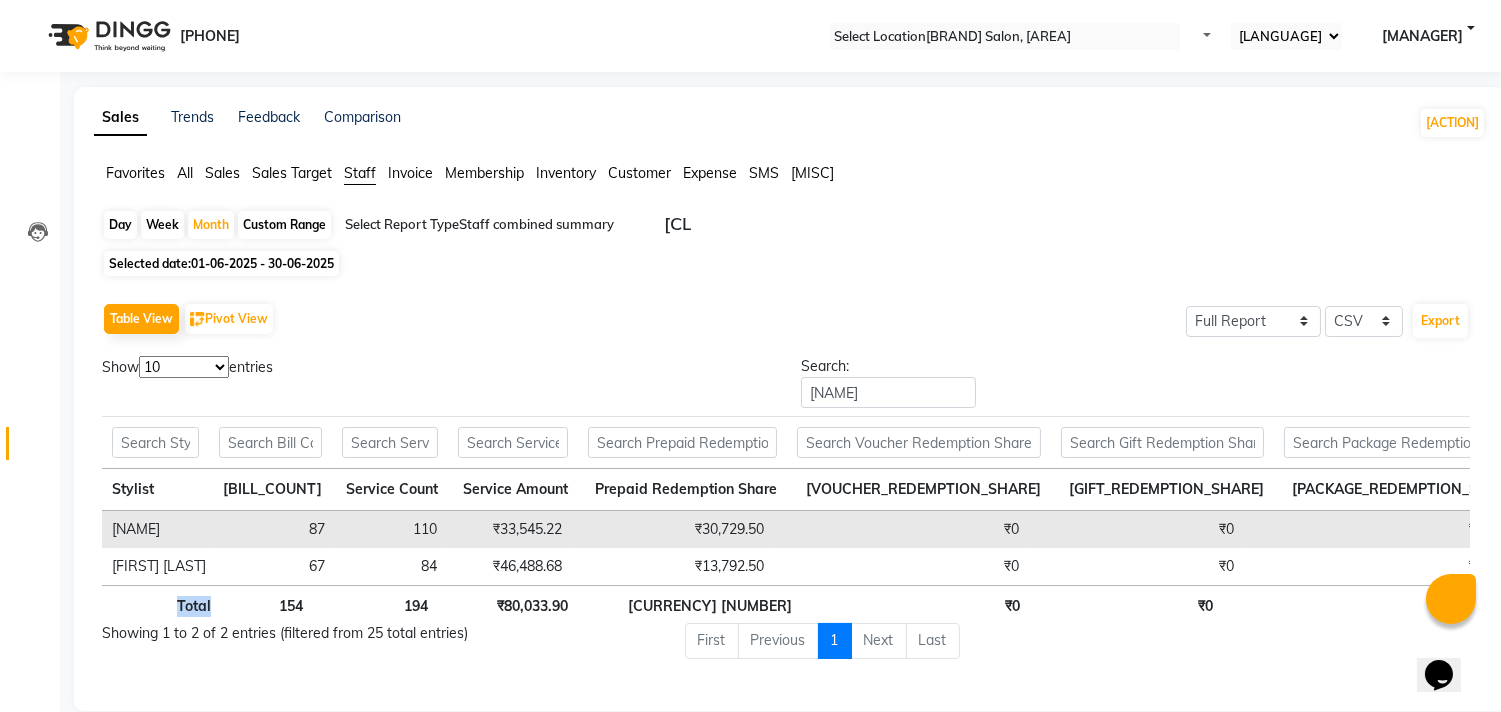 click on "Favorites All Sales Sales Target Staff Invoice Membership Inventory Customer Expense SMS Misc  Day   Week   Month   Custom Range  Select Report Type × Staff combined summary × Selected date:  01-06-2025 - 30-06-2025   Table View   Pivot View  Select Full Report Filtered Report Select CSV PDF  Export  Show  10 25 50 100  entries Search: ARSHAD Stylist Bill Count Service Count Service Amount Prepaid Redemption Share Voucher Redemption Share Gift Redemption Share Package Redemption Share Point Redemption Share Wallet Redemption Share Net Service Amount Product Net Membership Net Prepaid Net Voucher Net Gift Net Package Net Stylist Bill Count Service Count Service Amount Prepaid Redemption Share Voucher Redemption Share Gift Redemption Share Package Redemption Share Point Redemption Share Wallet Redemption Share Net Service Amount Product Net Membership Net Prepaid Net Voucher Net Gift Net Package Net Total 154 194 ₹80,033.90 ₹44,522.00 ₹0 ₹0 ₹0 ₹0 ₹0 ₹1,24,555.90 ₹4,991.53 ₹0 ₹38,050.85" at bounding box center (790, 427) 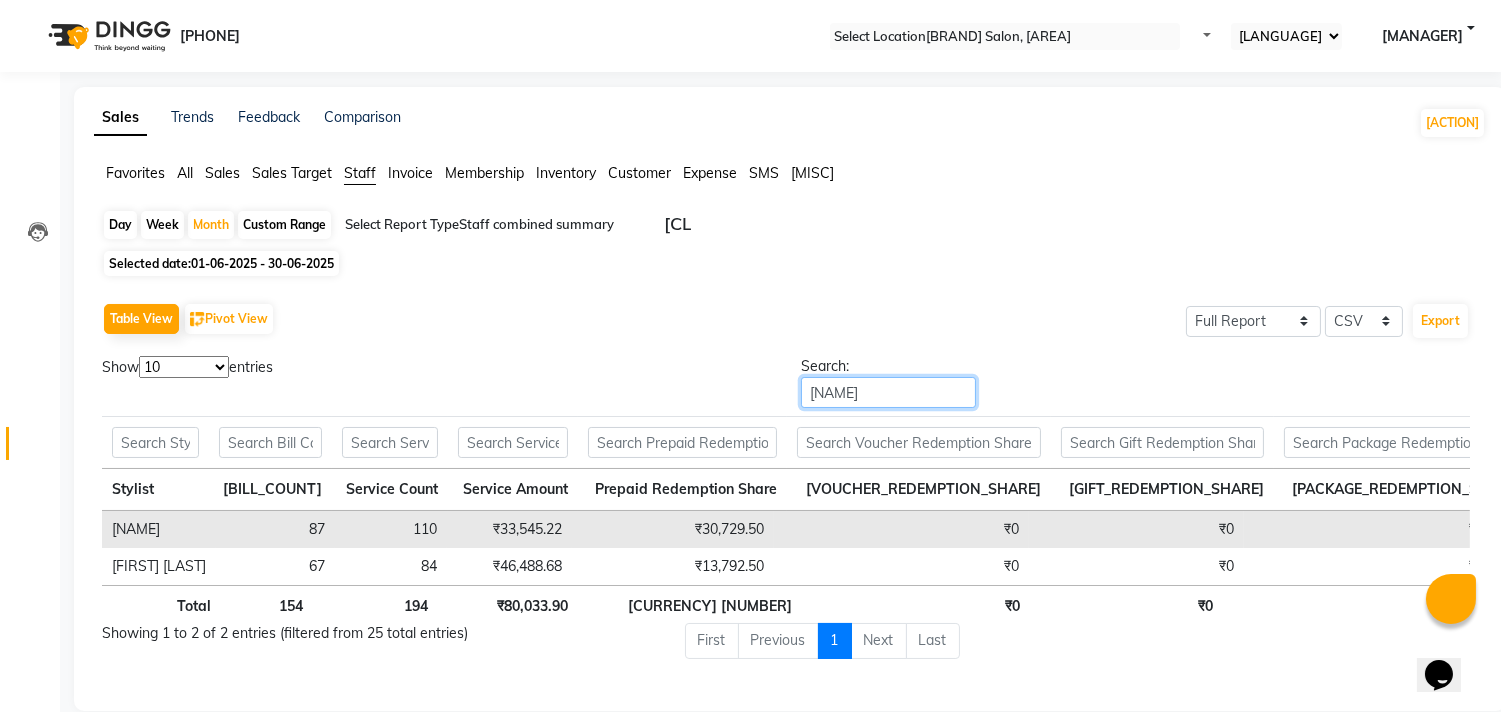 click on "ARSHAD" at bounding box center (888, 392) 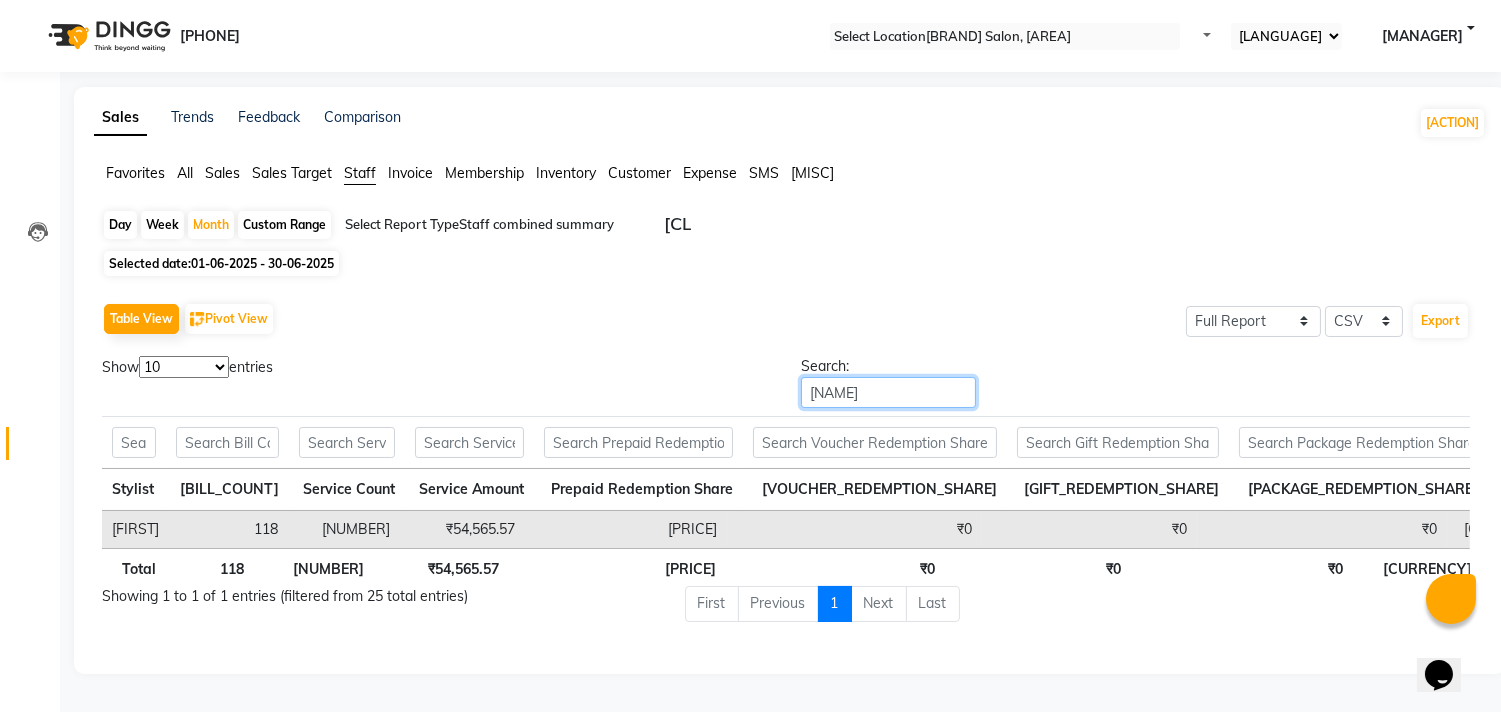 scroll, scrollTop: 0, scrollLeft: 265, axis: horizontal 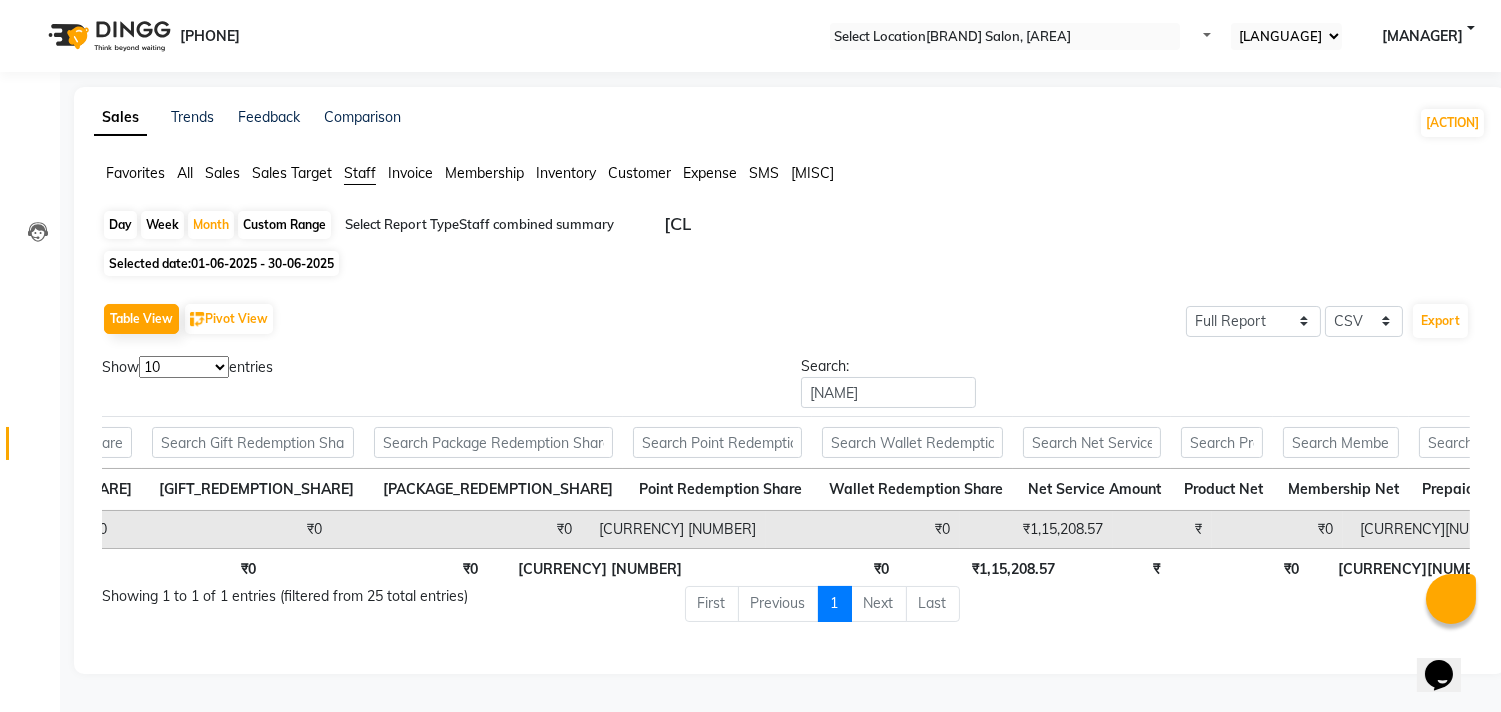 click on "₹2,542.38" at bounding box center [1162, 529] 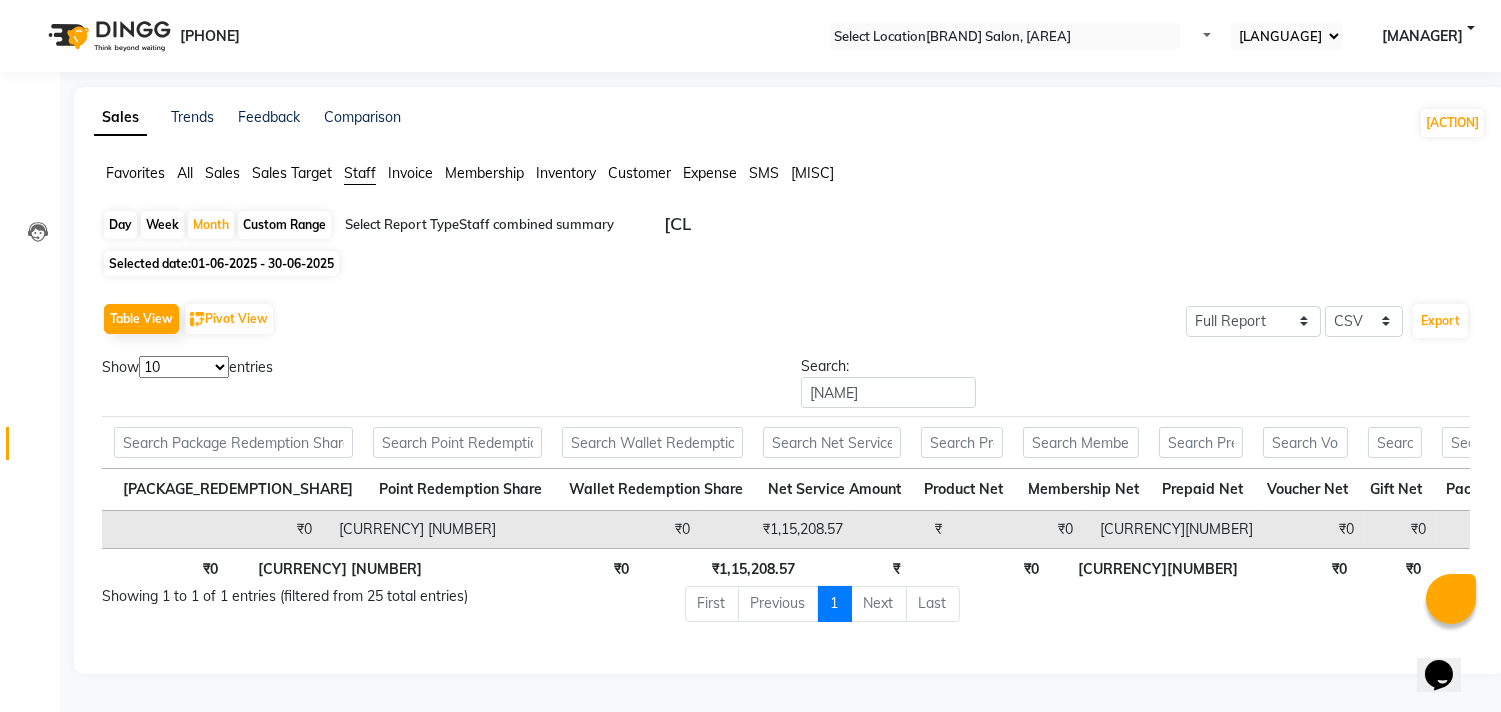 click on "₹2,542.38" at bounding box center [902, 529] 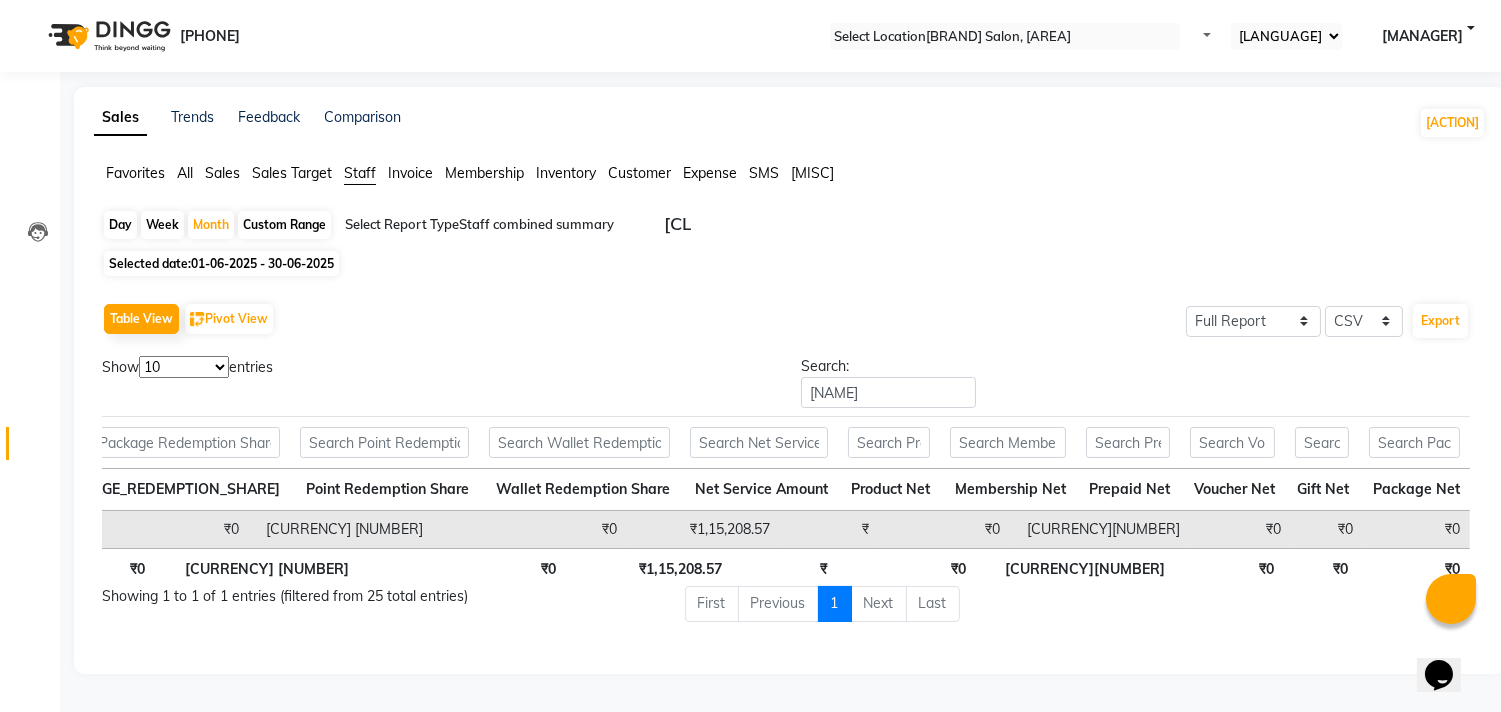 scroll, scrollTop: 0, scrollLeft: 975, axis: horizontal 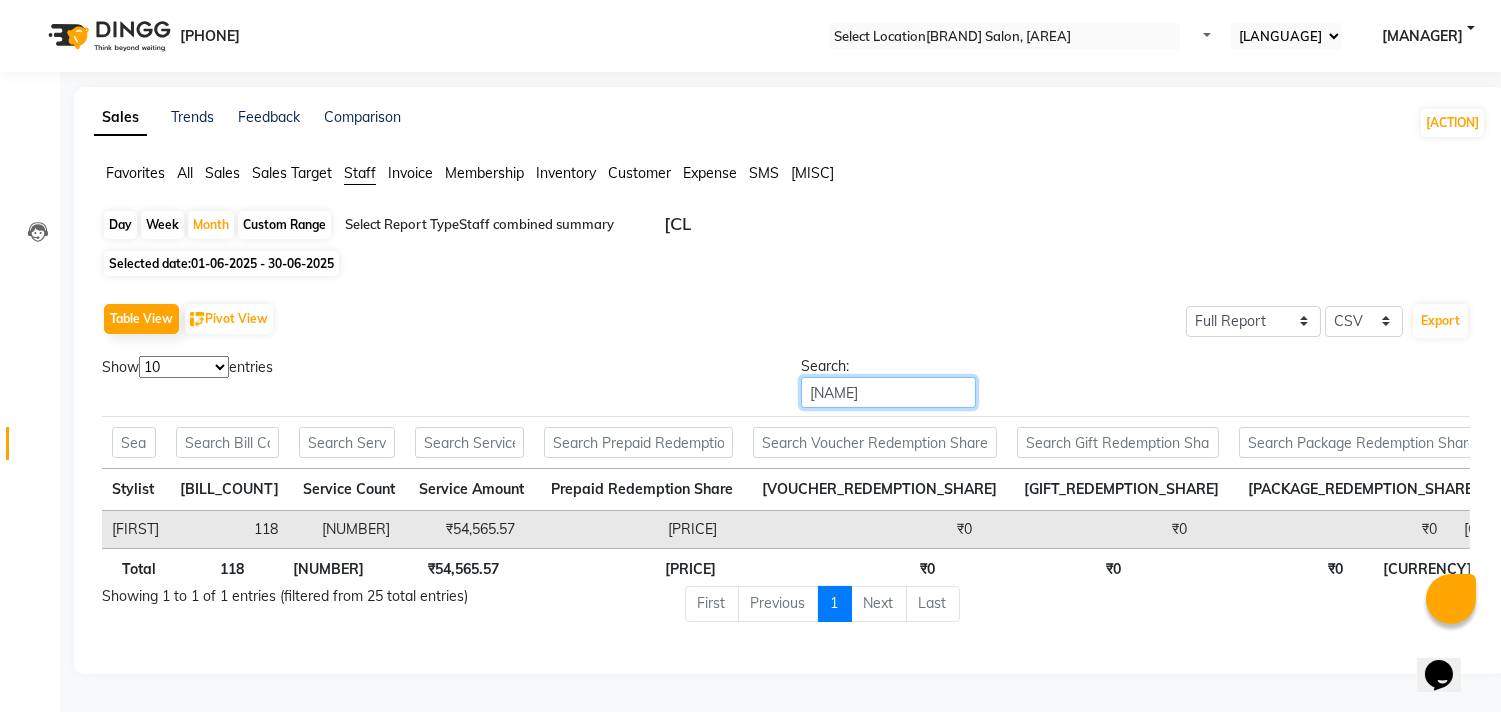 click on "MUKIM" at bounding box center [888, 392] 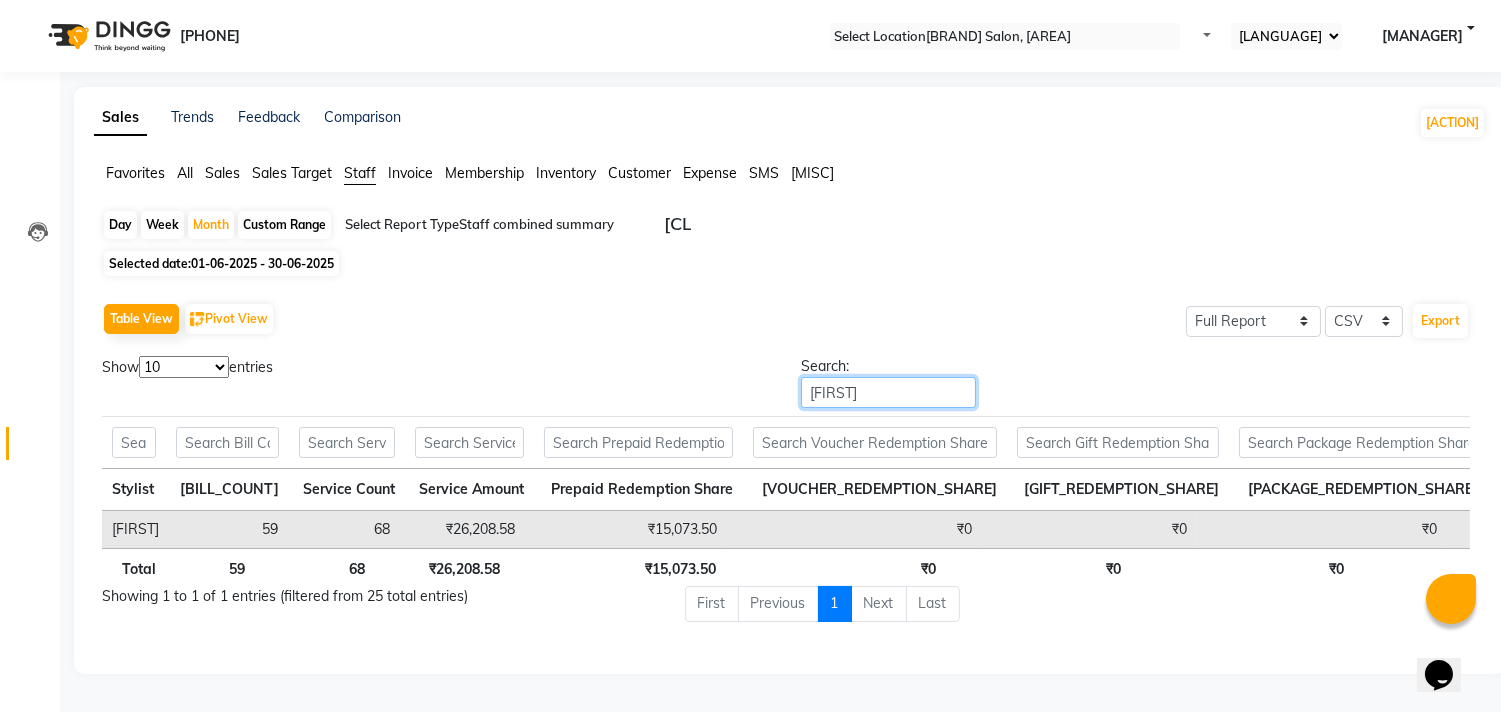 scroll, scrollTop: 0, scrollLeft: 56, axis: horizontal 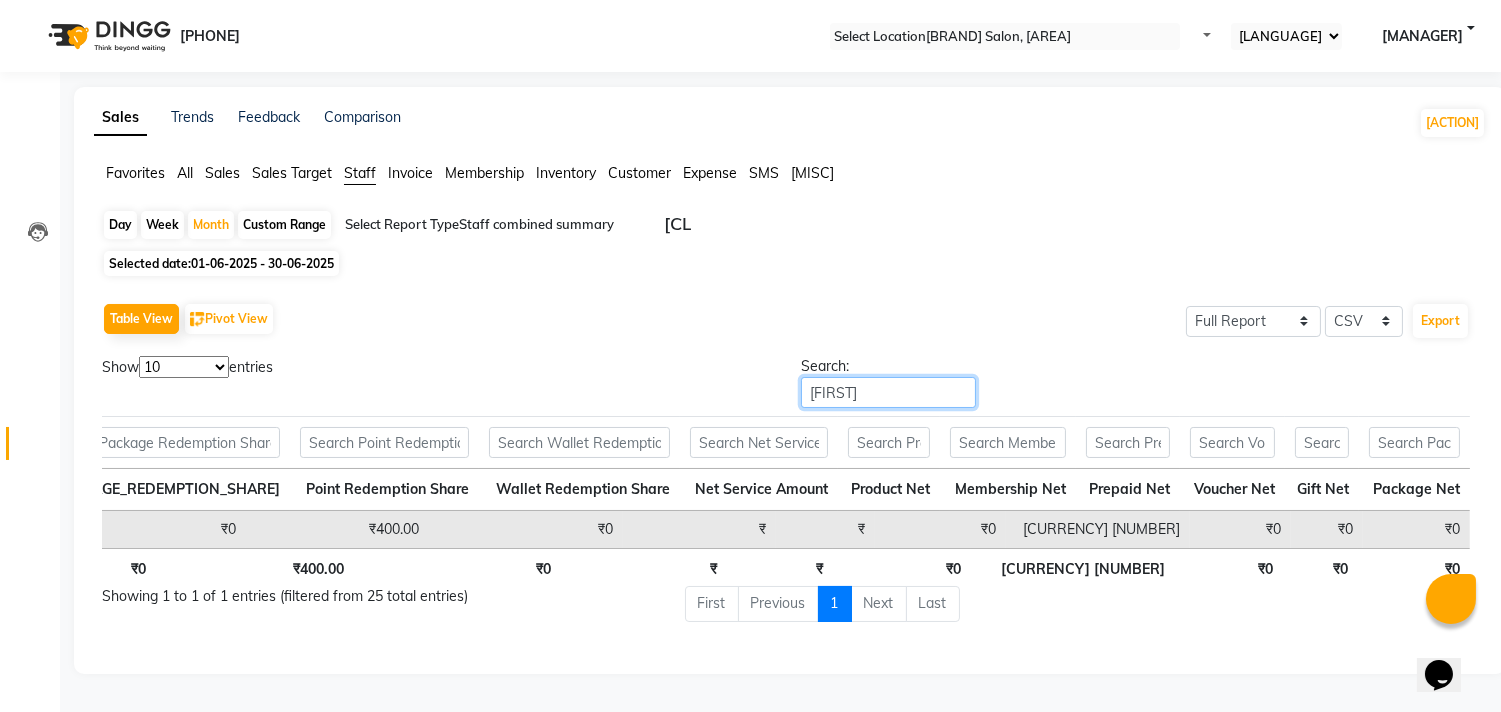 click on "[FIRST]" at bounding box center (888, 392) 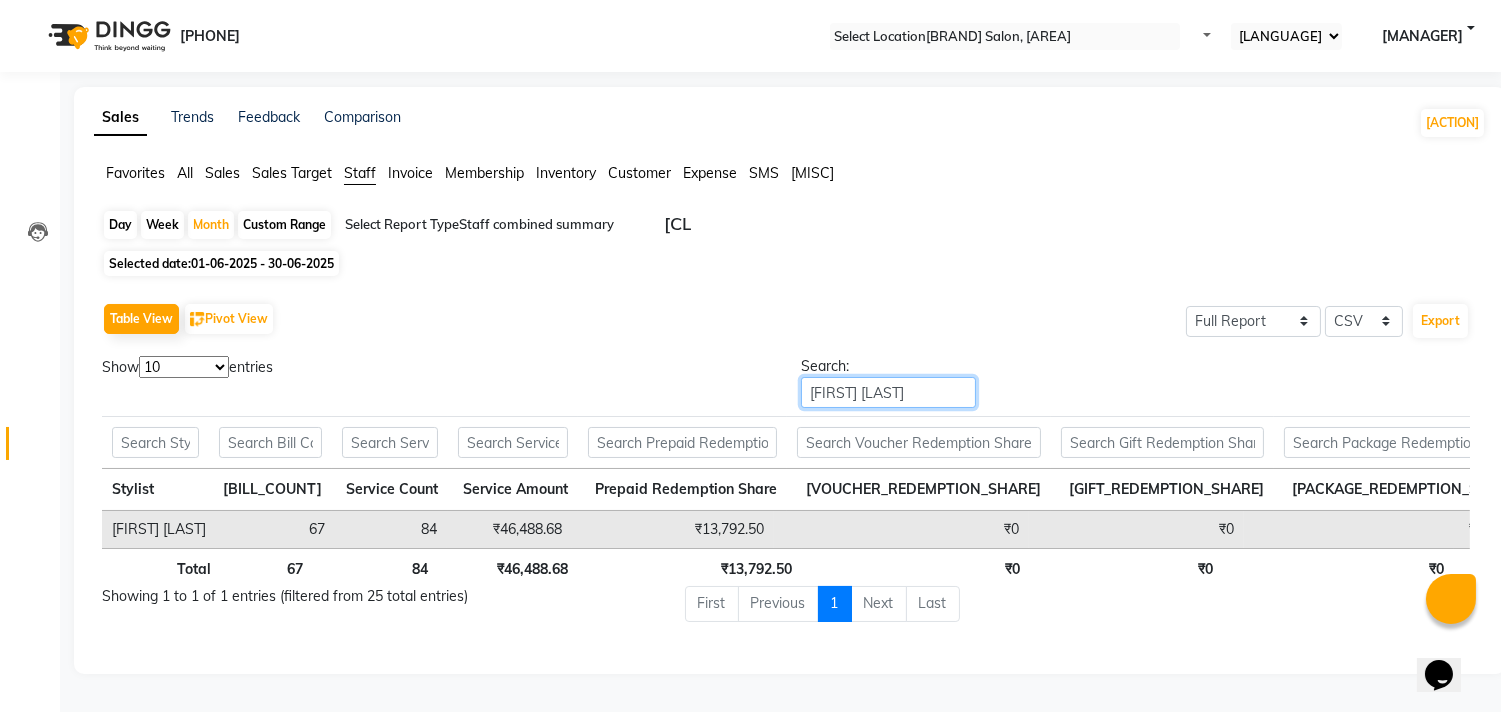 scroll, scrollTop: 0, scrollLeft: 278, axis: horizontal 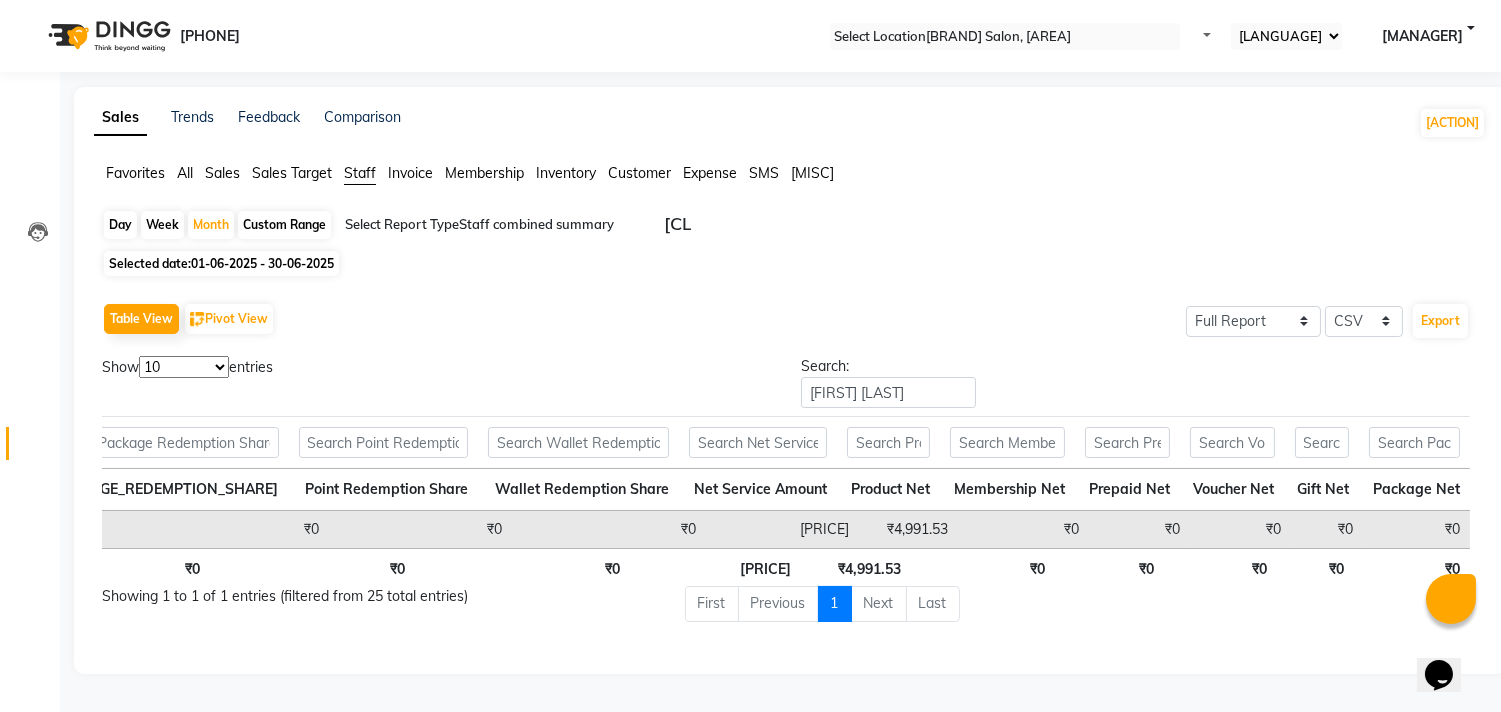 click on "₹0" at bounding box center (1240, 529) 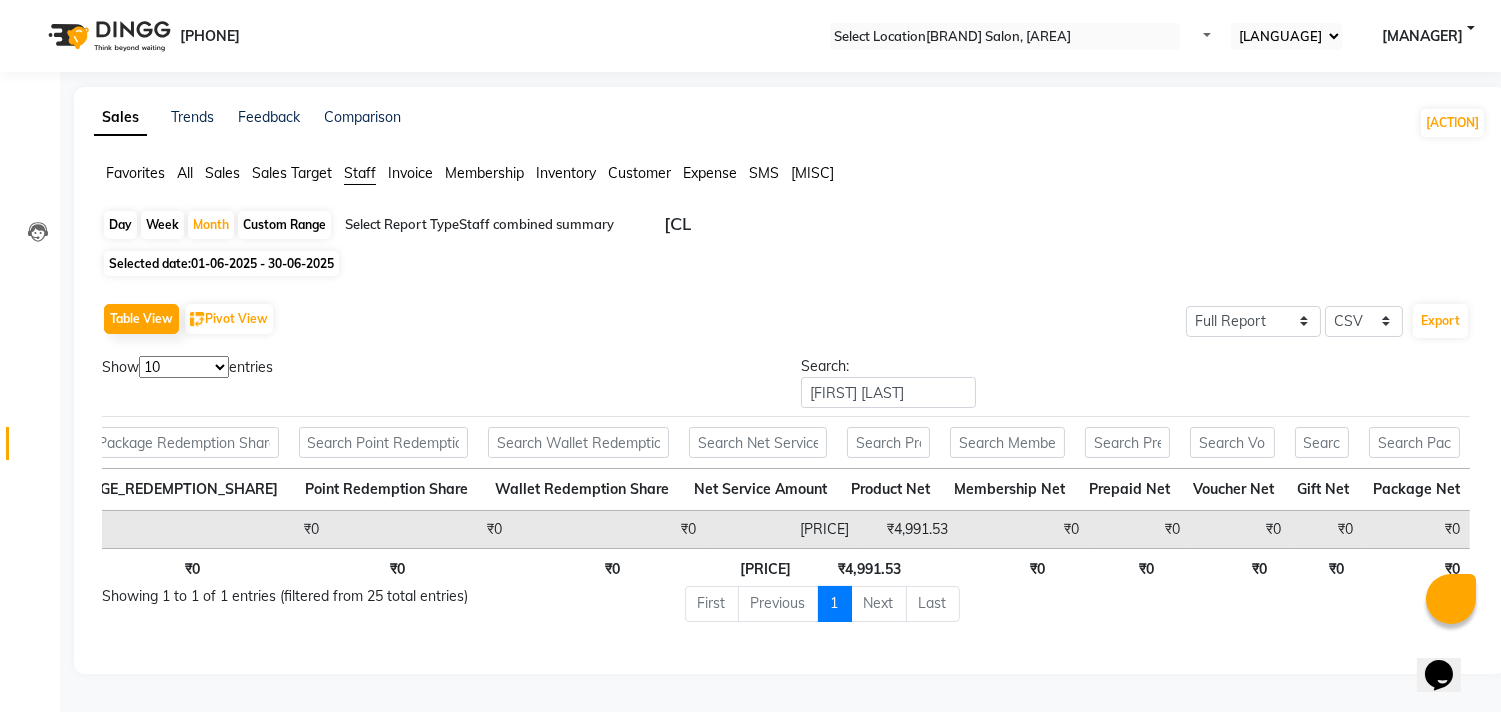 scroll, scrollTop: 0, scrollLeft: 538, axis: horizontal 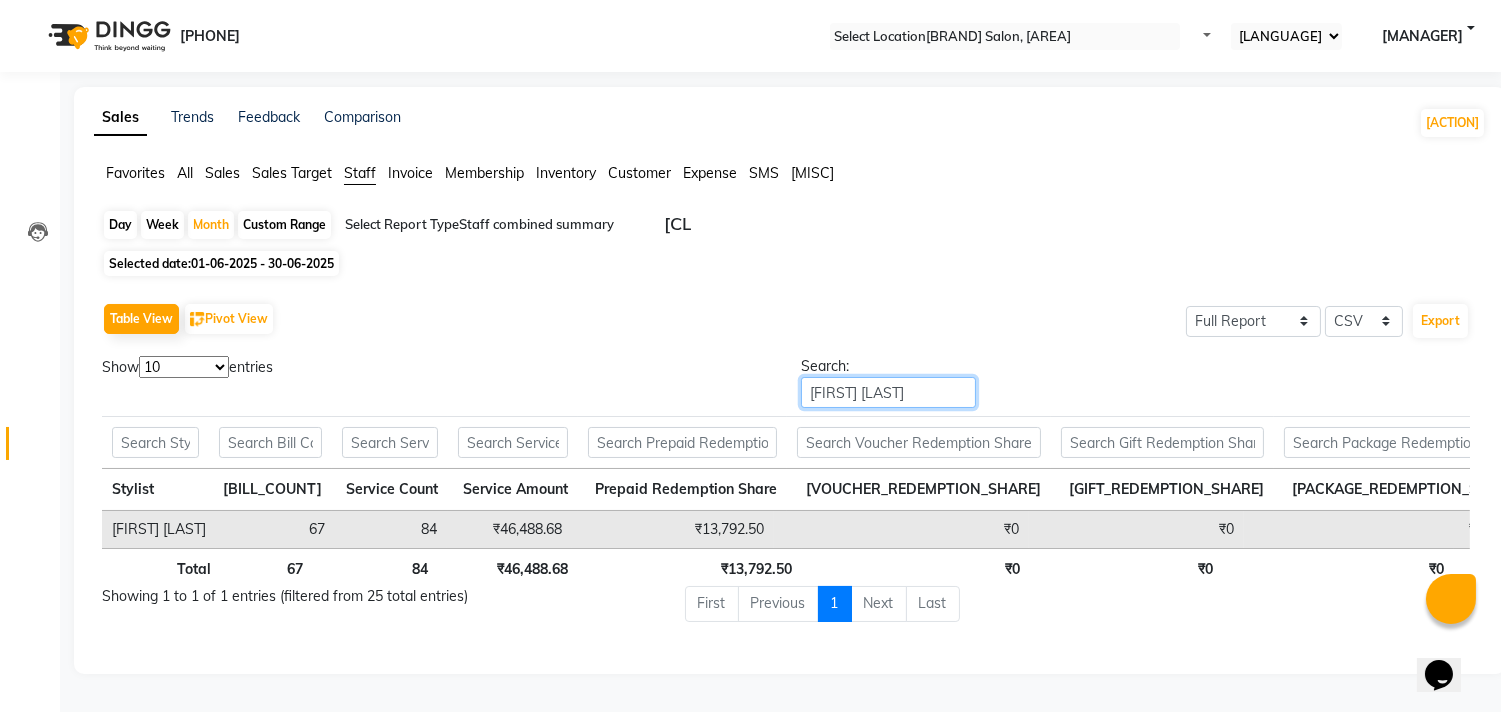 click on "[FIRST]" at bounding box center [888, 392] 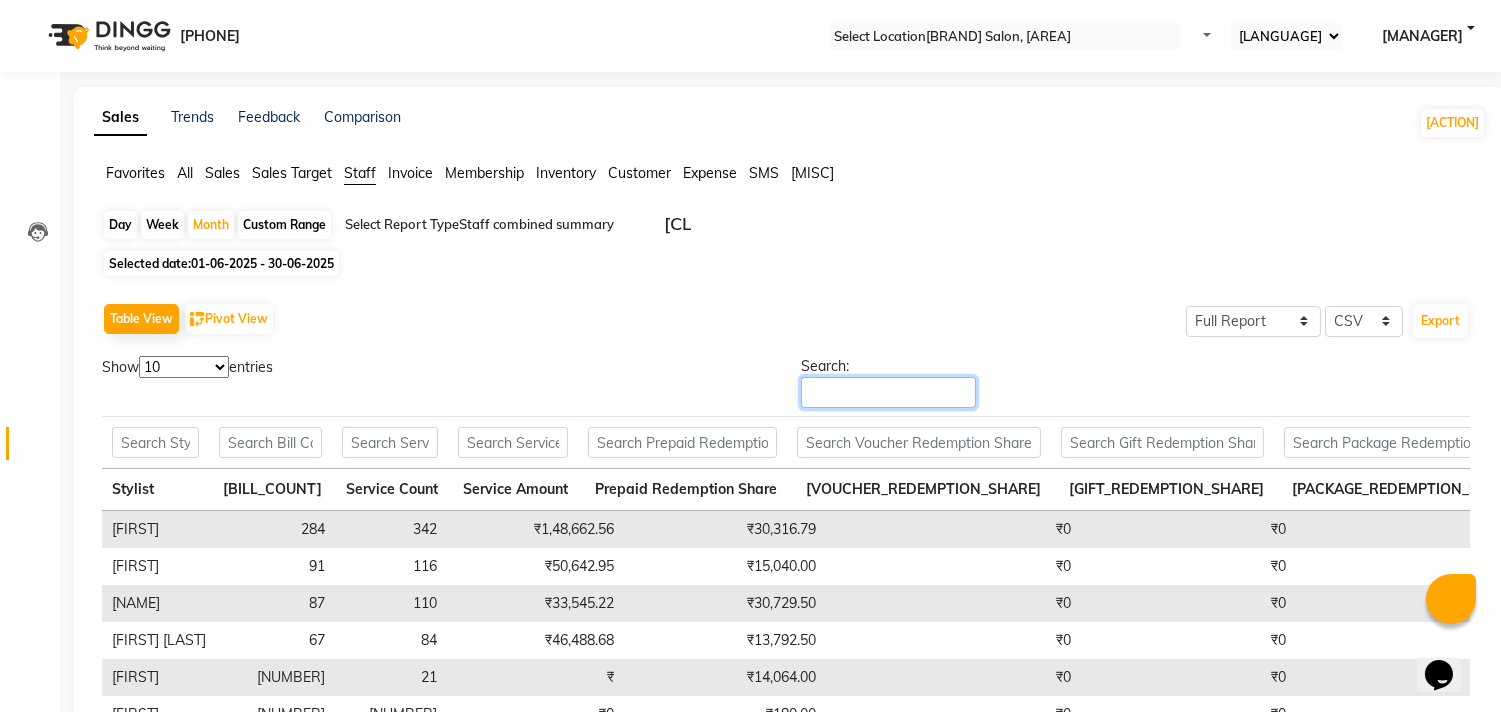 click on "Search:" at bounding box center [888, 392] 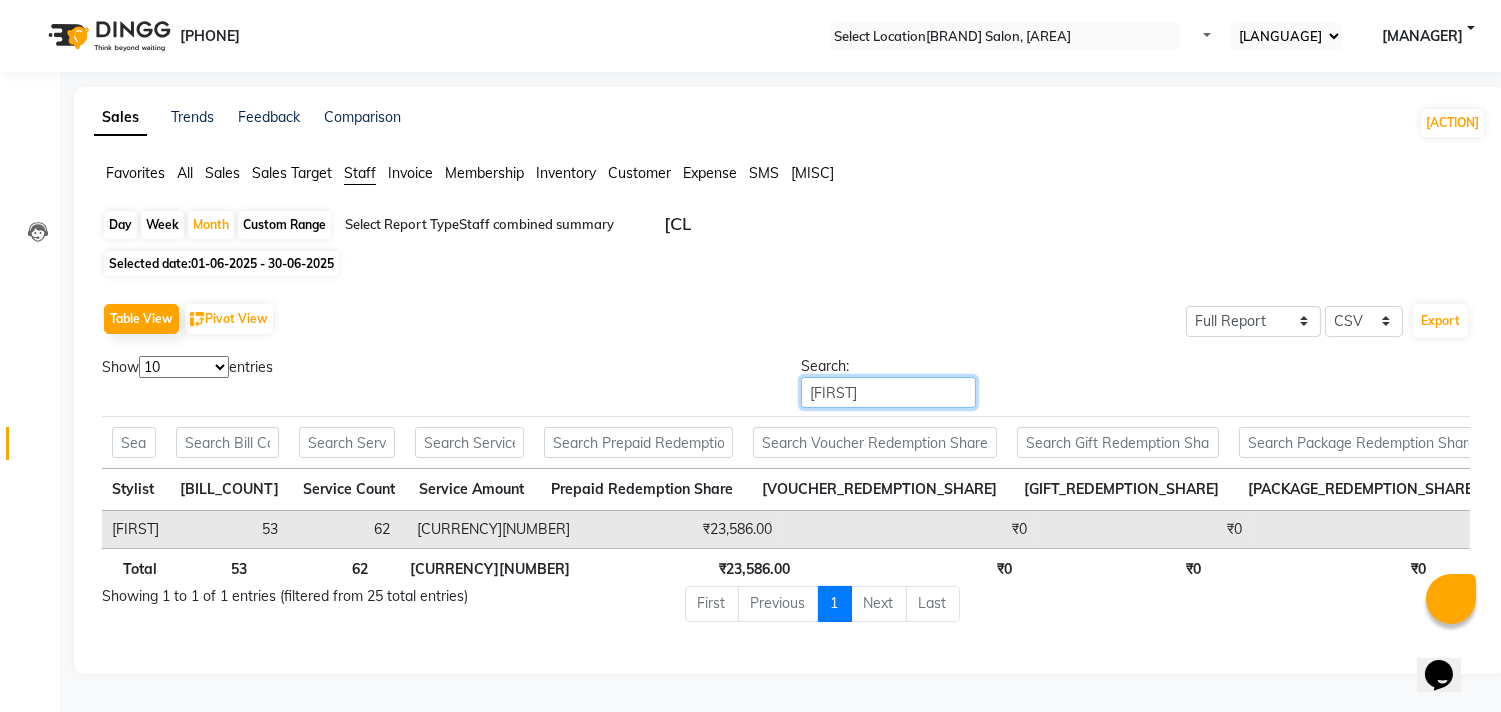 scroll, scrollTop: 0, scrollLeft: 403, axis: horizontal 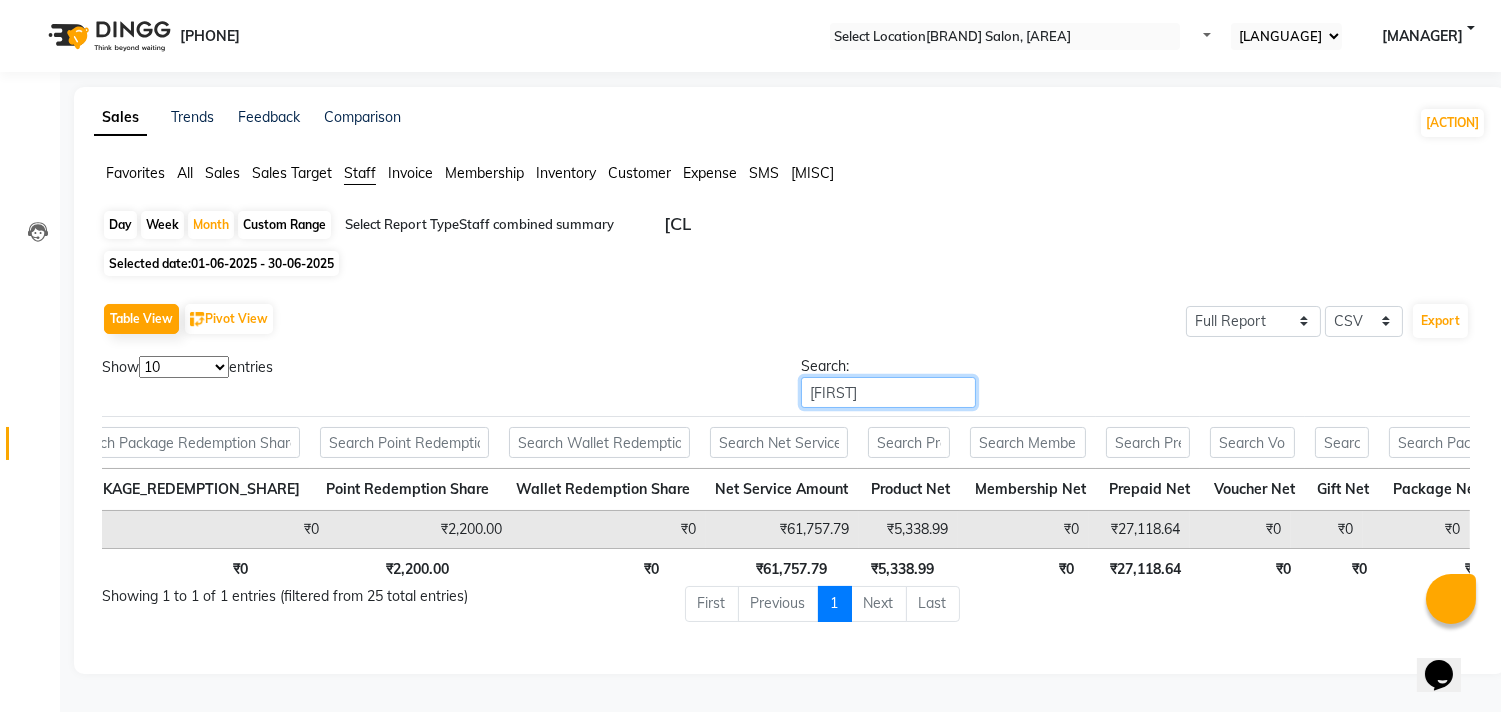 click on "SHARUK" at bounding box center [888, 392] 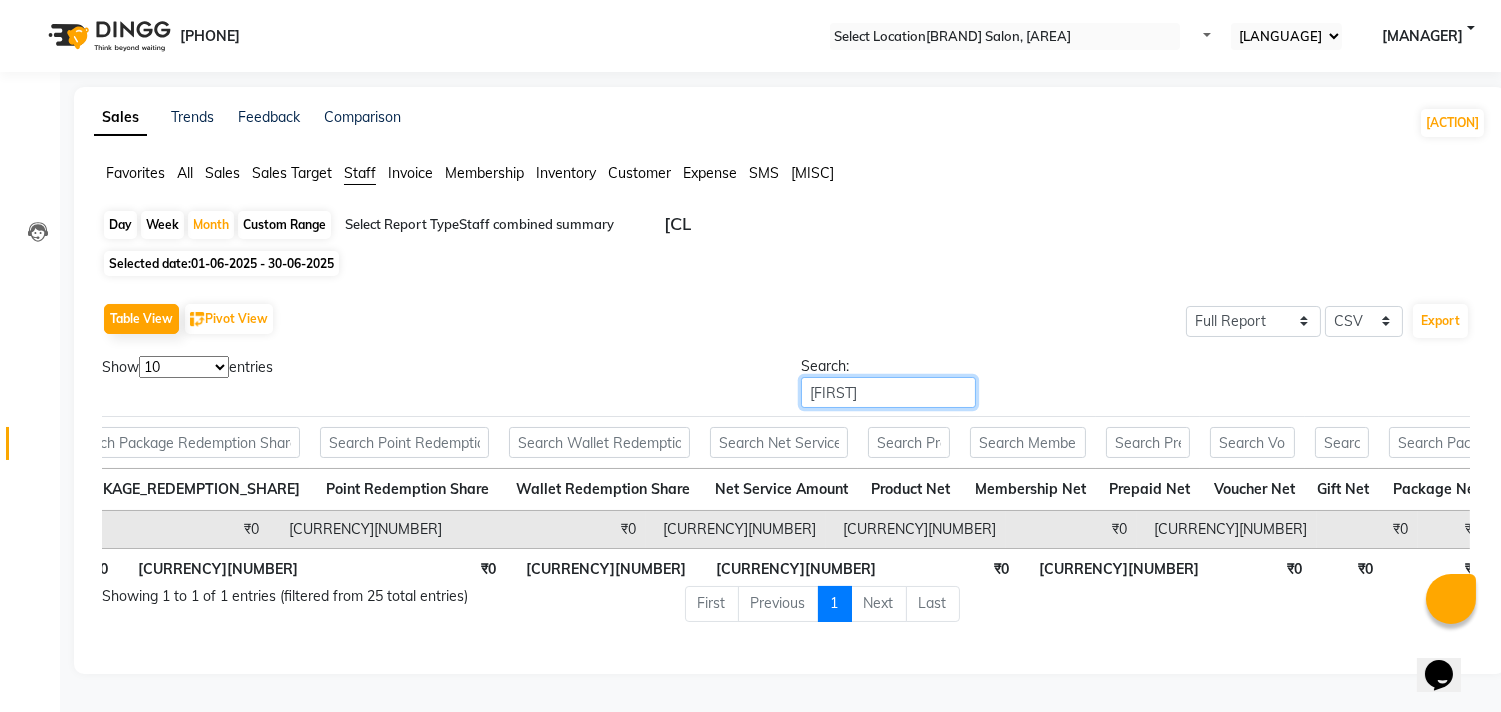 scroll, scrollTop: 0, scrollLeft: 897, axis: horizontal 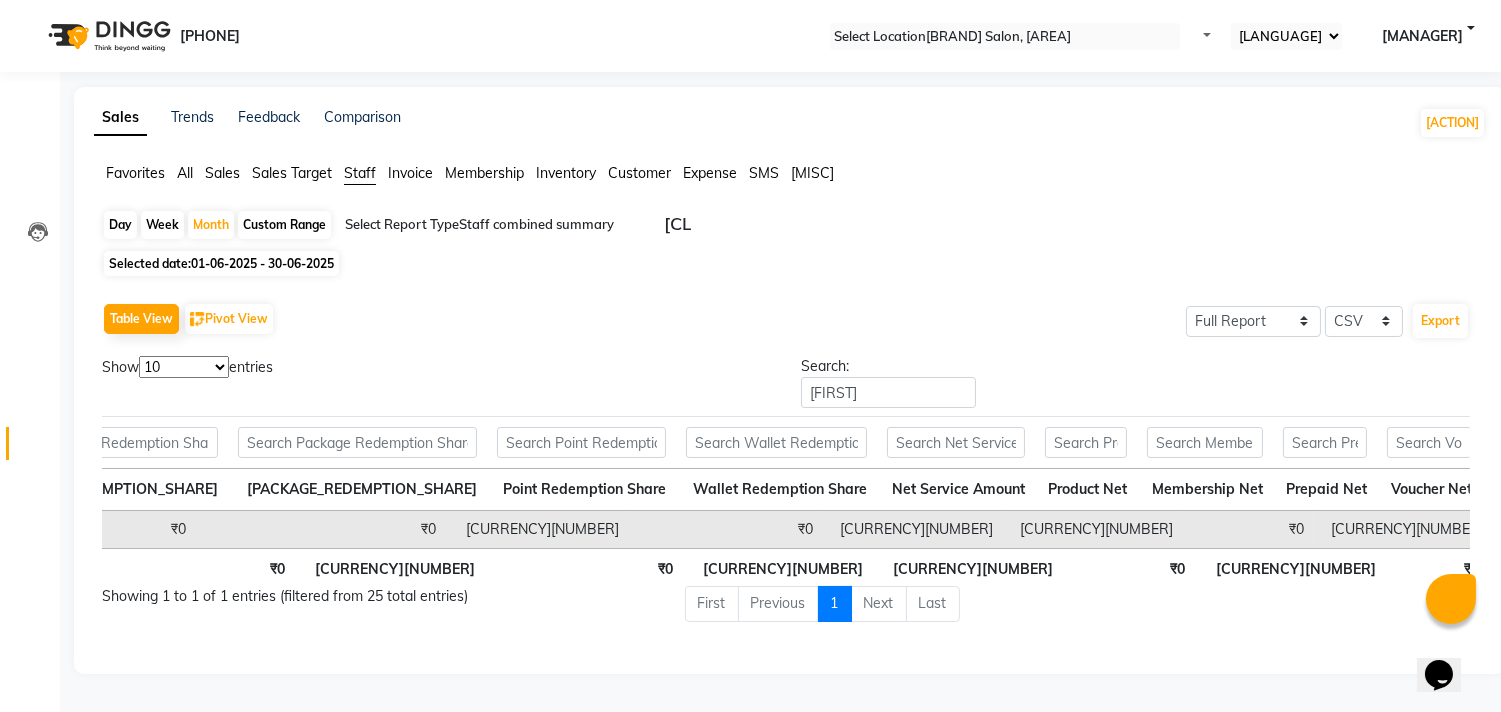 click on "₹86,101.70" at bounding box center (1404, 529) 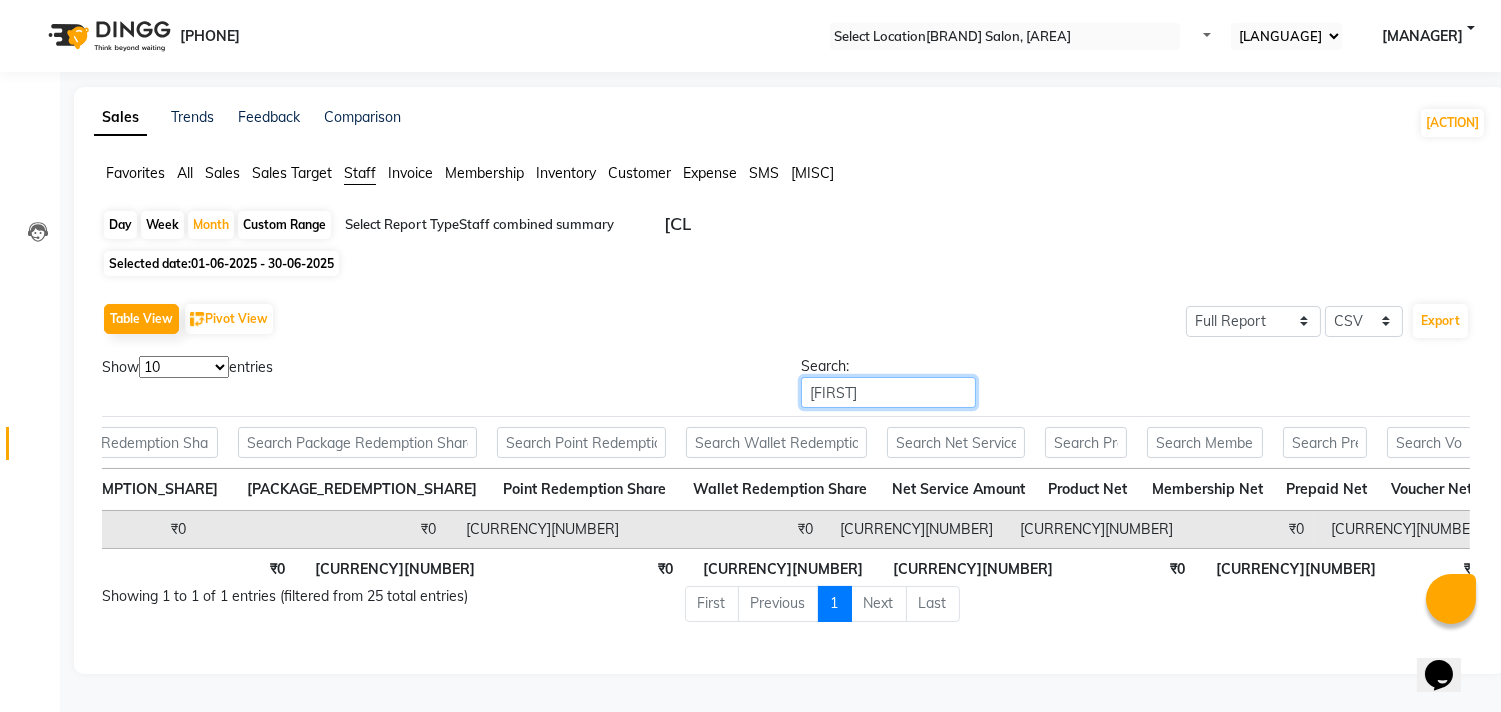 click on "KUNAL" at bounding box center [888, 392] 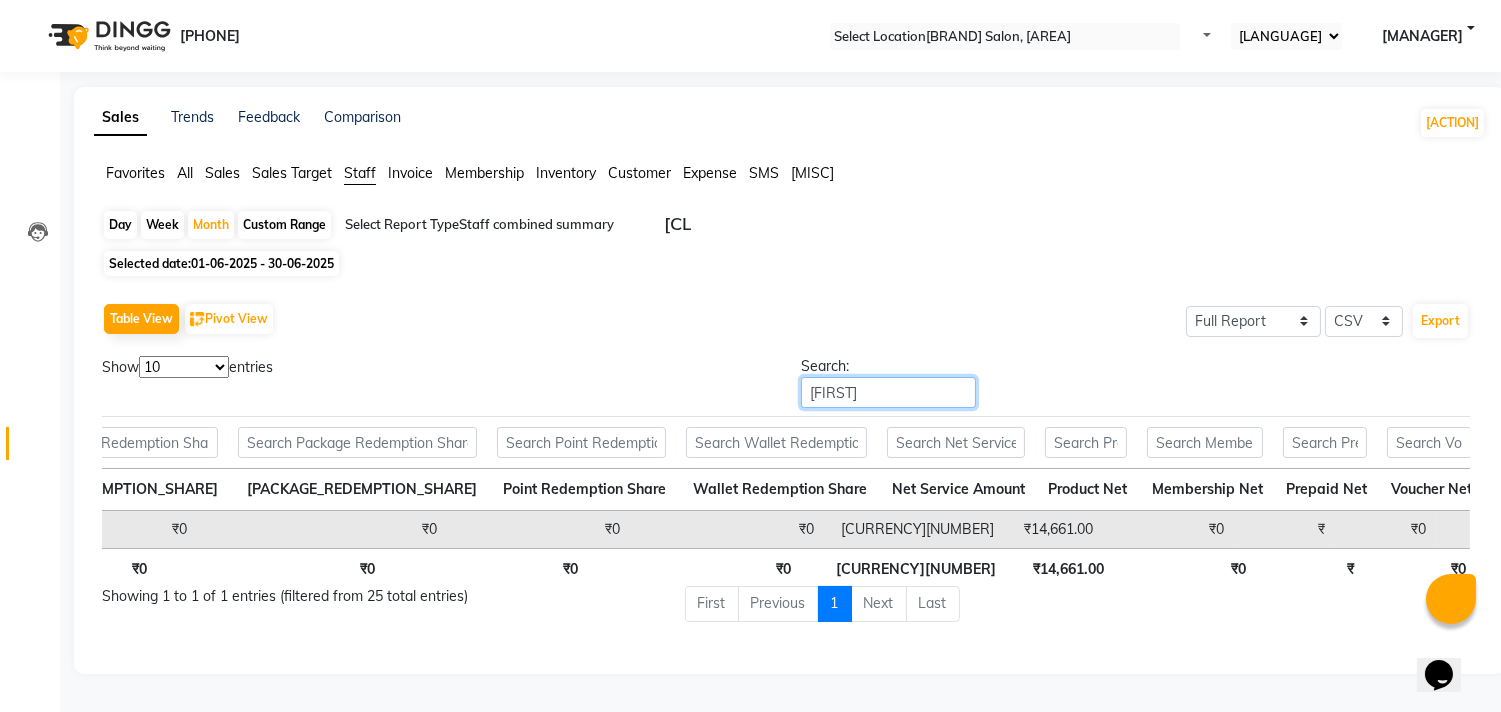 scroll, scrollTop: 0, scrollLeft: 1114, axis: horizontal 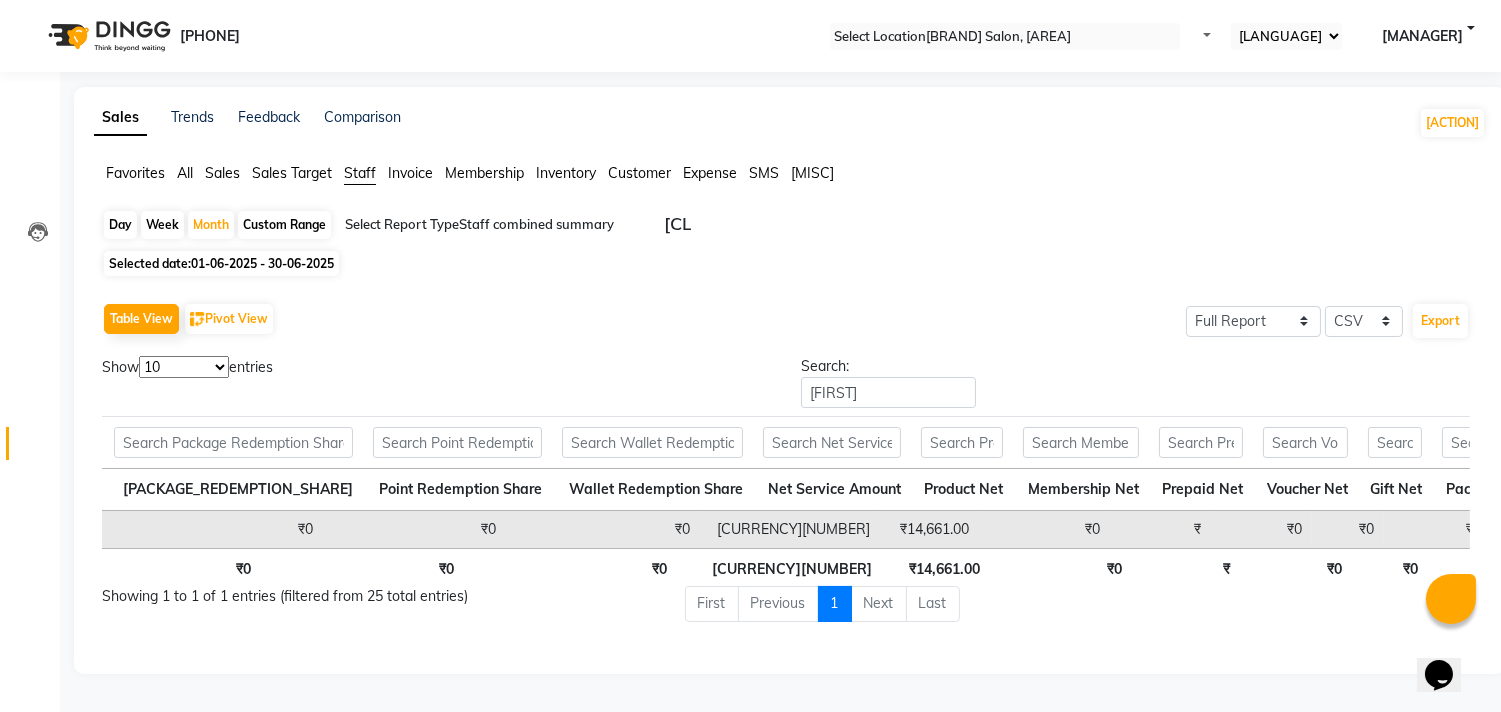 click on "₹0" at bounding box center (1261, 529) 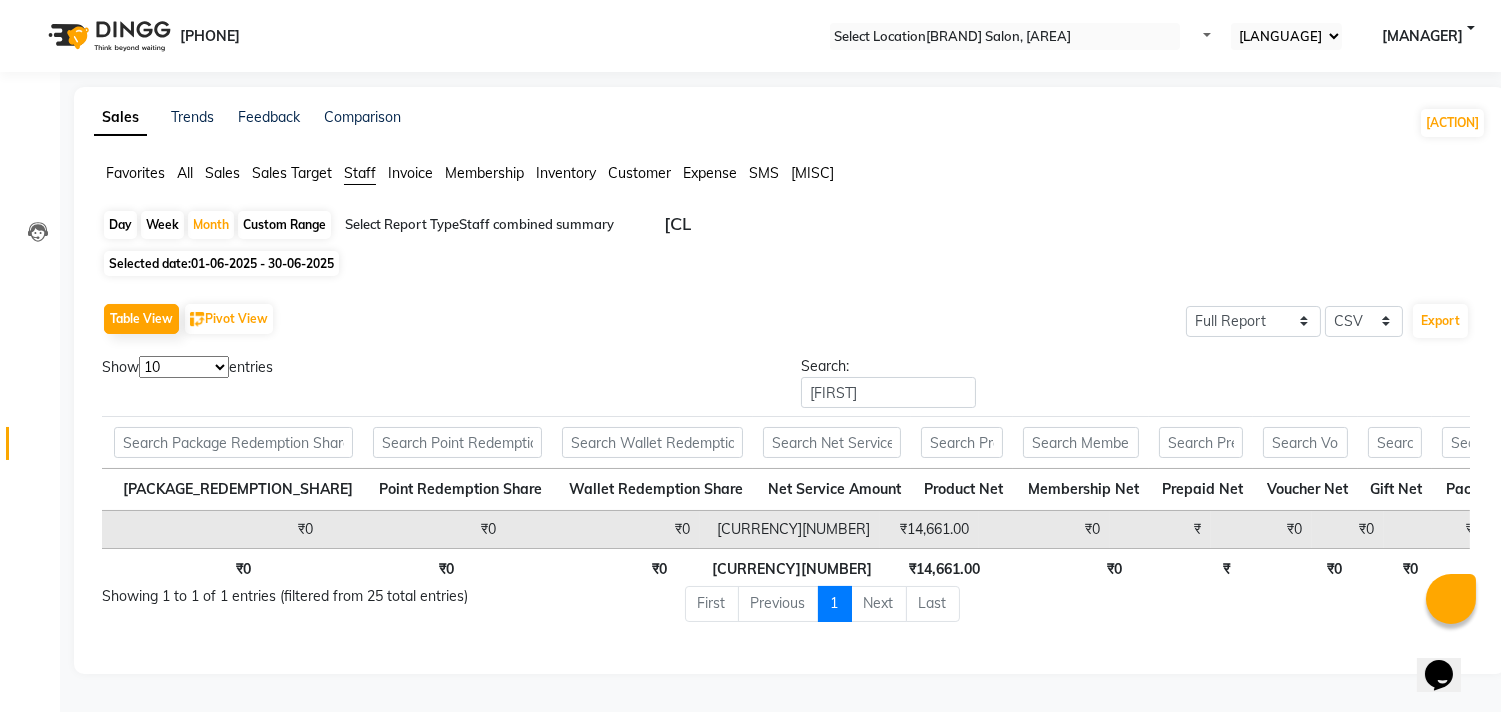 scroll, scrollTop: 0, scrollLeft: 1221, axis: horizontal 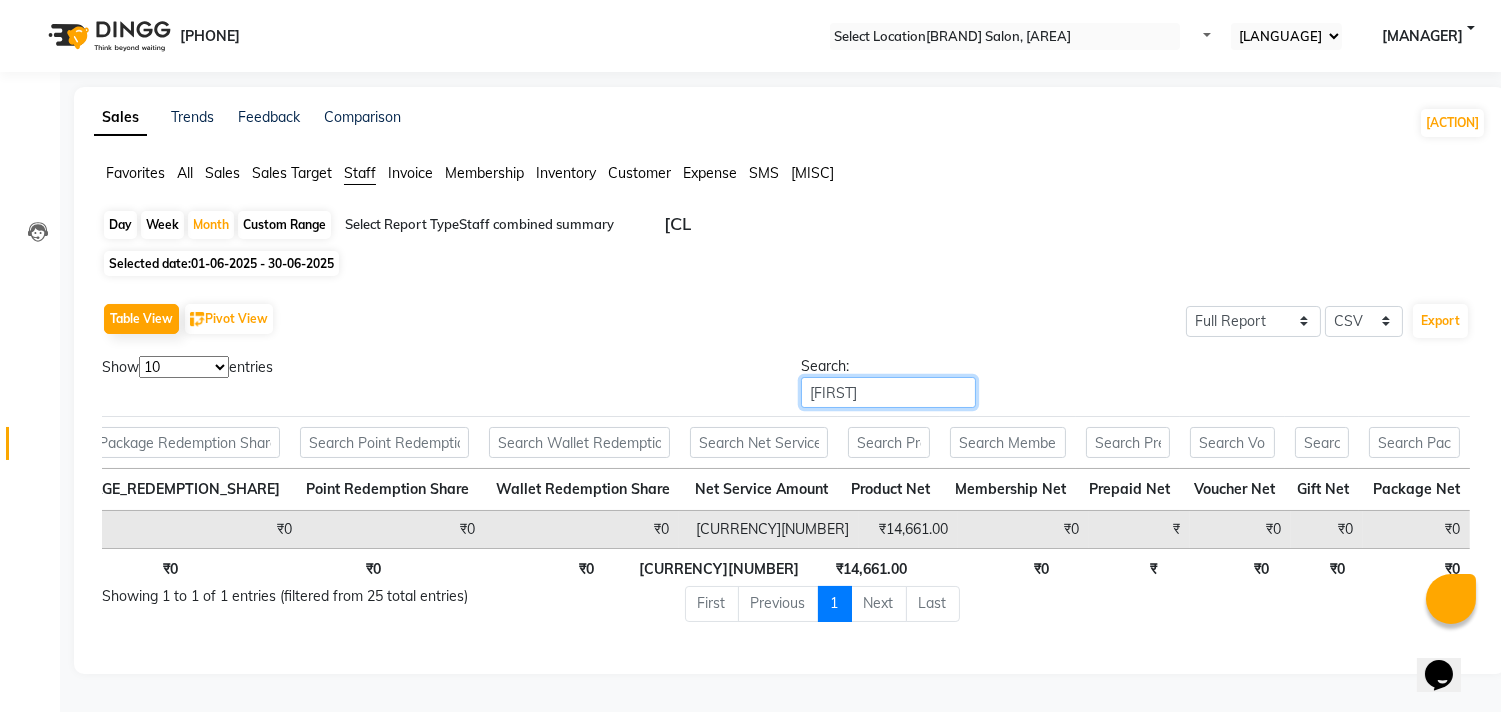 click on "HANISH" at bounding box center (888, 392) 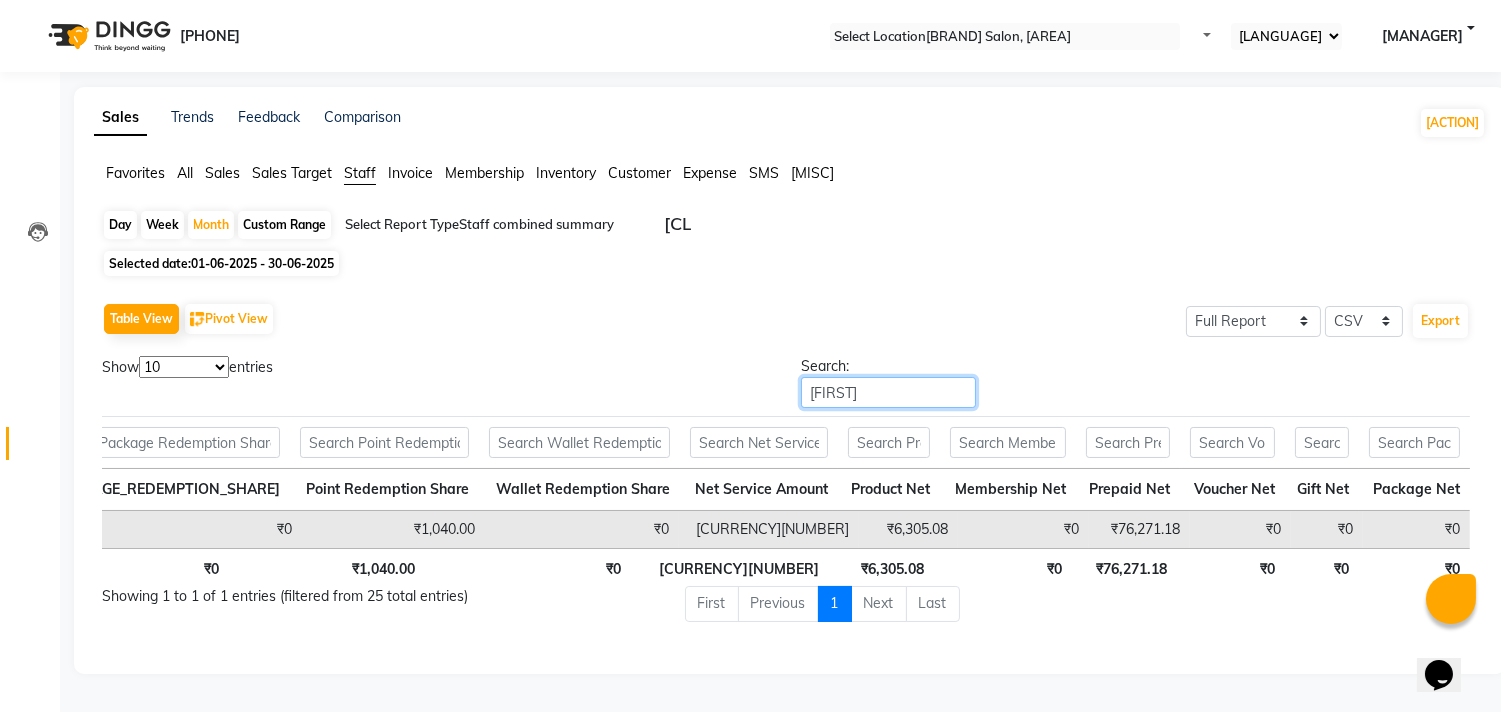 scroll, scrollTop: 0, scrollLeft: 438, axis: horizontal 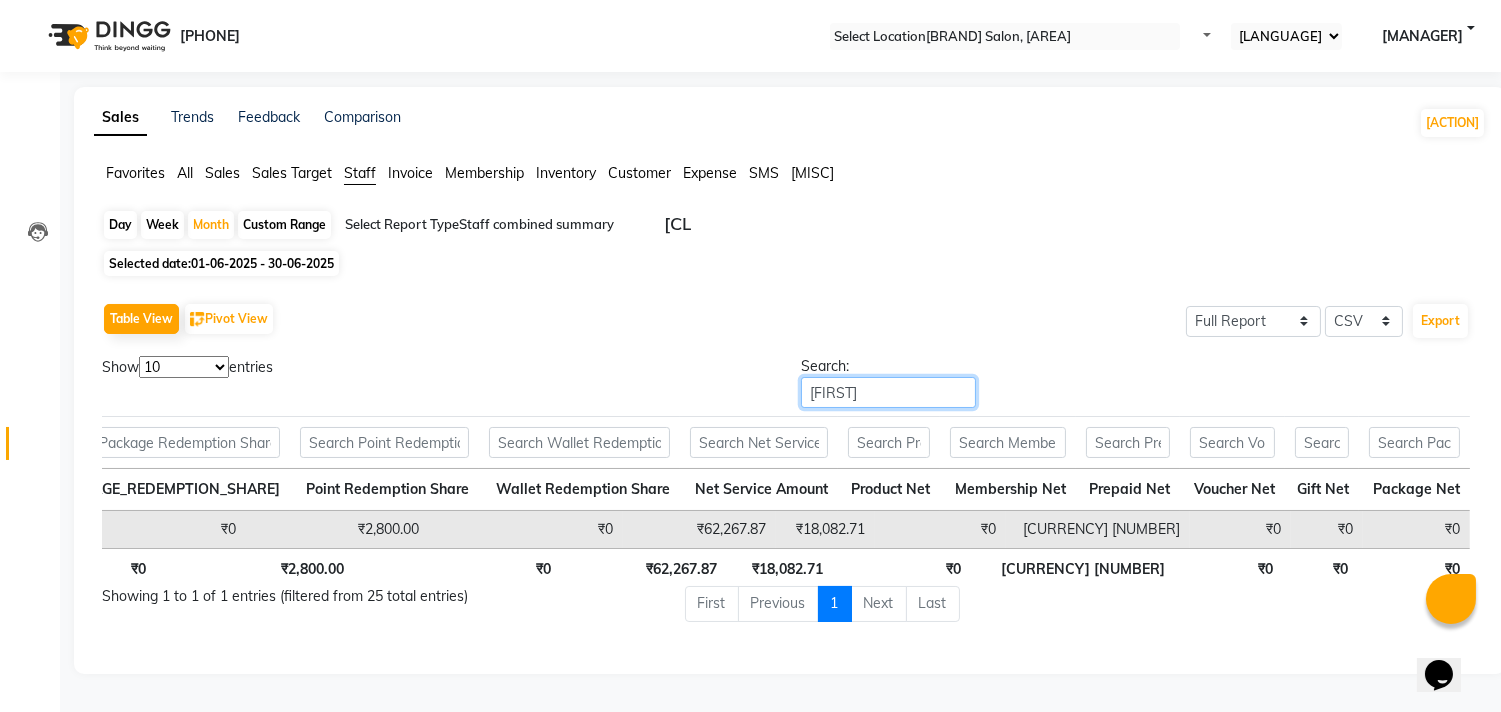 click on "[FIRST]" at bounding box center (888, 392) 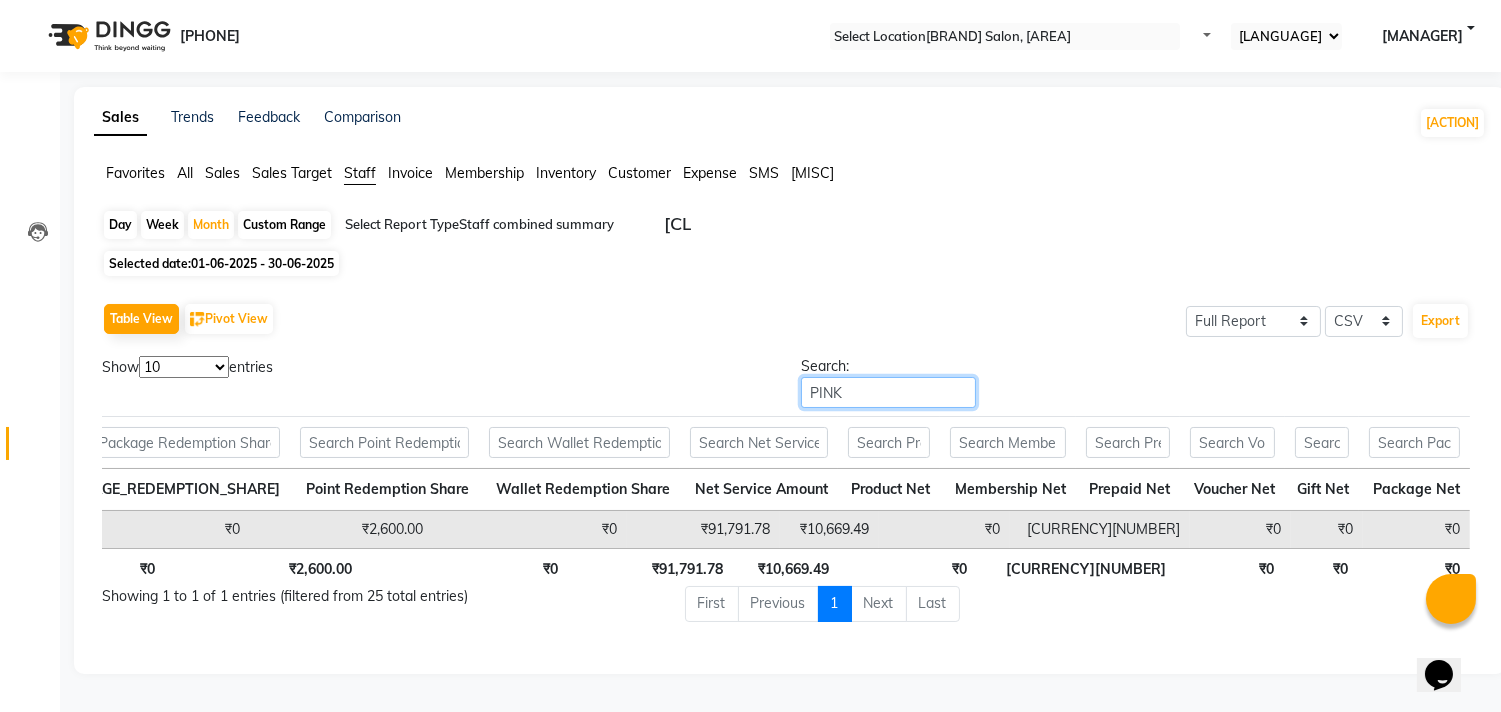 scroll, scrollTop: 0, scrollLeft: 255, axis: horizontal 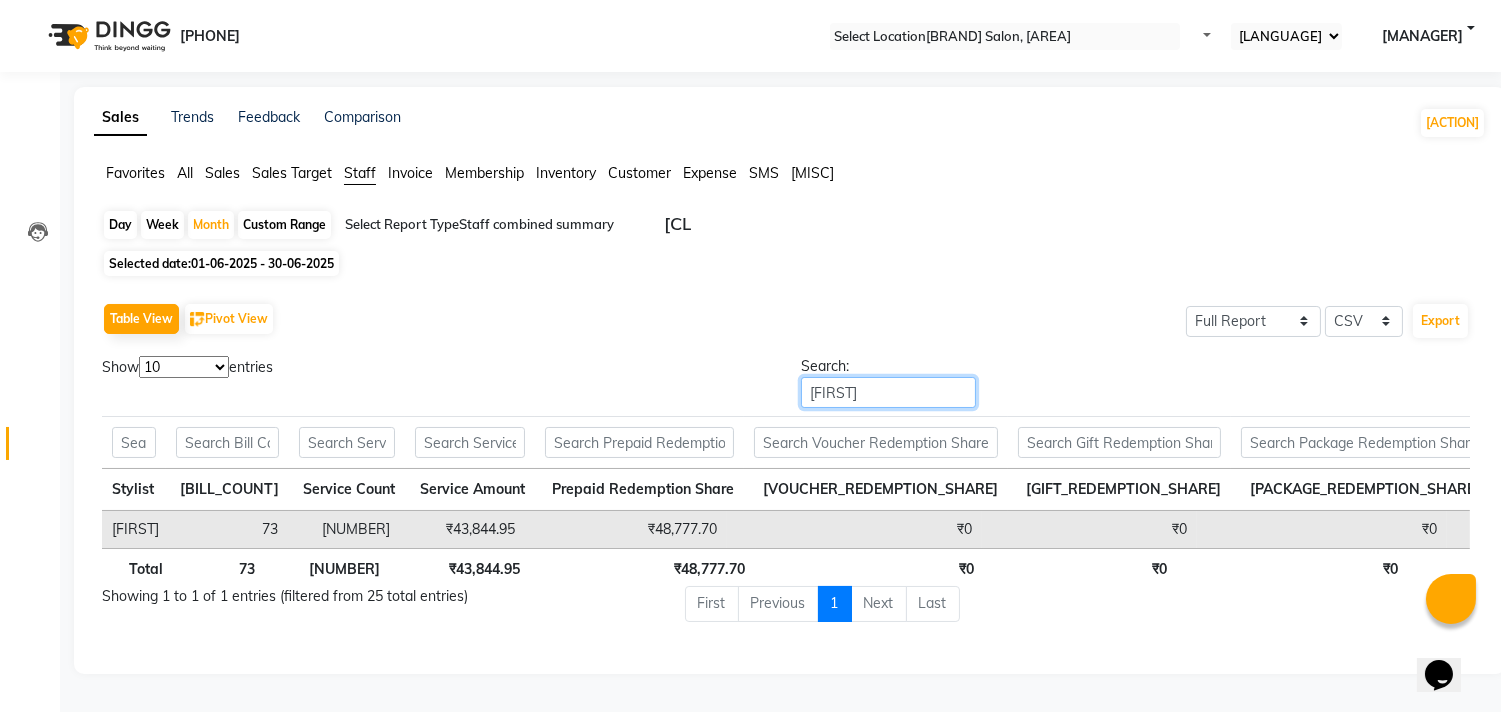 type on "KARISHMA" 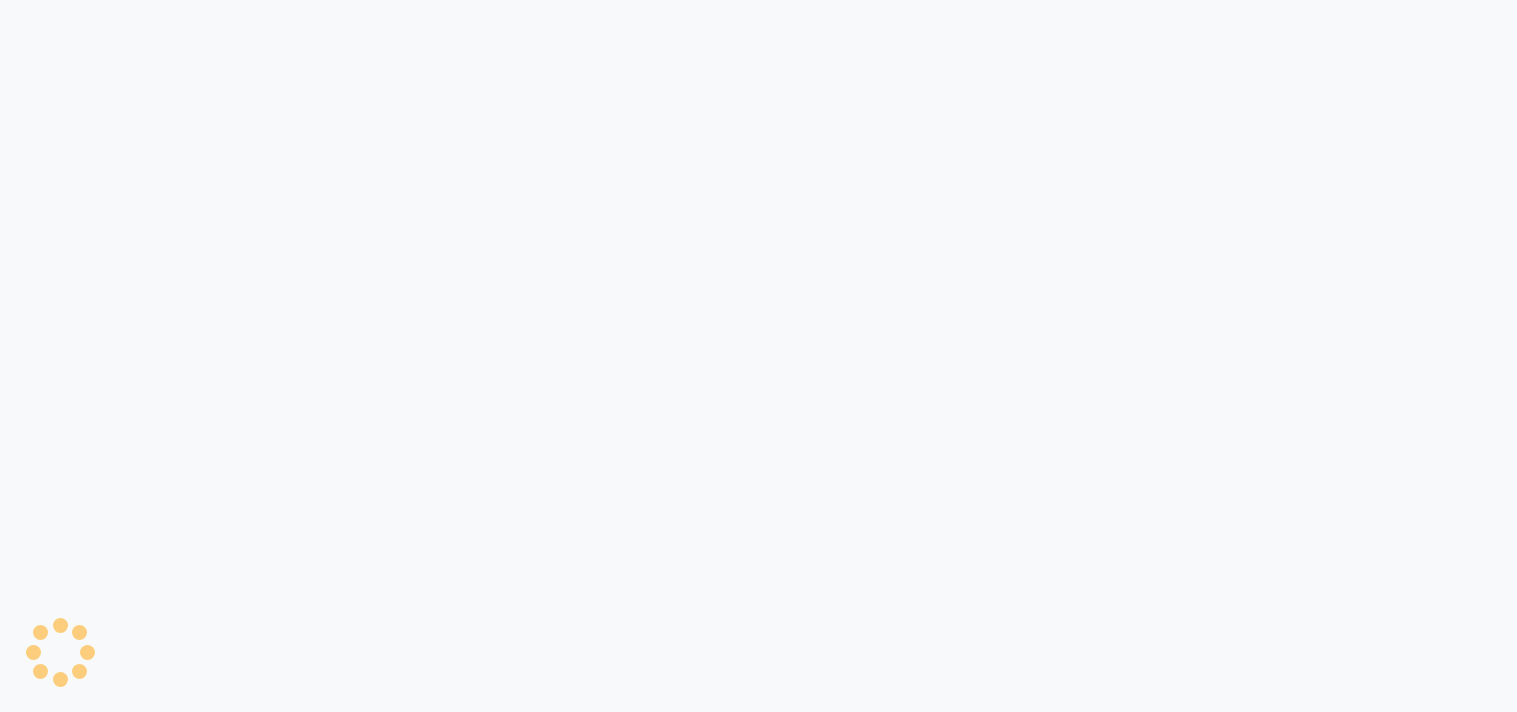 scroll, scrollTop: 0, scrollLeft: 0, axis: both 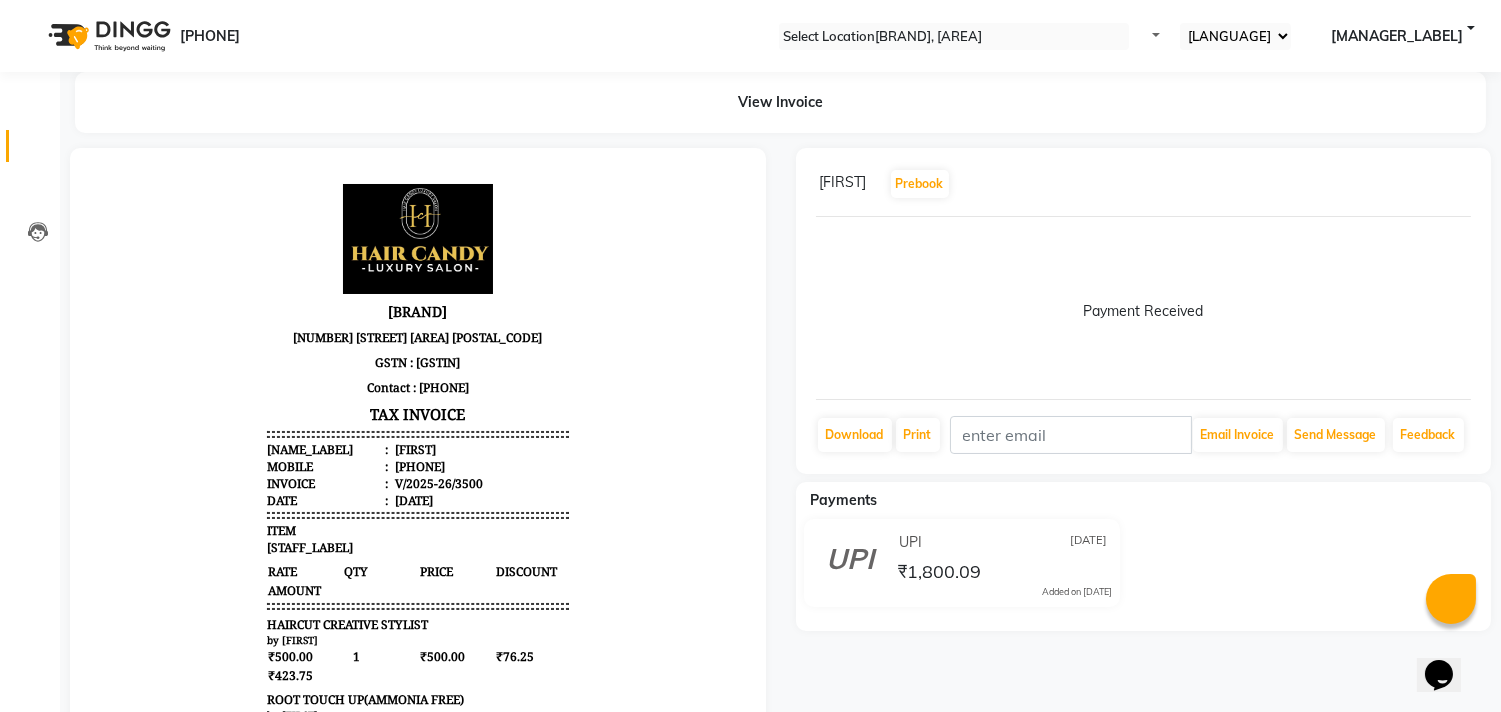 click at bounding box center (38, 151) 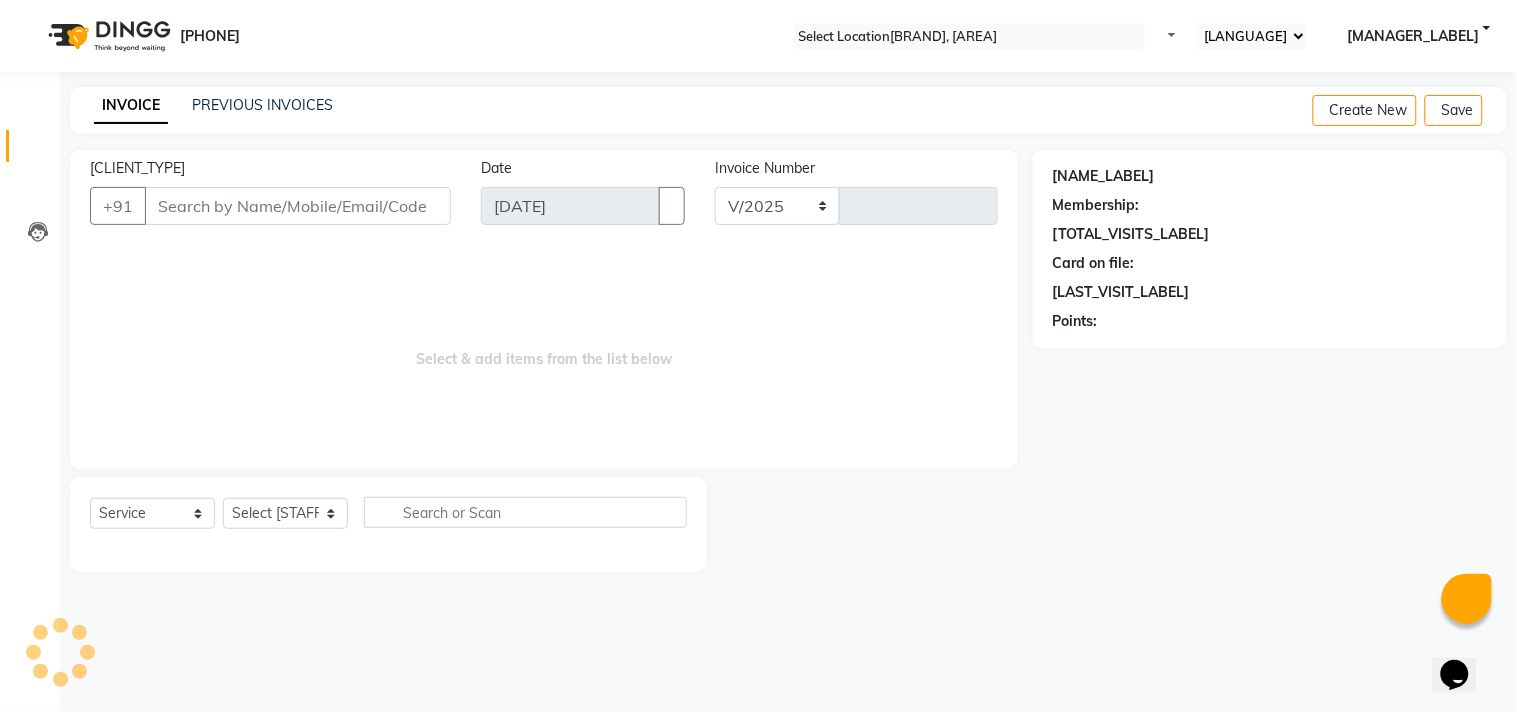 click on "[CLIENT_TYPE]" at bounding box center [298, 206] 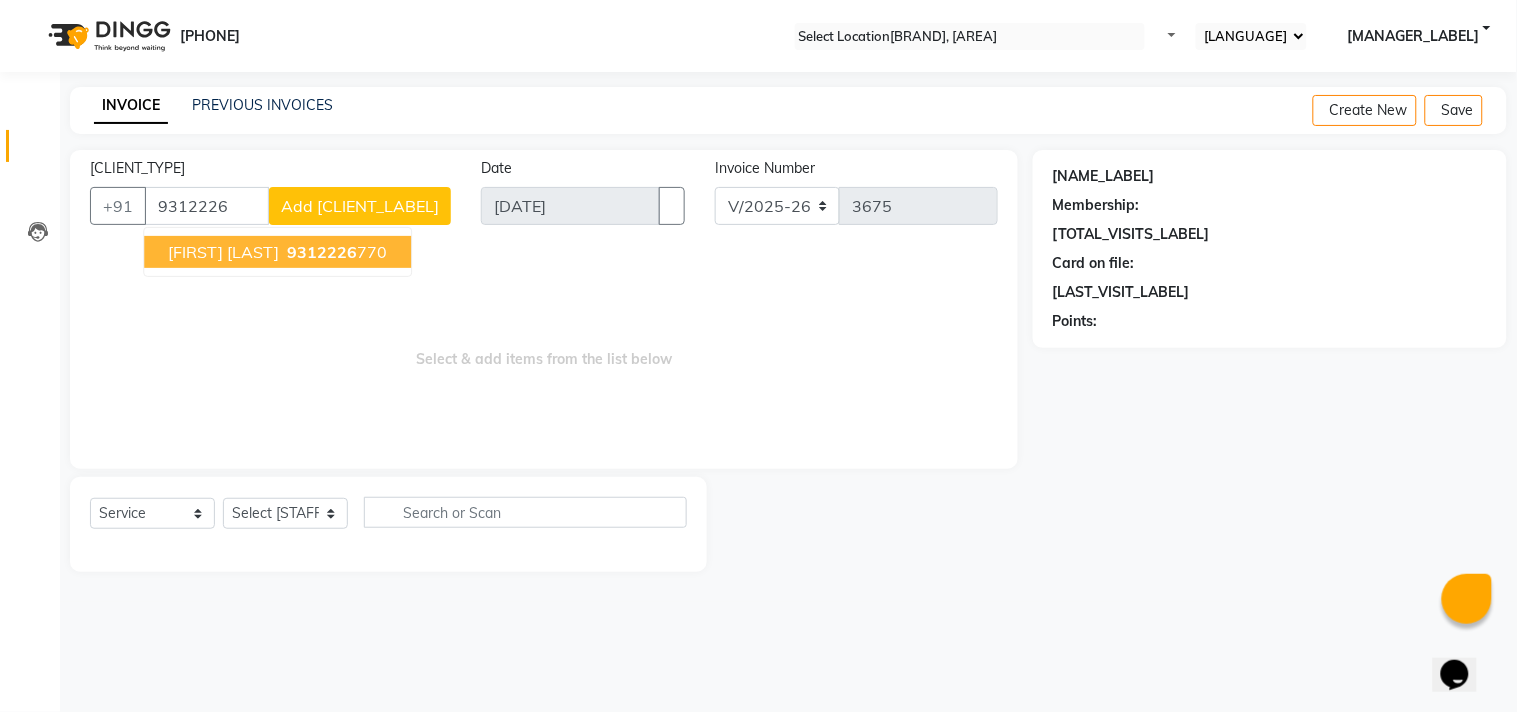 click on "9312226" at bounding box center (322, 252) 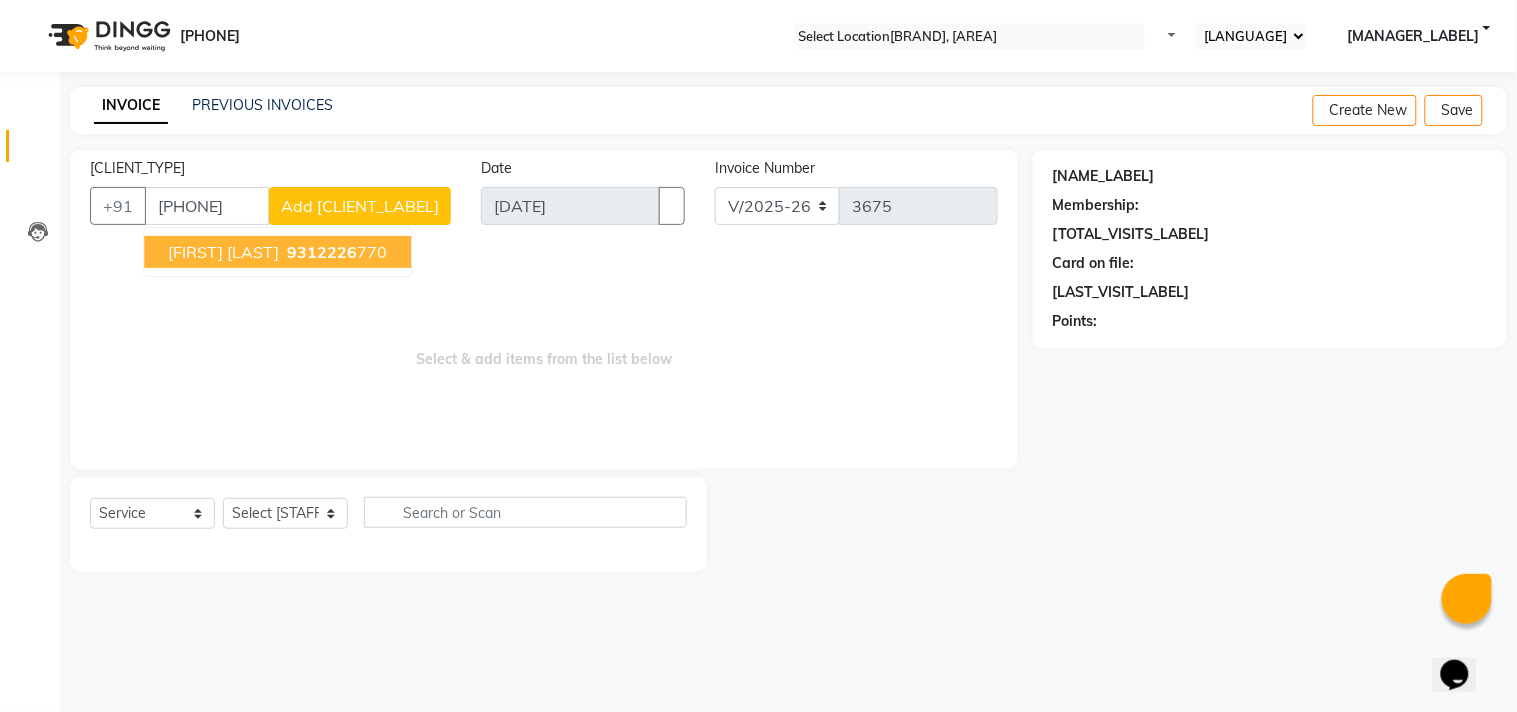 type on "[PHONE]" 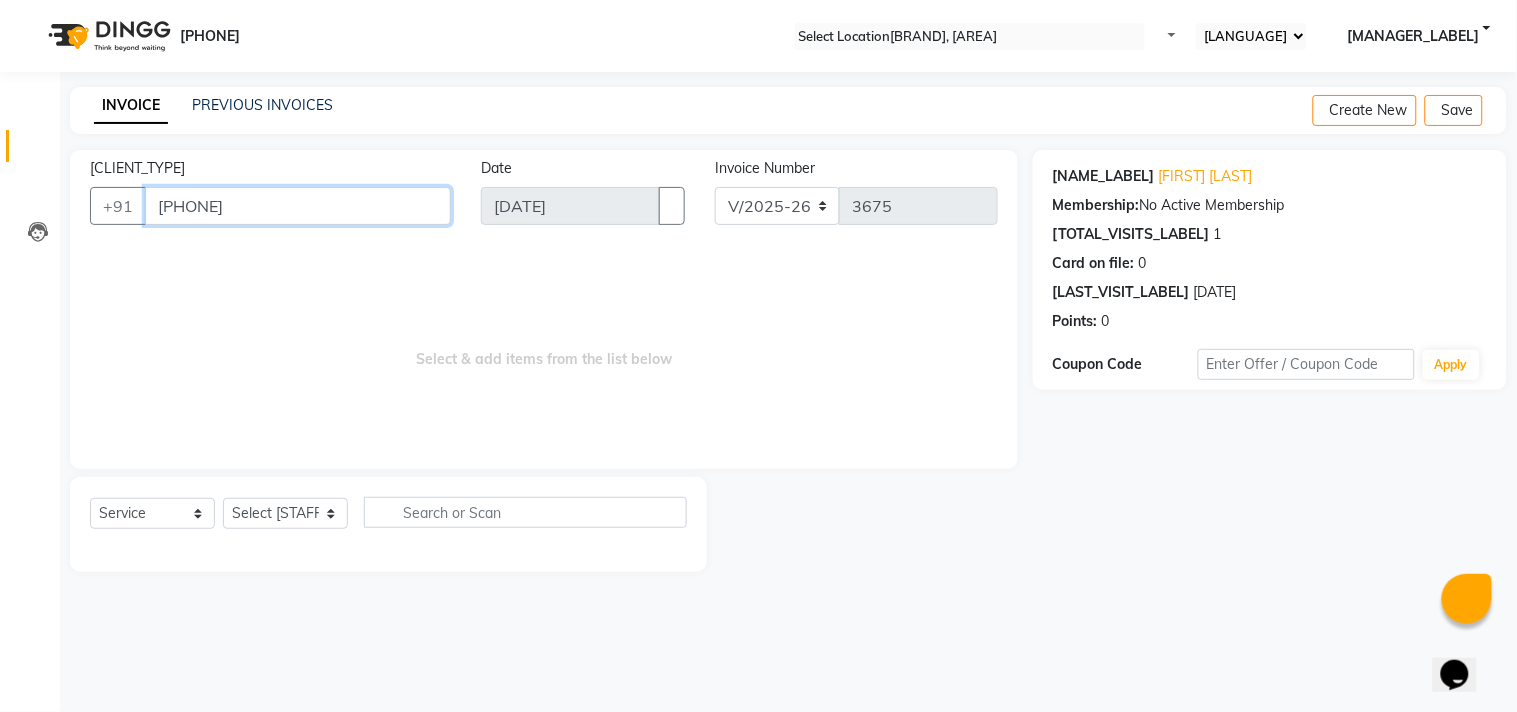 drag, startPoint x: 156, startPoint y: 203, endPoint x: 282, endPoint y: 204, distance: 126.00397 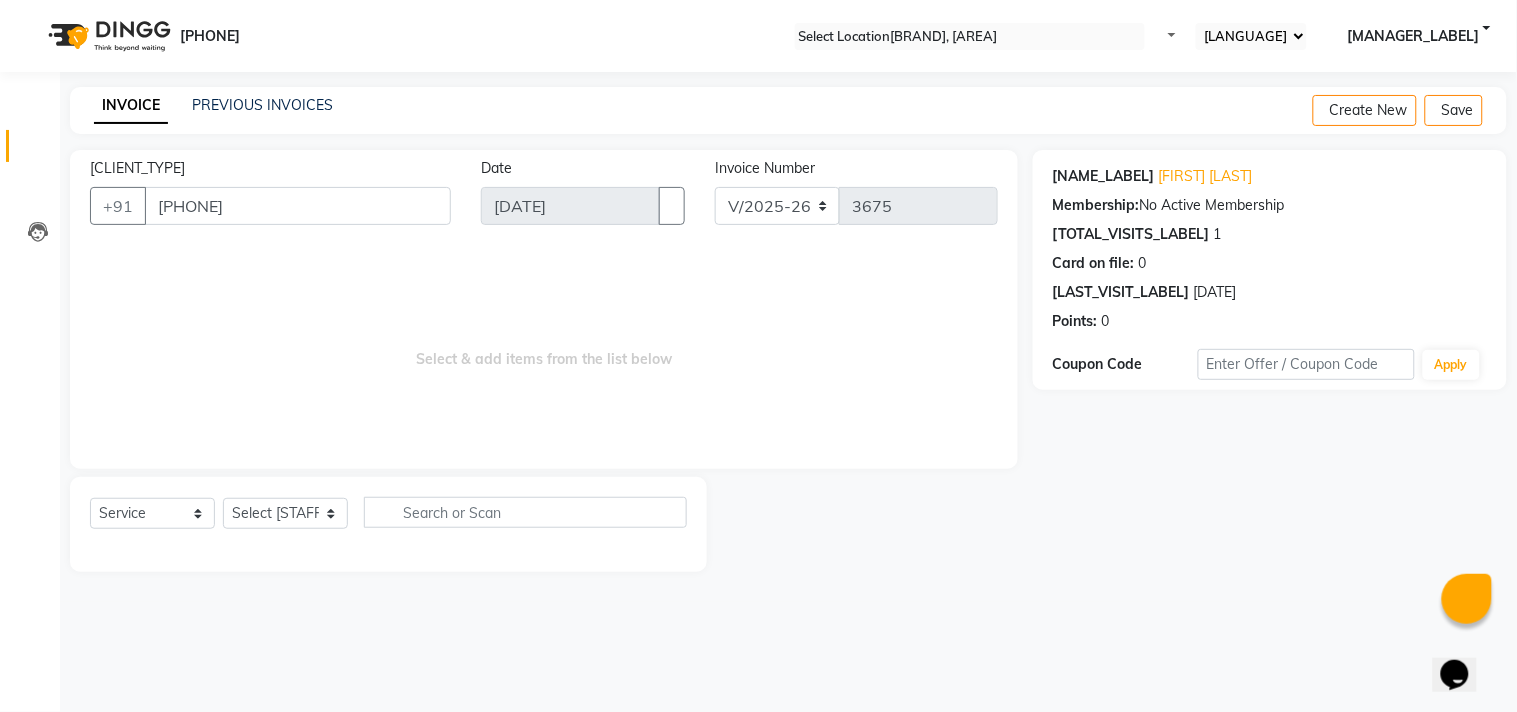 click on "PREVIOUS INVOICES" at bounding box center [262, 105] 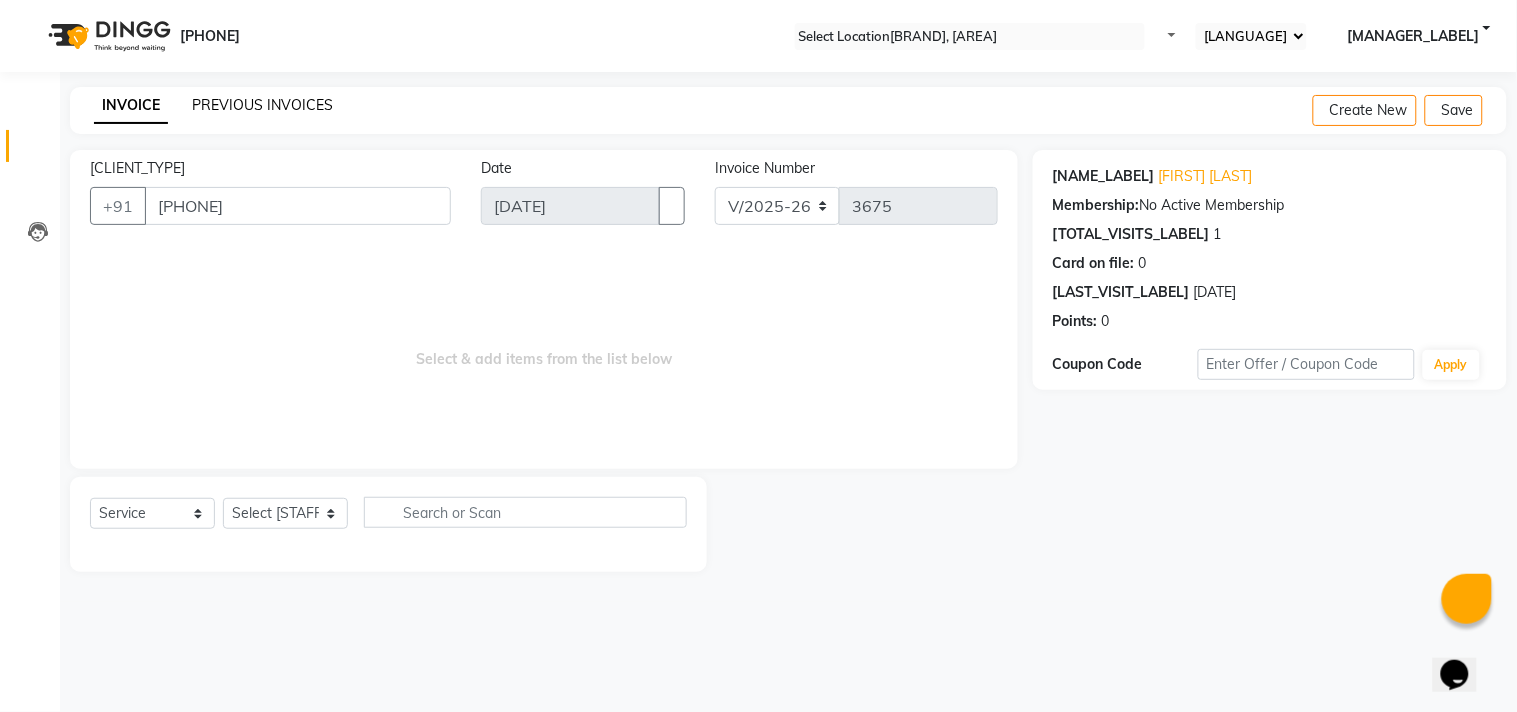 click on "PREVIOUS INVOICES" at bounding box center [262, 105] 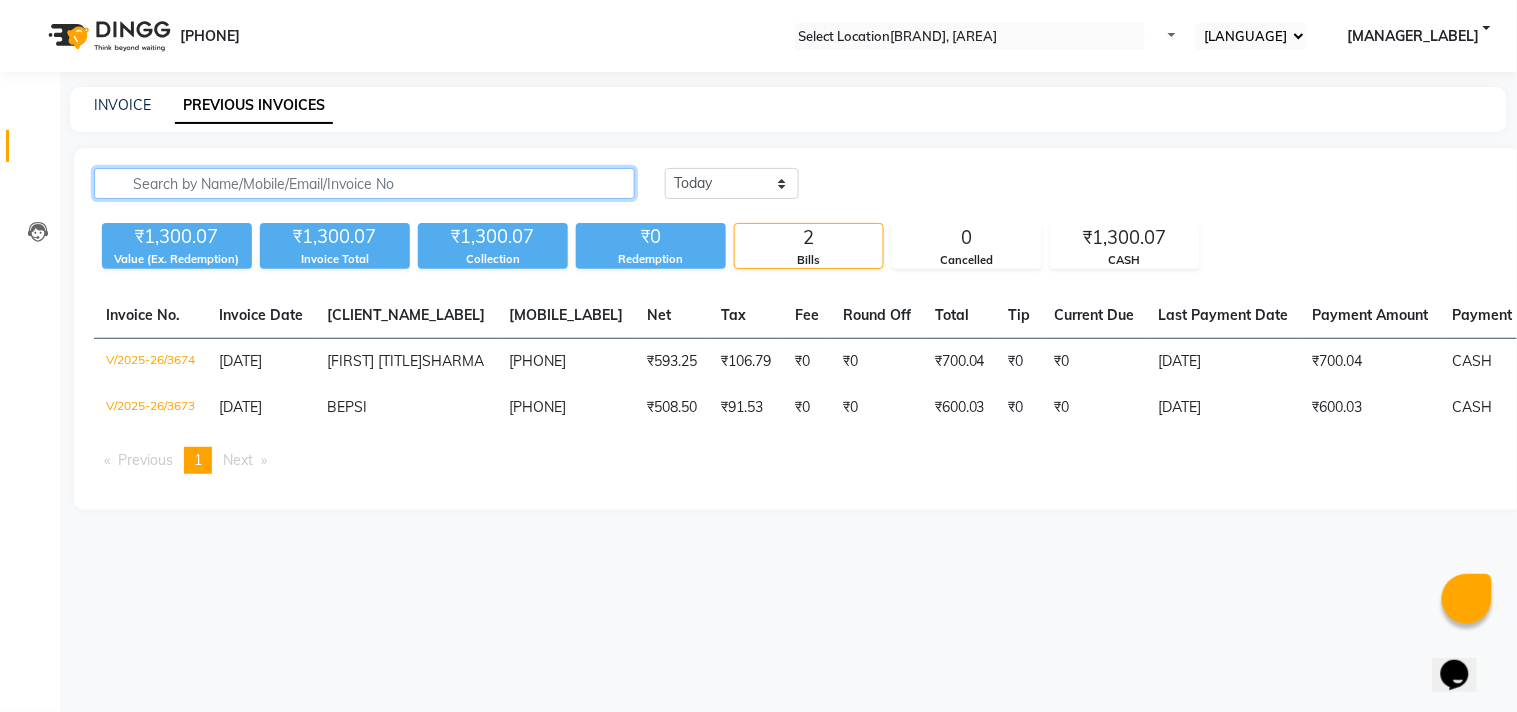 click at bounding box center (364, 183) 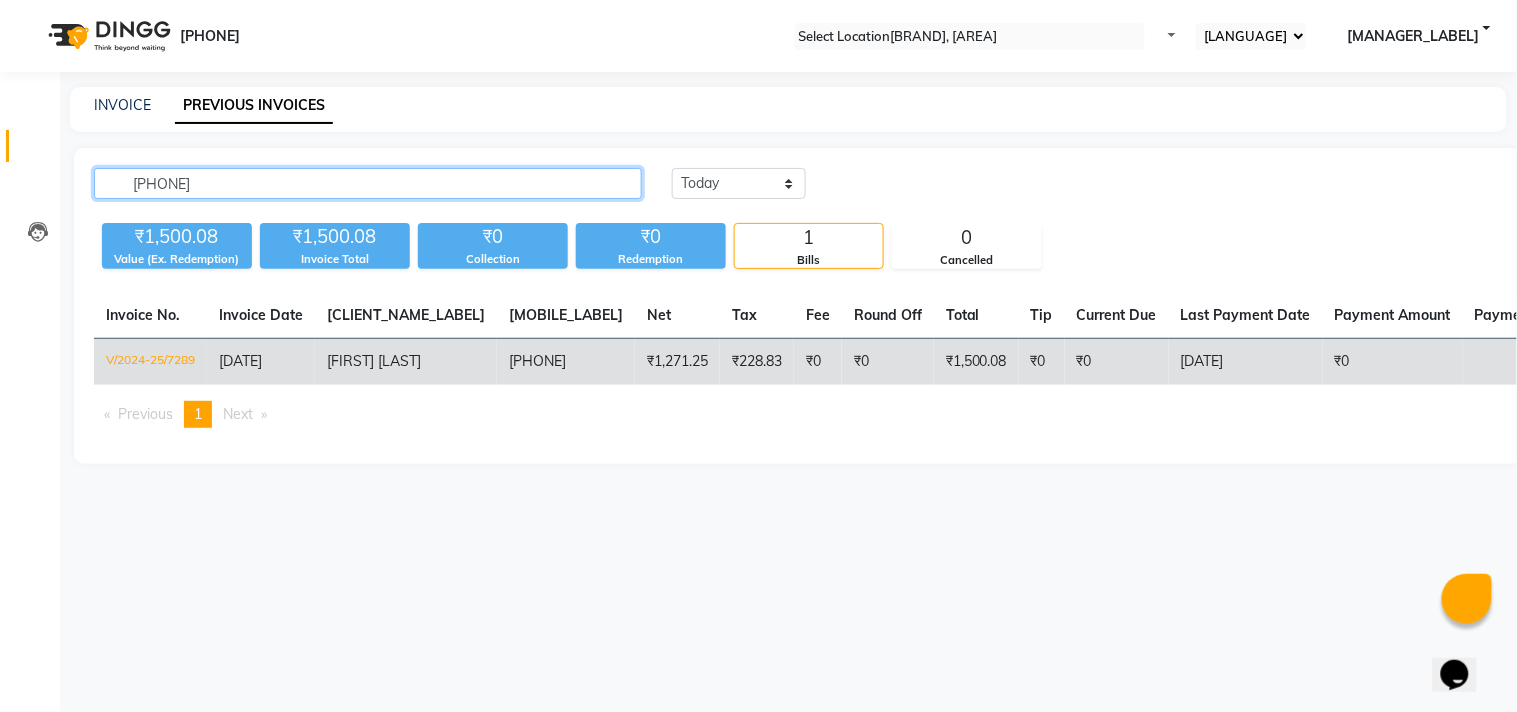 type on "[PHONE]" 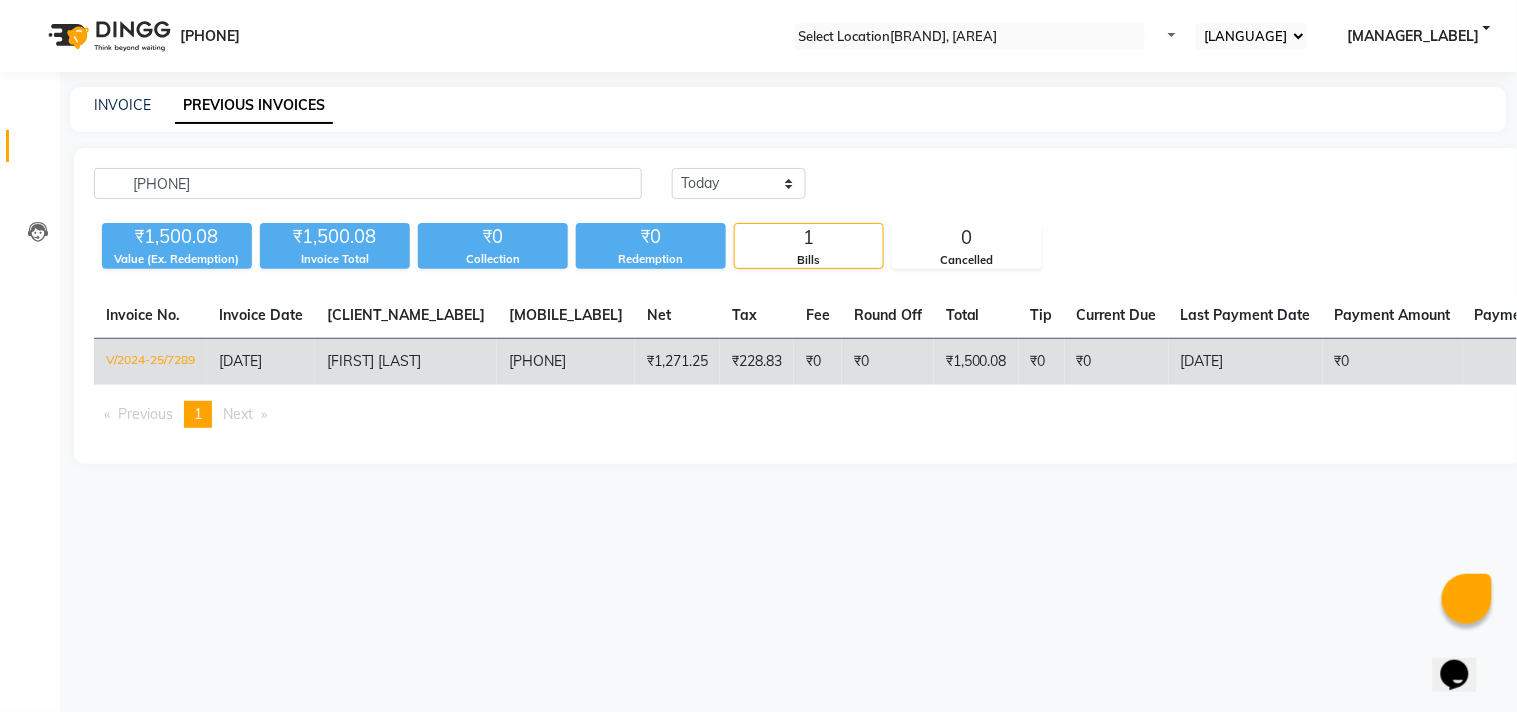 click on "9312226770" at bounding box center (566, 362) 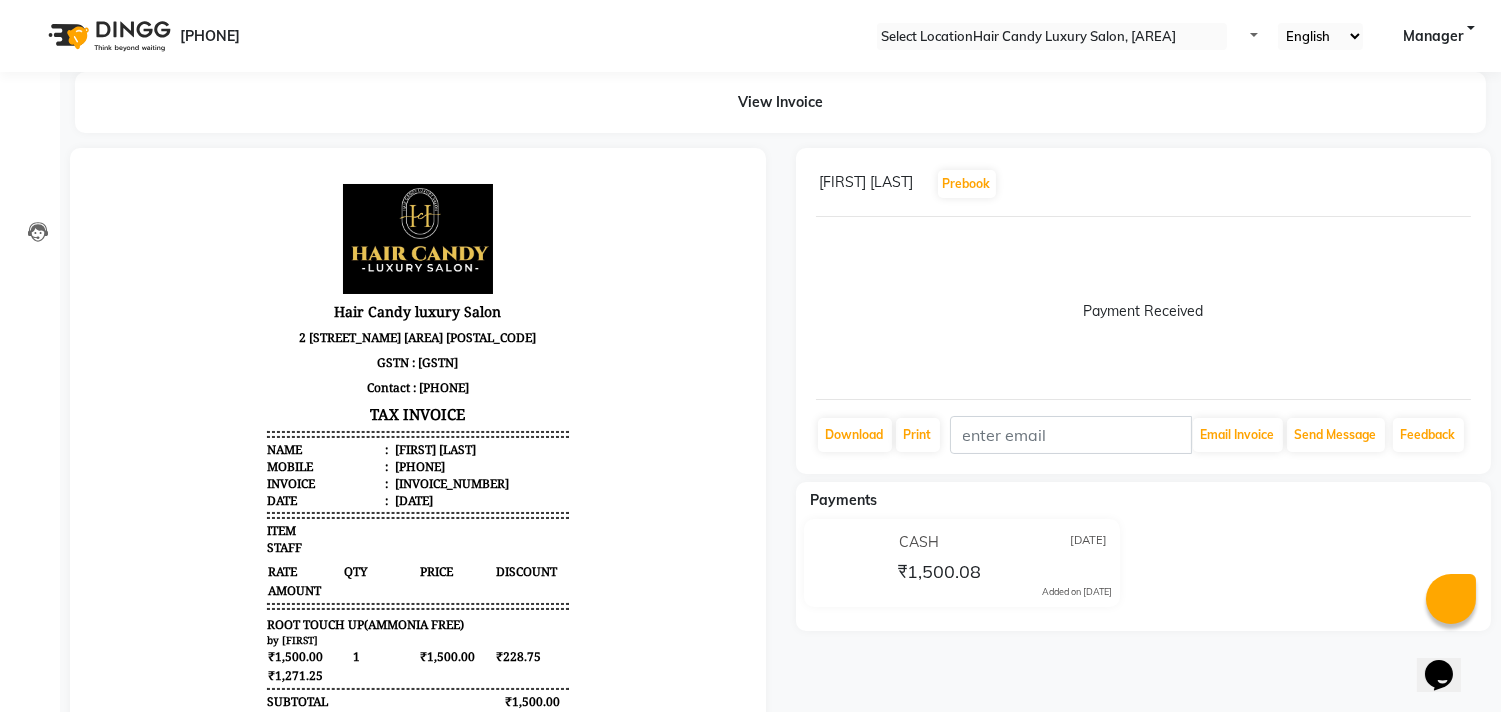 scroll, scrollTop: 0, scrollLeft: 0, axis: both 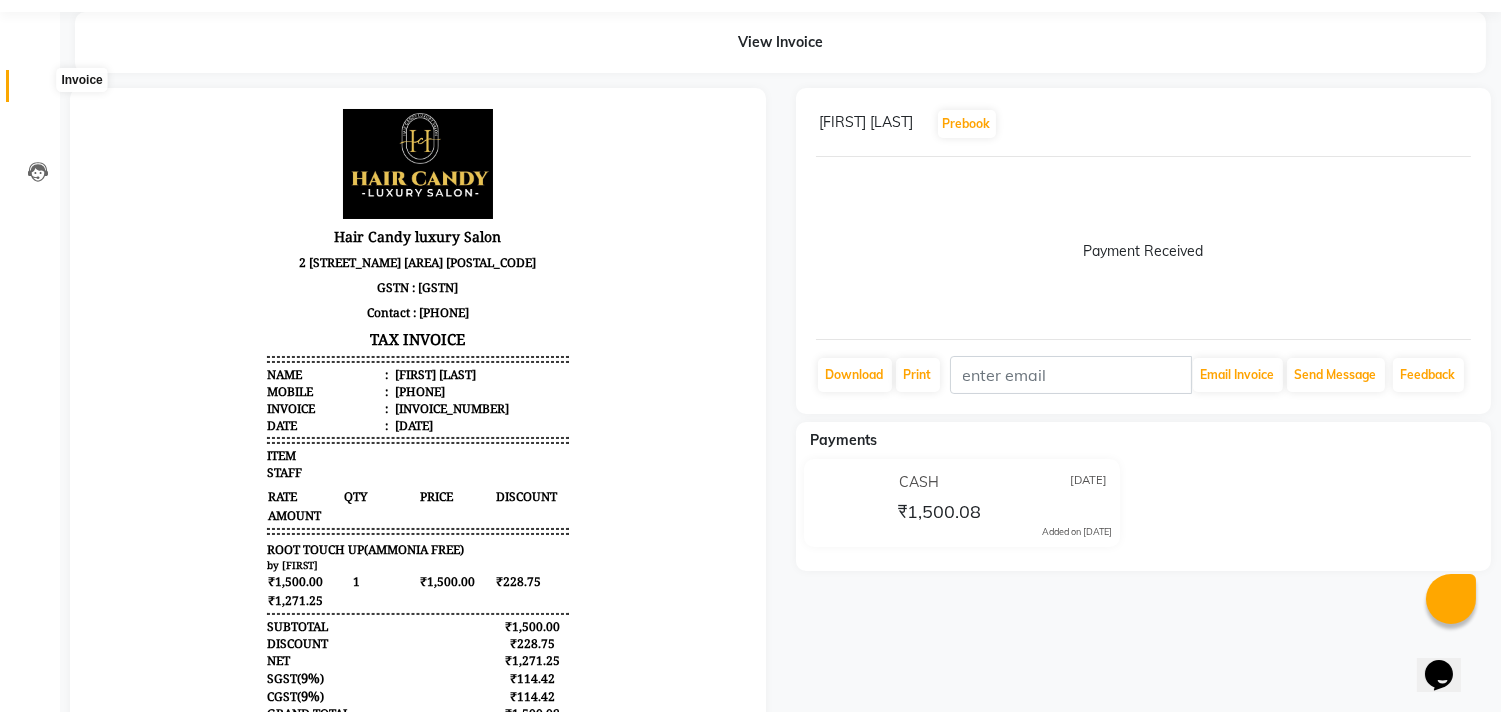 click at bounding box center (37, 91) 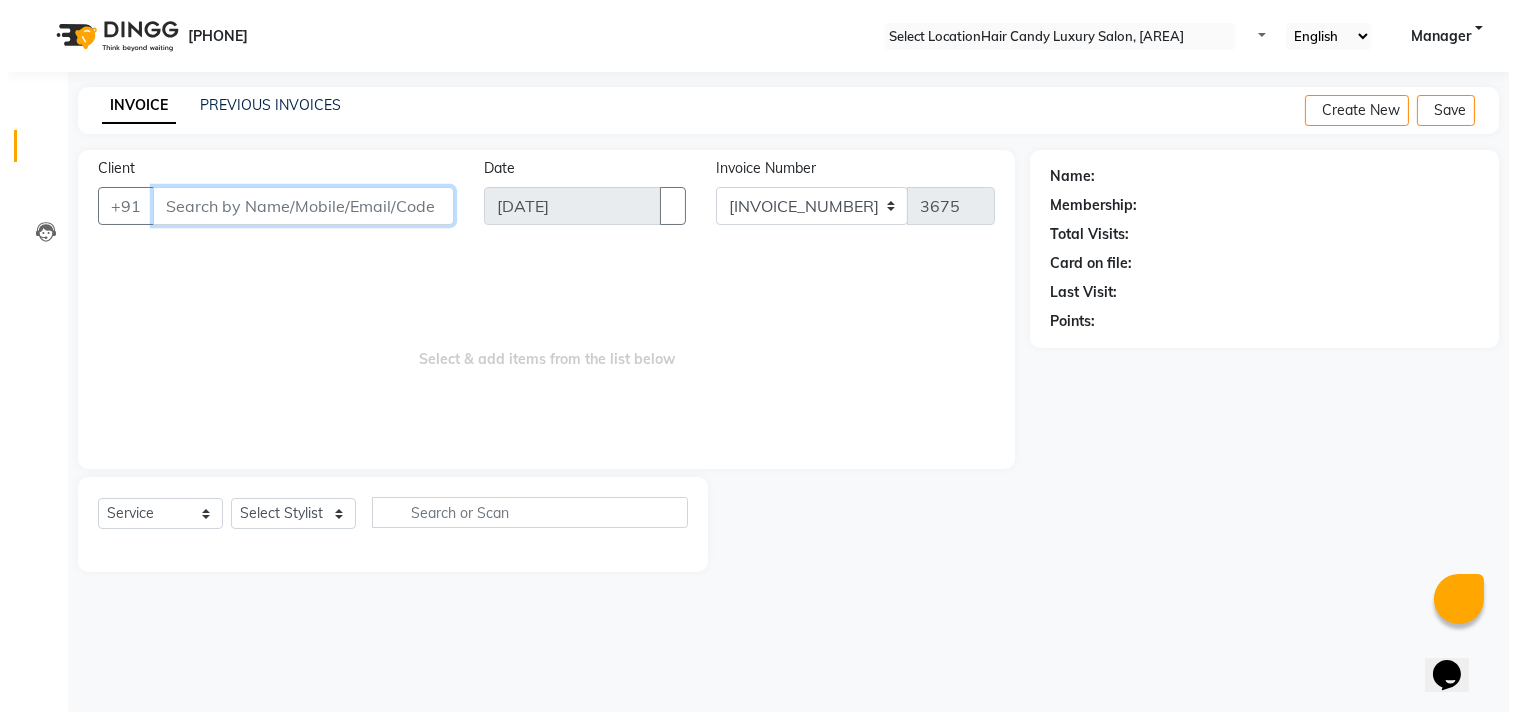 scroll, scrollTop: 0, scrollLeft: 0, axis: both 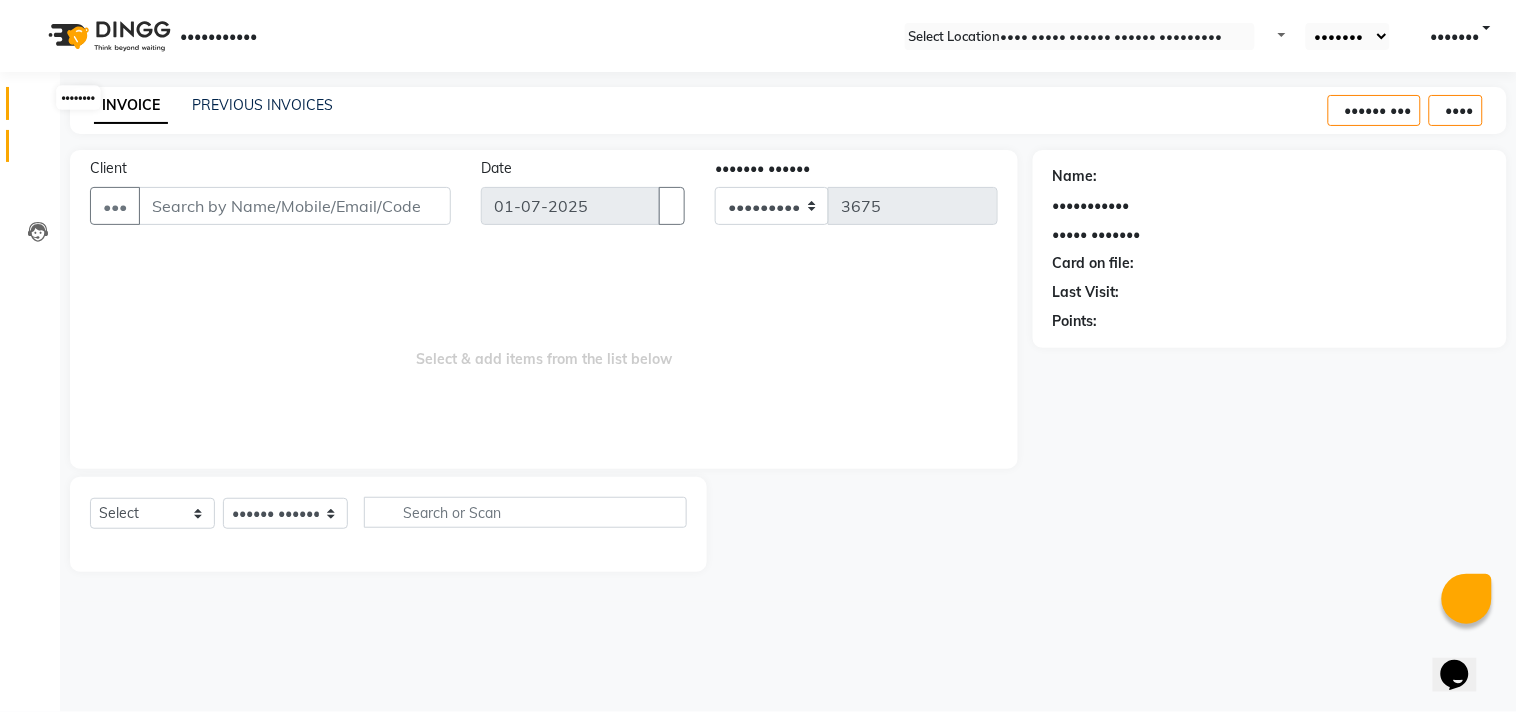 click at bounding box center (38, 108) 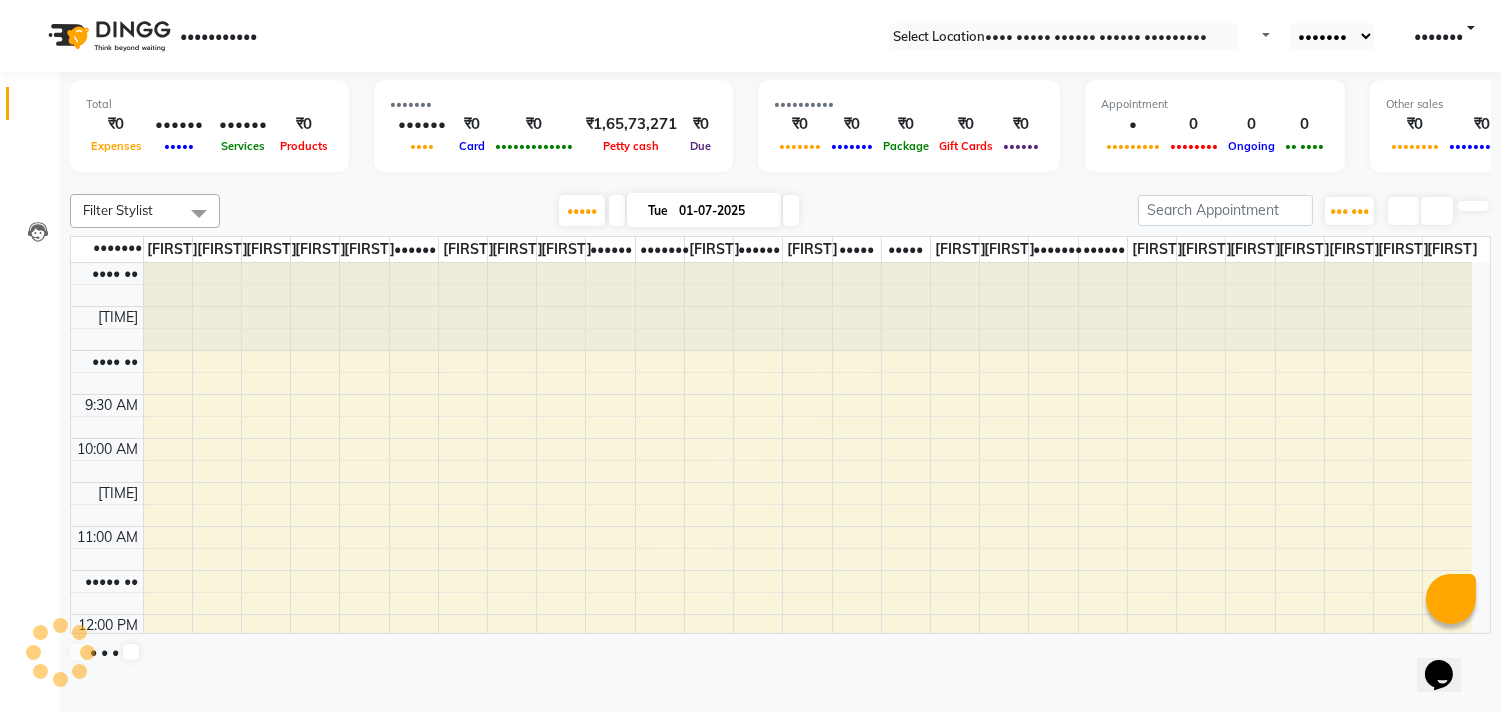 scroll, scrollTop: 0, scrollLeft: 0, axis: both 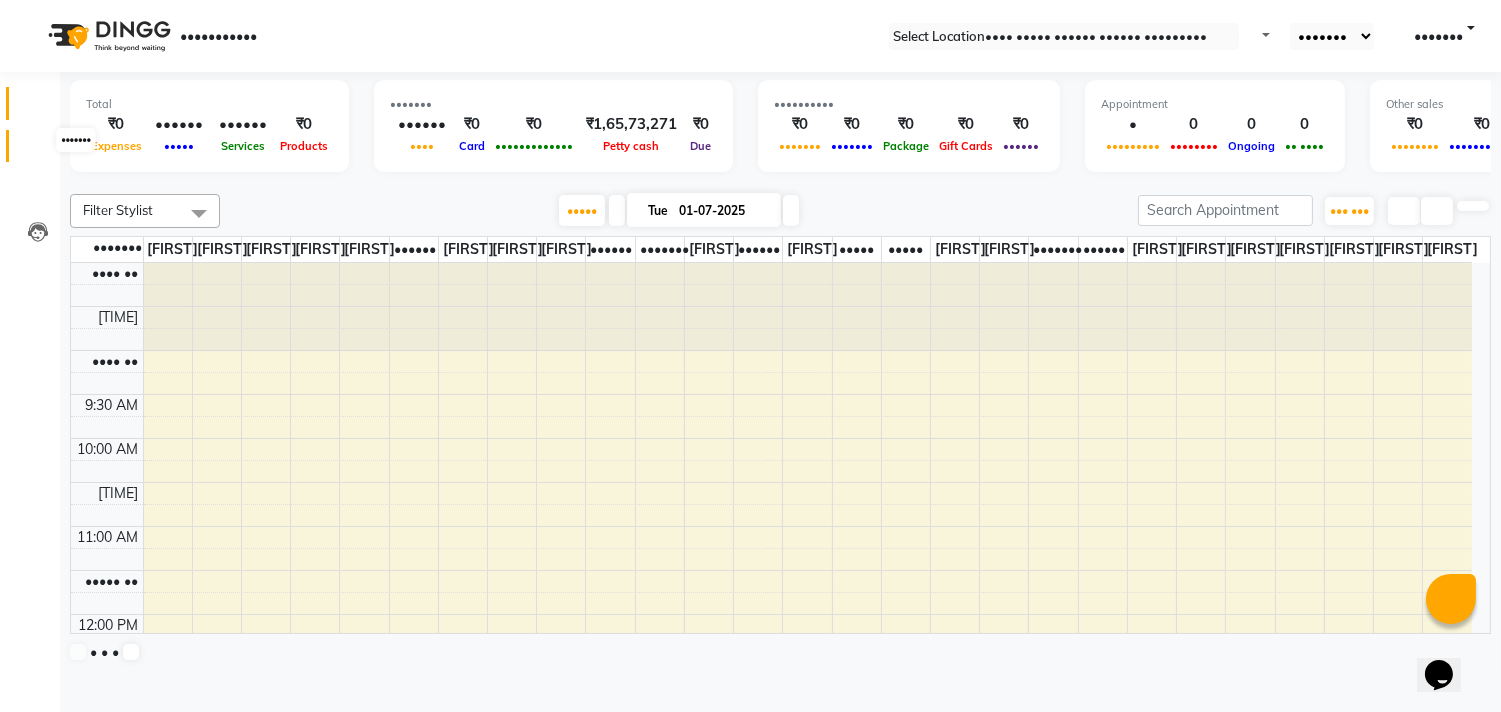 click at bounding box center [37, 151] 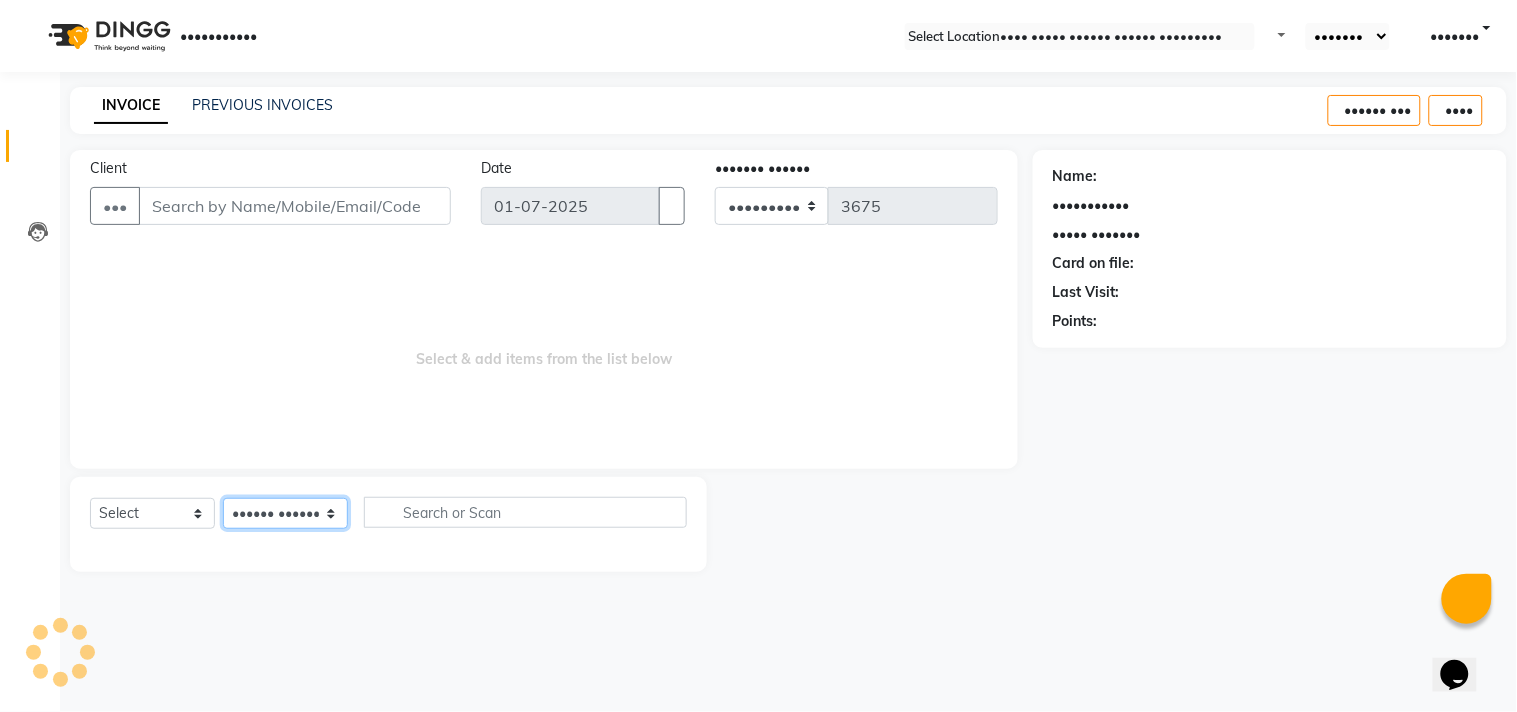 click on "Select Stylist [FIRST] [FIRST] [FIRST] [FIRST] [FIRST] [FIRST] [FIRST] [FIRST] [FIRST] [FIRST] [FIRST] [FIRST] [FIRST] [FIRST] [FIRST] [FIRST] [FIRST] [FIRST] [FIRST] [FIRST] [FIRST] [FIRST] [FIRST] [FIRST] [FIRST] [FIRST] [FIRST] [FIRST] [FIRST] [FIRST] [FIRST] [FIRST]" at bounding box center (285, 513) 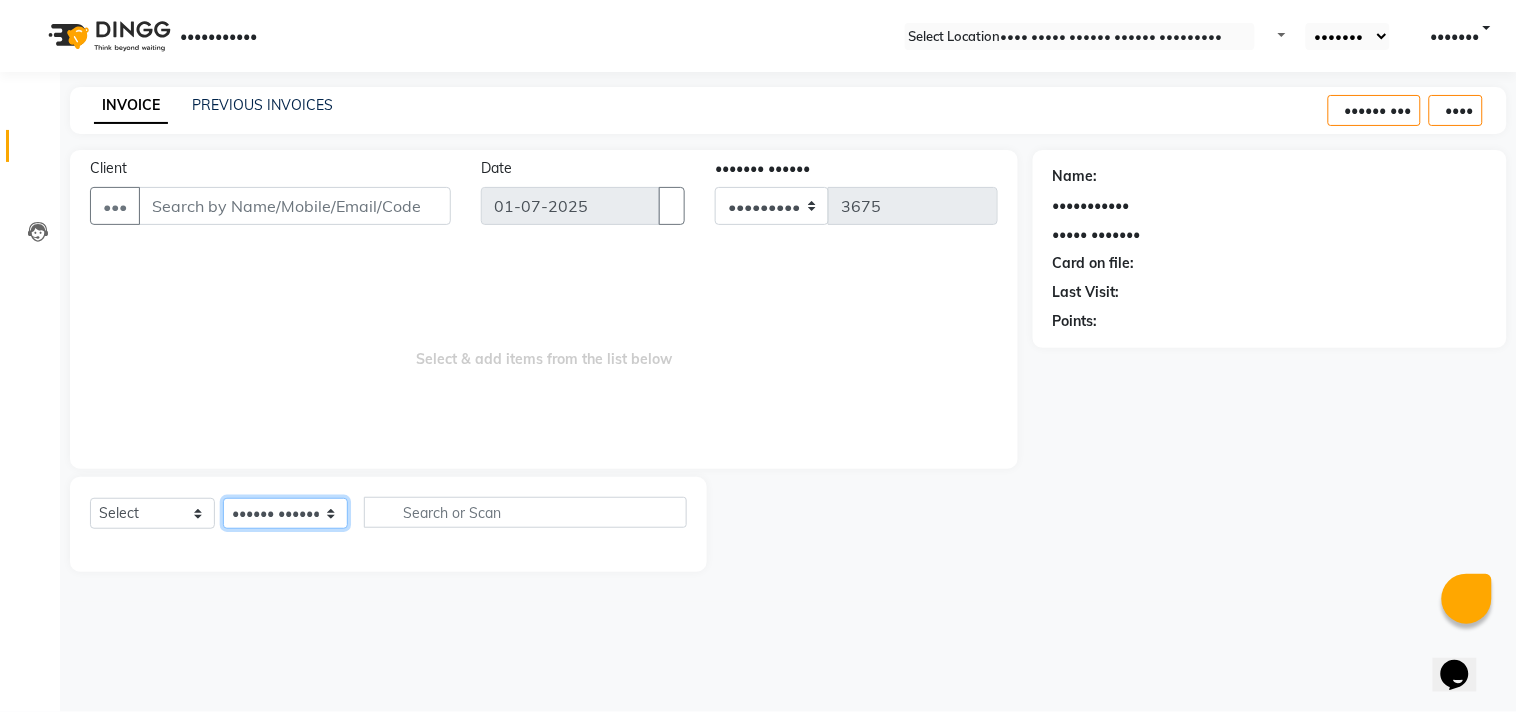 select on "•••••" 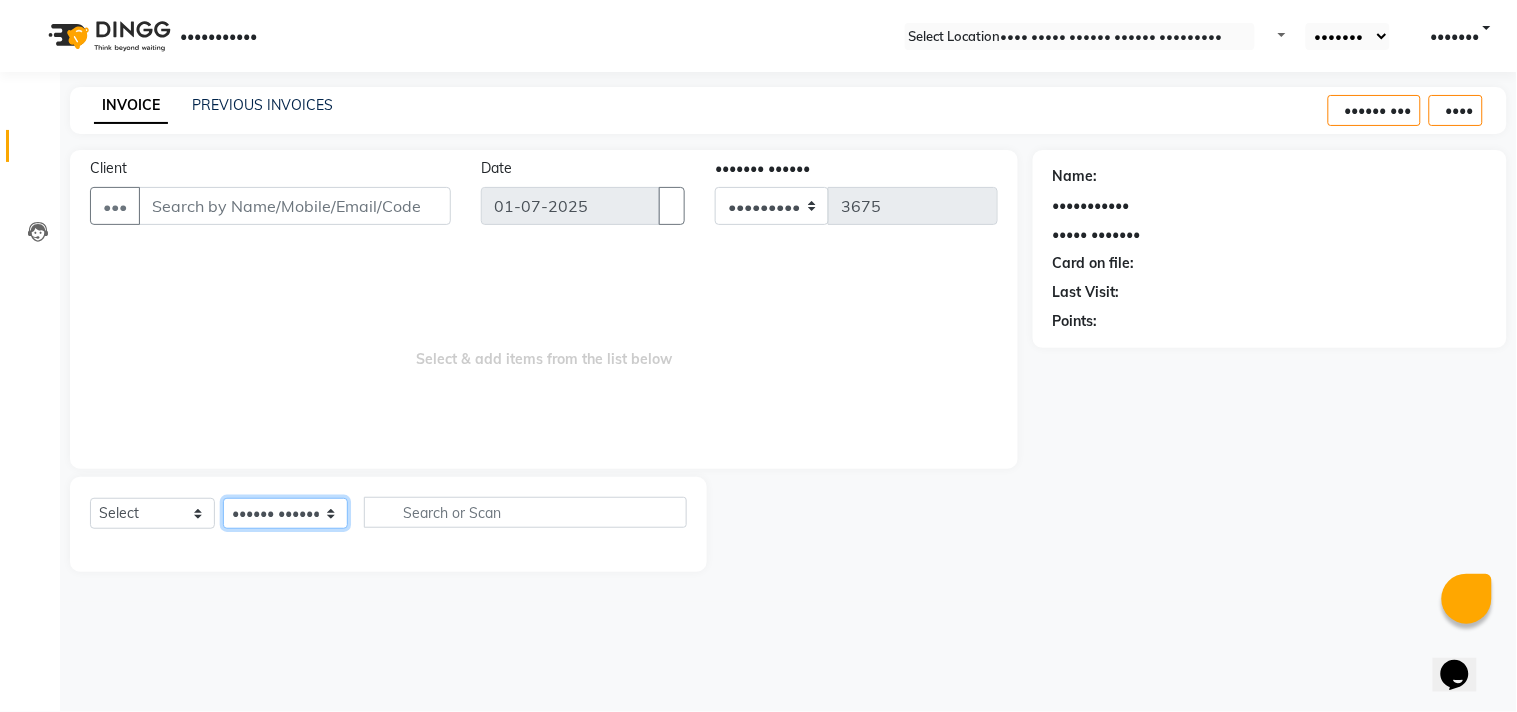 click on "Select Stylist [FIRST] [FIRST] [FIRST] [FIRST] [FIRST] [FIRST] [FIRST] [FIRST] [FIRST] [FIRST] [FIRST] [FIRST] [FIRST] [FIRST] [FIRST] [FIRST] [FIRST] [FIRST] [FIRST] [FIRST] [FIRST] [FIRST] [FIRST] [FIRST] [FIRST] [FIRST] [FIRST] [FIRST] [FIRST] [FIRST] [FIRST] [FIRST]" at bounding box center (285, 513) 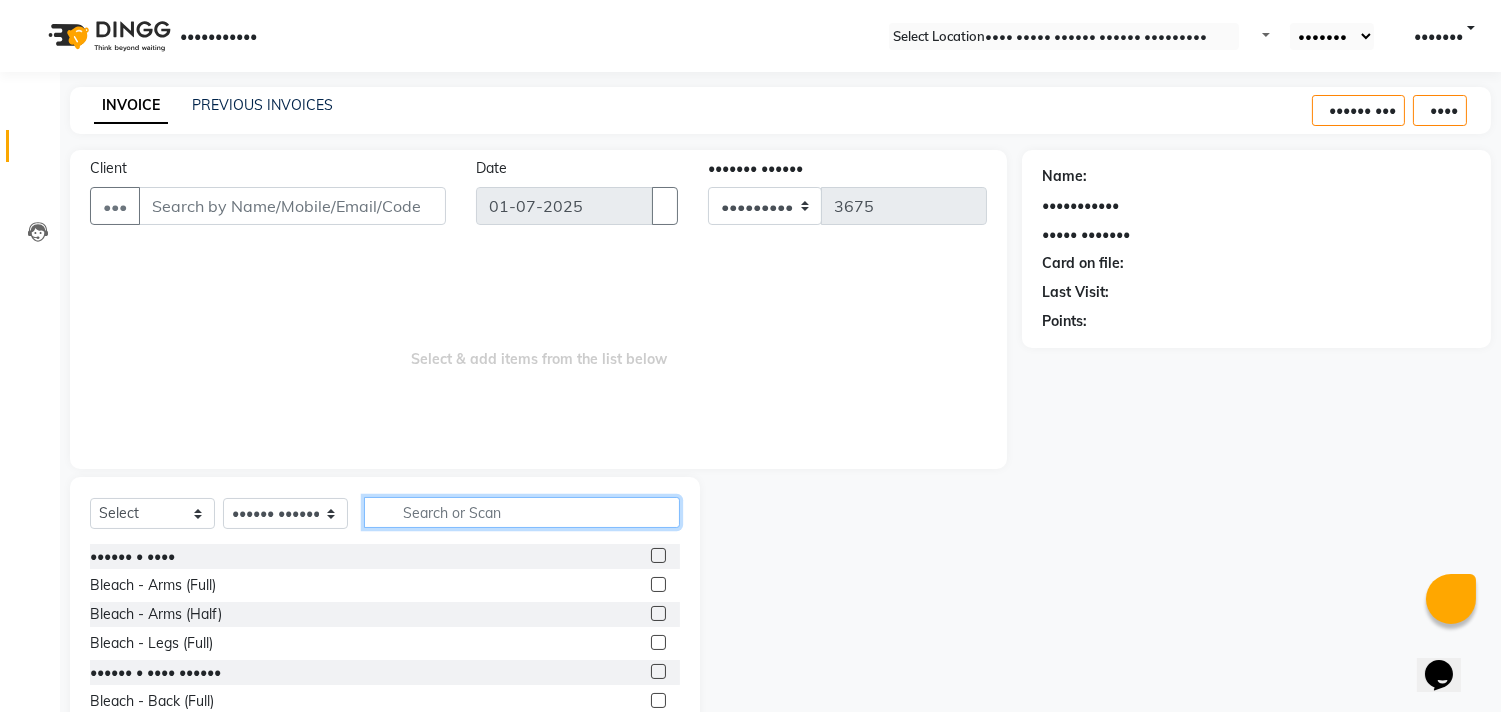 click at bounding box center [522, 512] 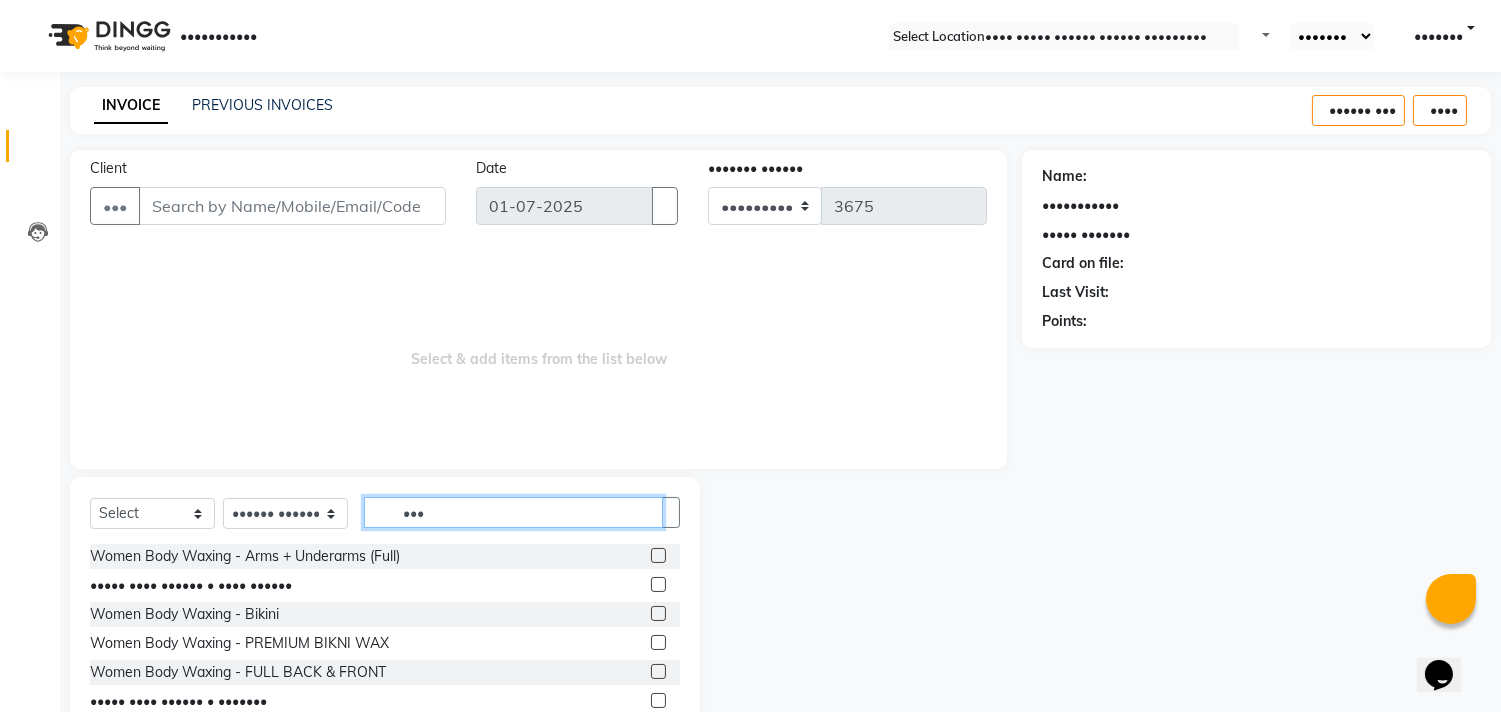 scroll, scrollTop: 111, scrollLeft: 0, axis: vertical 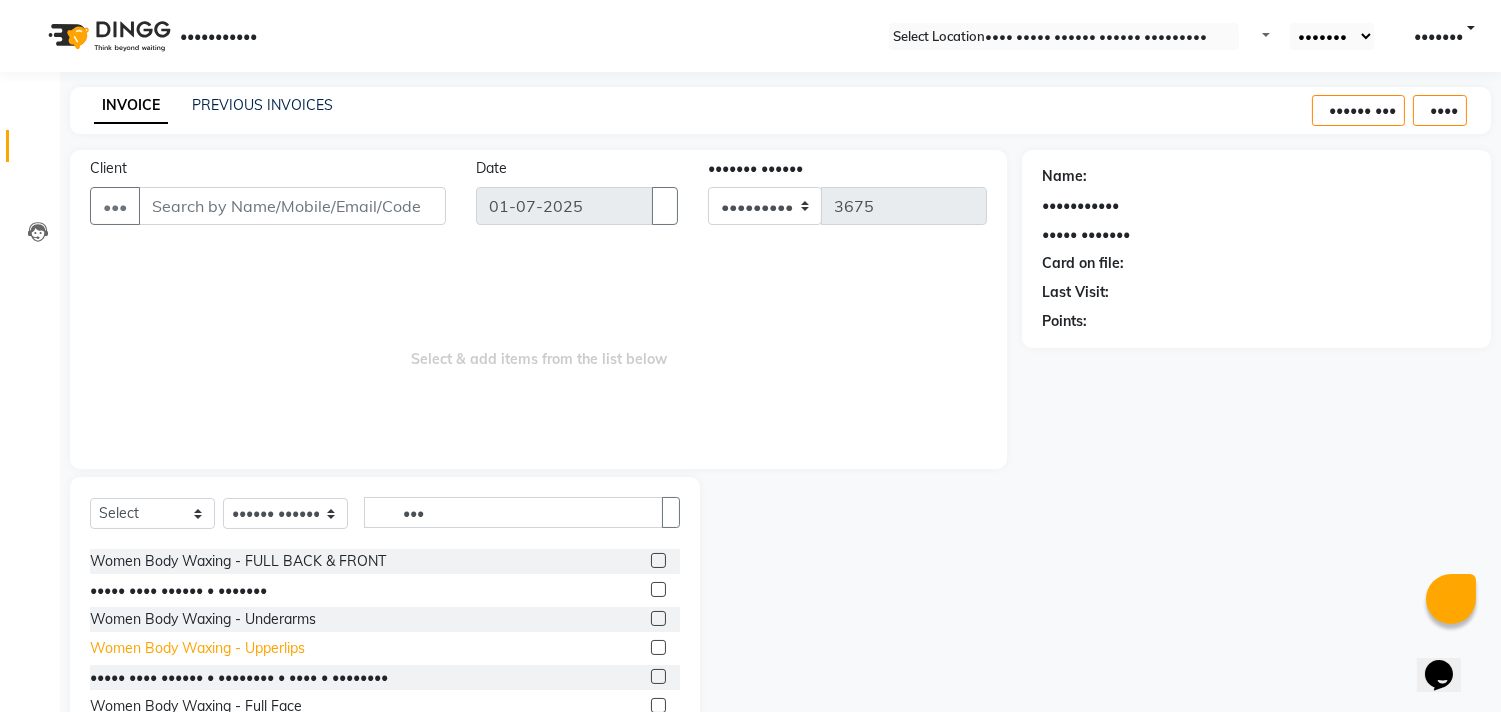 click on "Women Body Waxing - Upperlips" at bounding box center (245, 445) 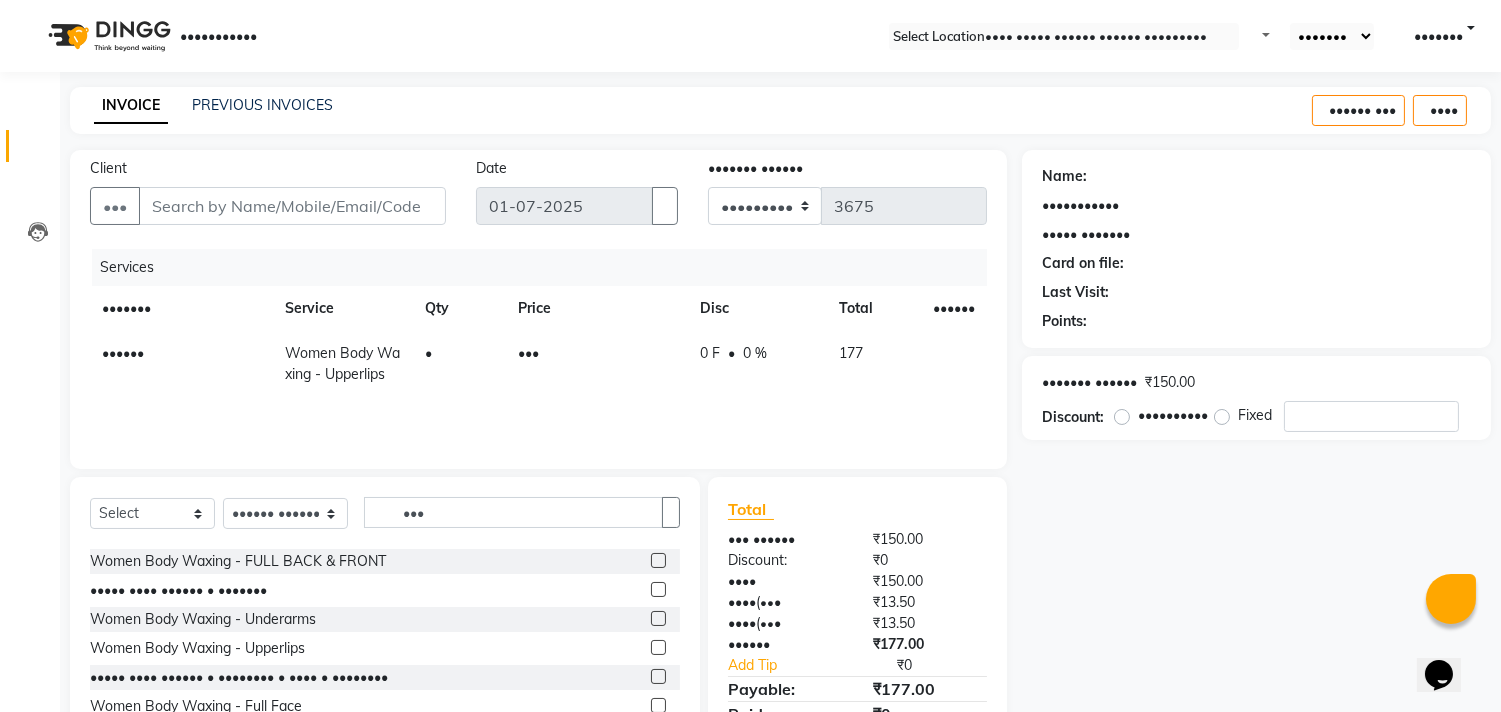scroll, scrollTop: 0, scrollLeft: 0, axis: both 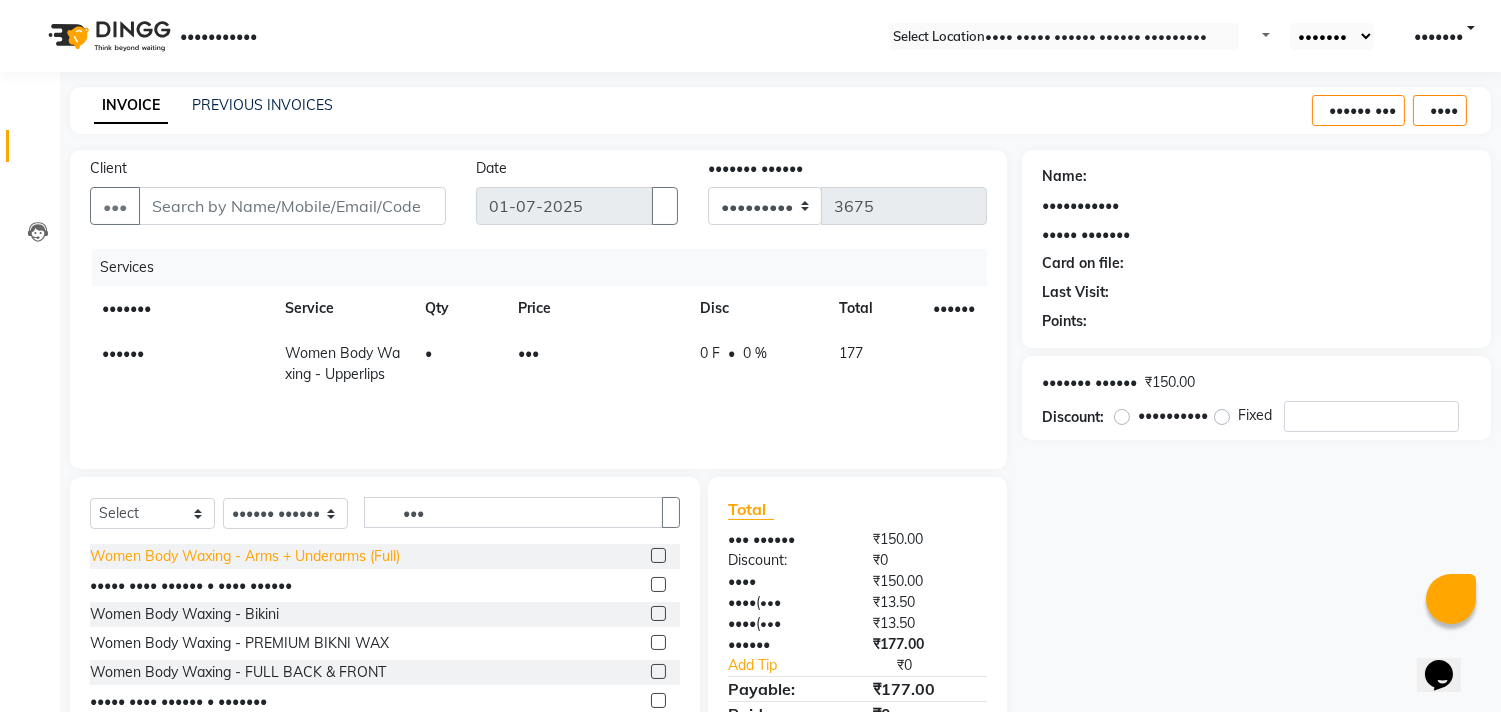 click on "Women Body Waxing - Arms + Underarms (Full)" at bounding box center (245, 556) 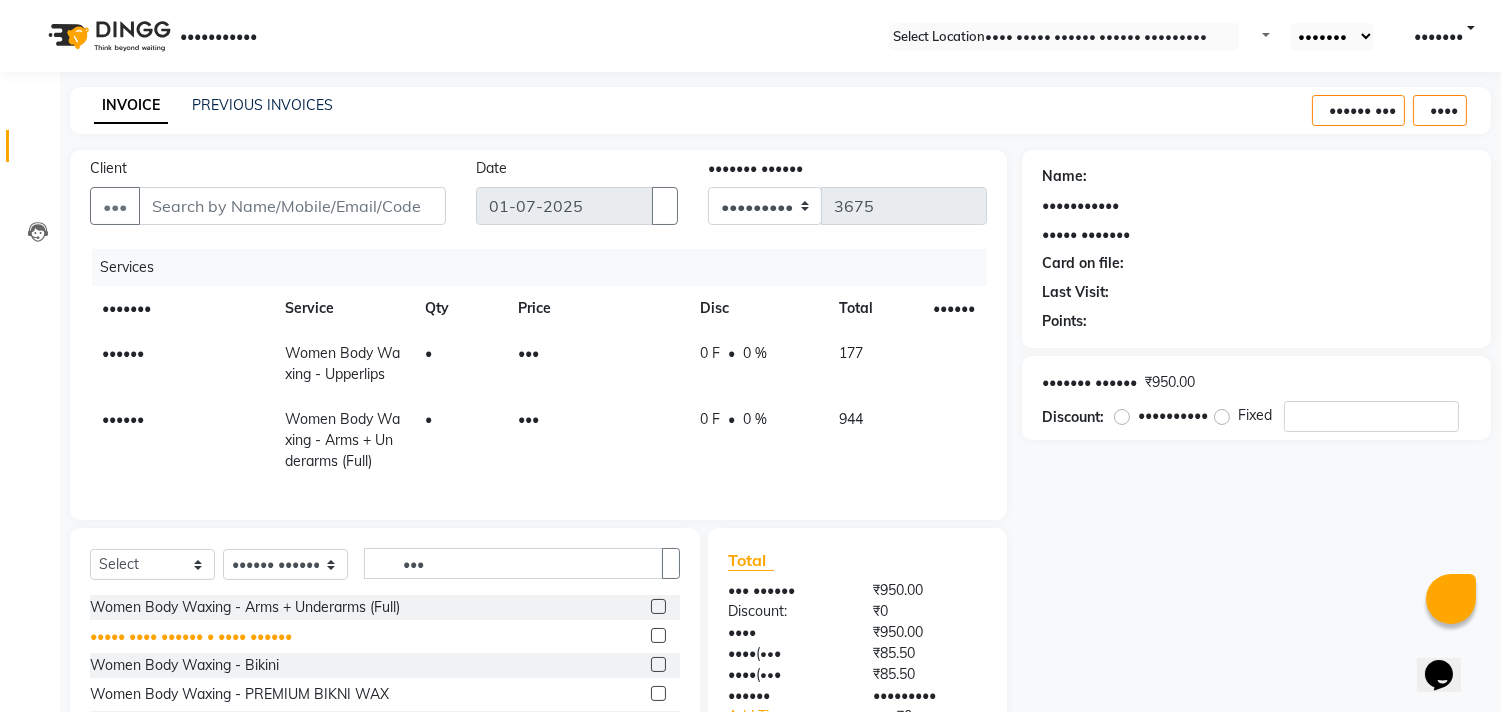 click on "••••• •••• •••••• • •••• ••••••" at bounding box center (245, 607) 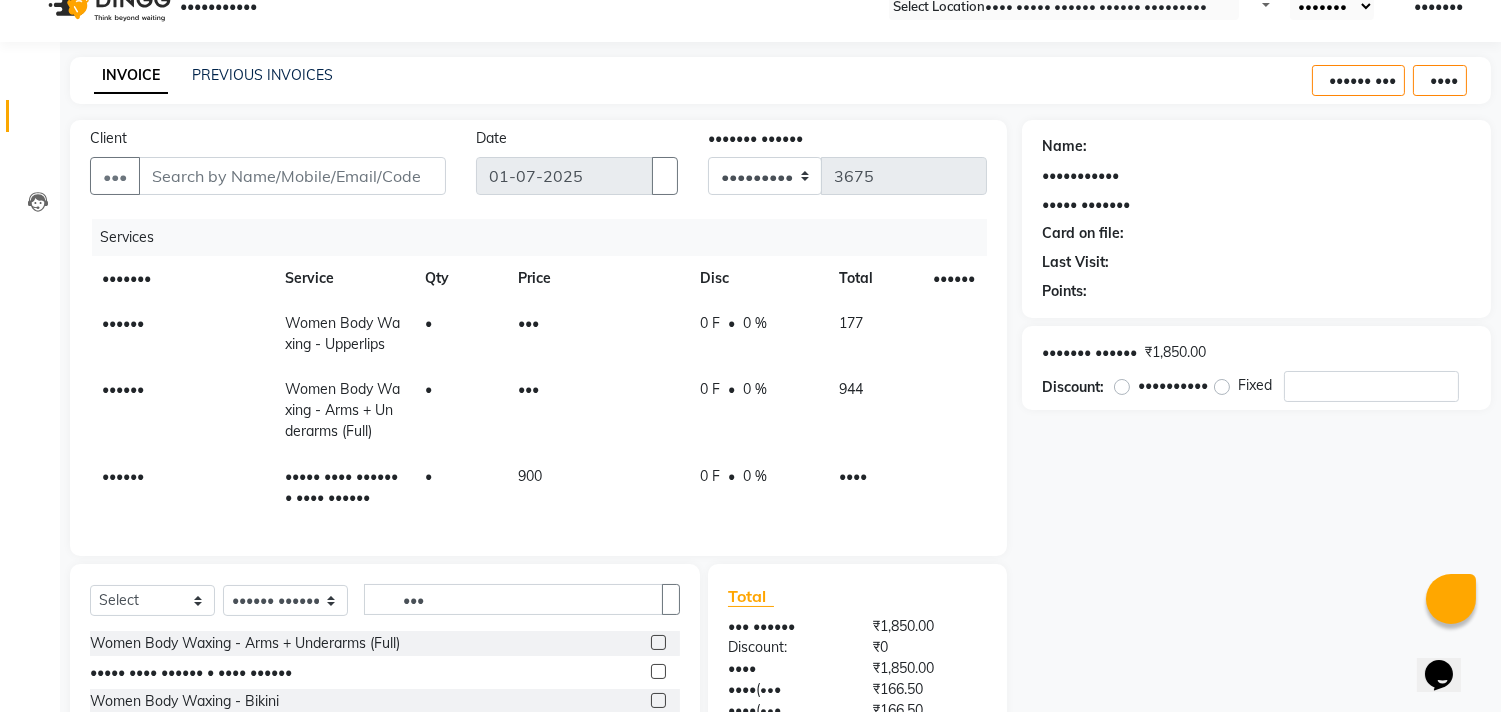 scroll, scrollTop: 222, scrollLeft: 0, axis: vertical 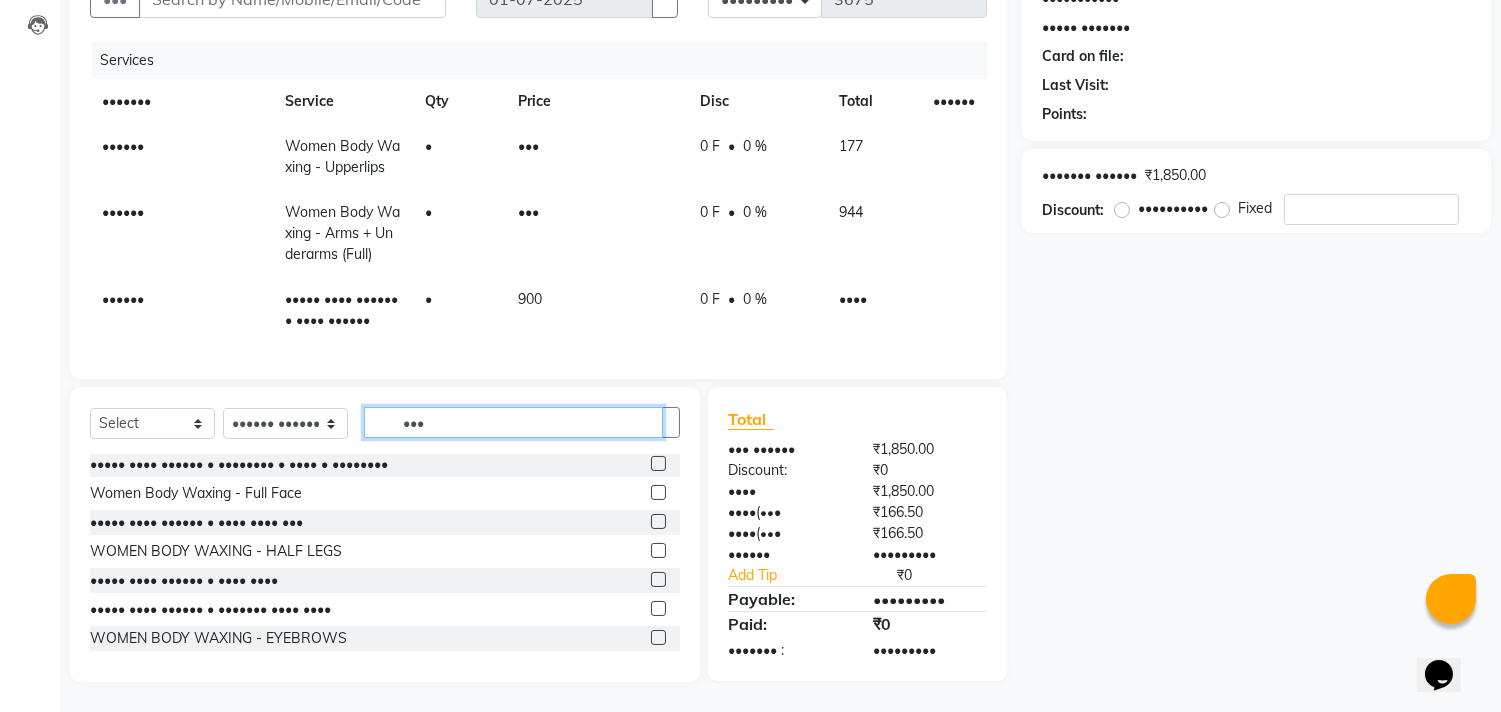 click on "•••" at bounding box center (513, 422) 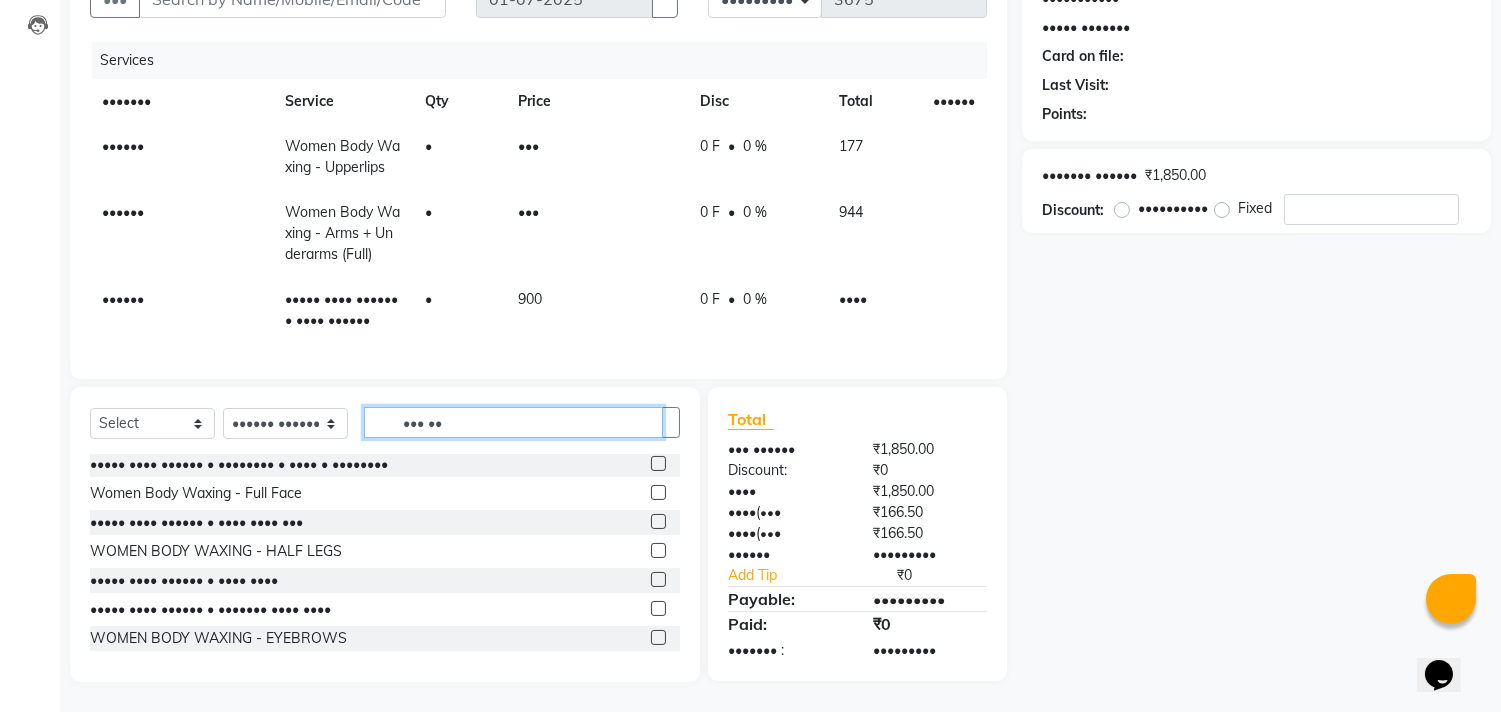 scroll, scrollTop: 0, scrollLeft: 0, axis: both 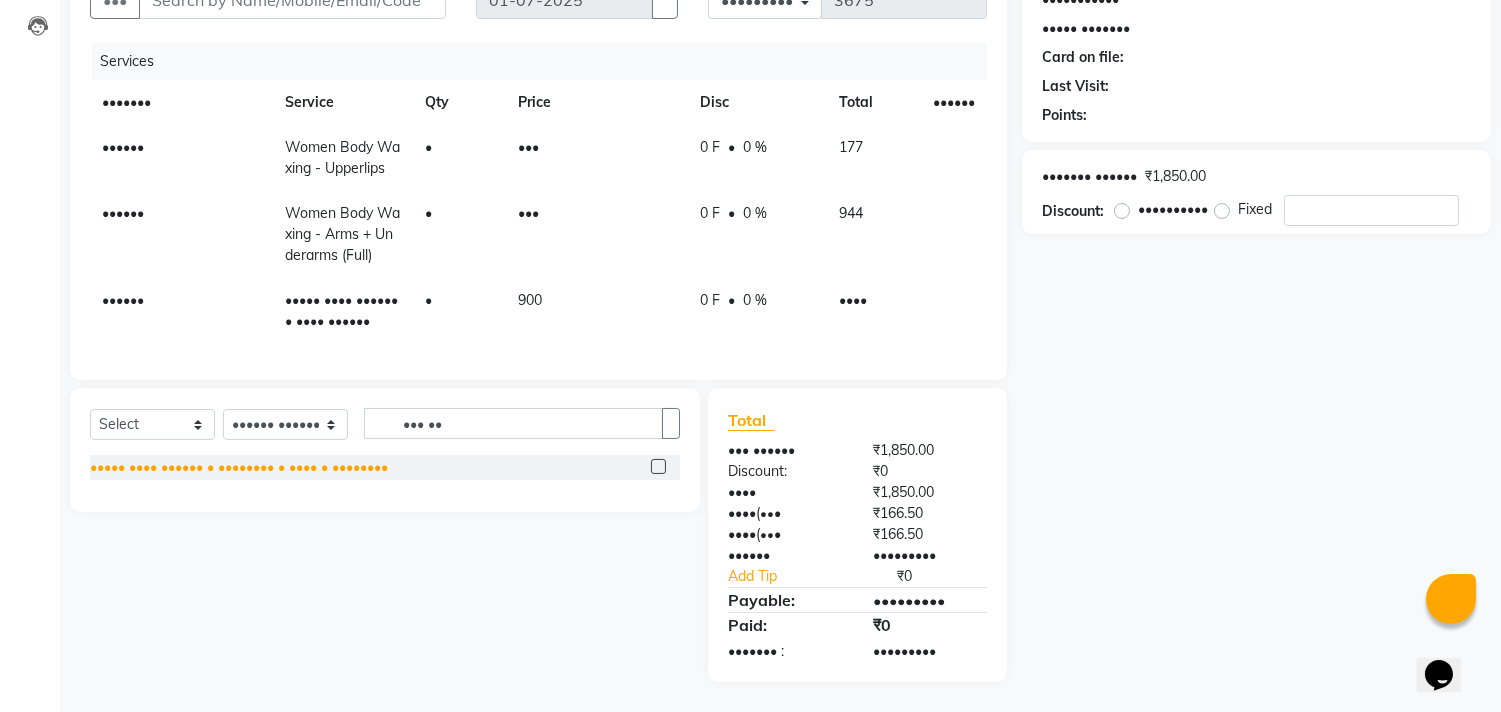 click on "••••• •••• •••••• • •••••••• • •••• • ••••••••" at bounding box center [239, 467] 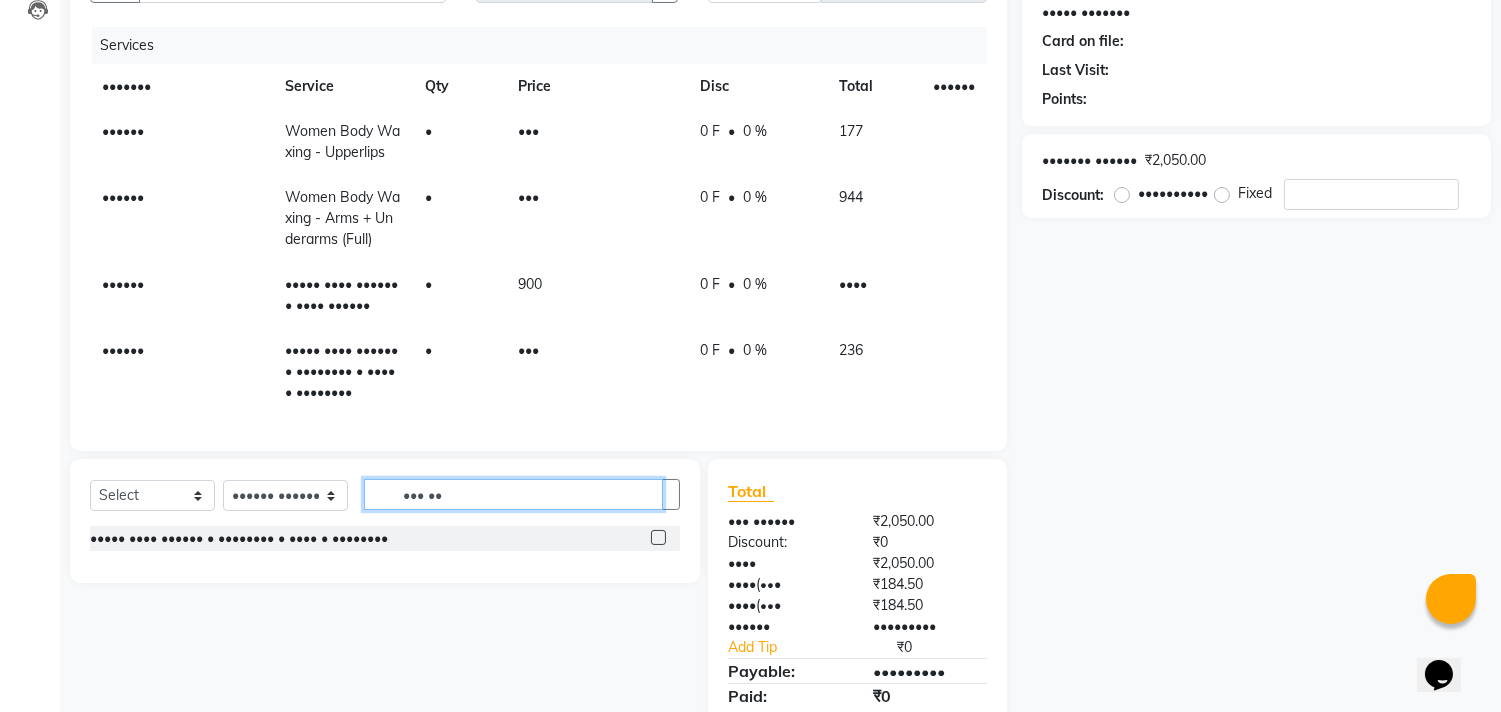 click on "••• ••" at bounding box center [513, 494] 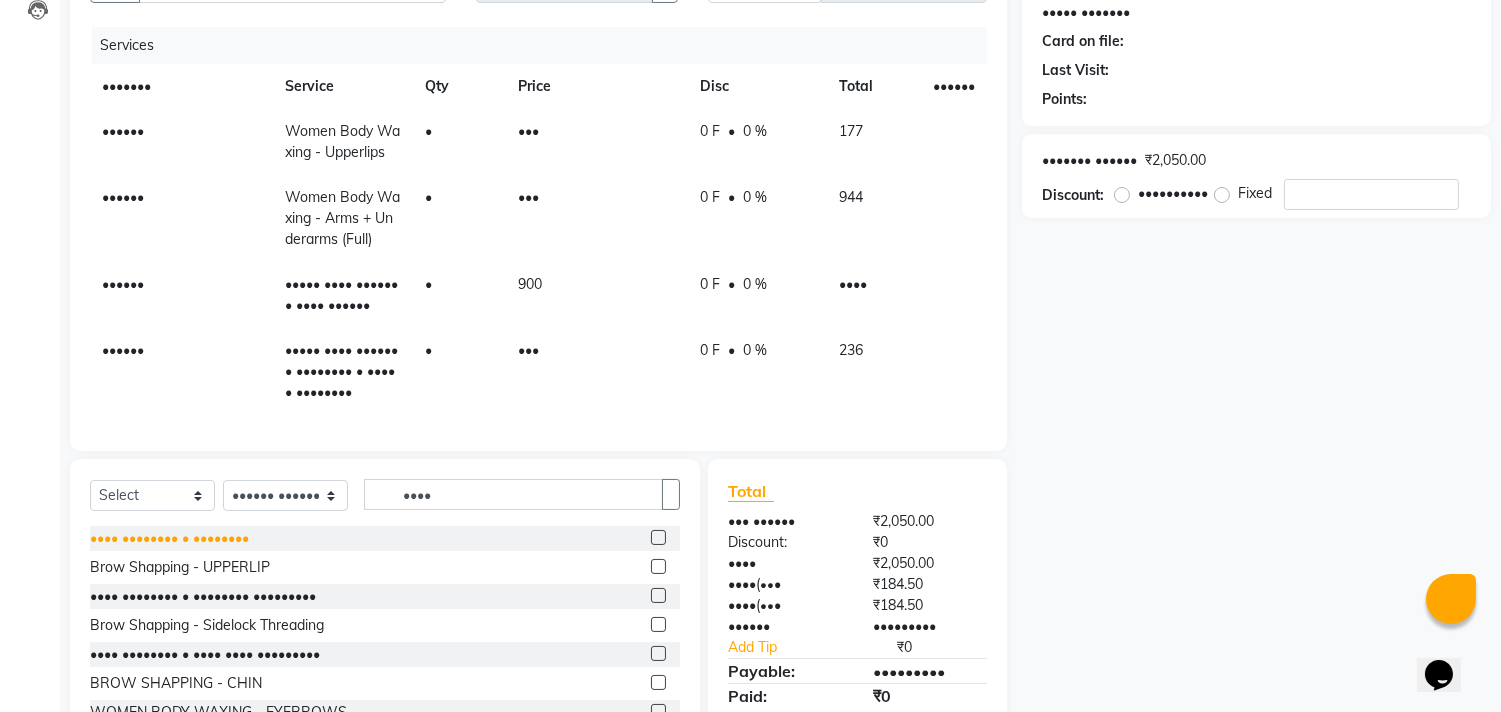 click on "•••• •••••••• • ••••••••" at bounding box center (169, 538) 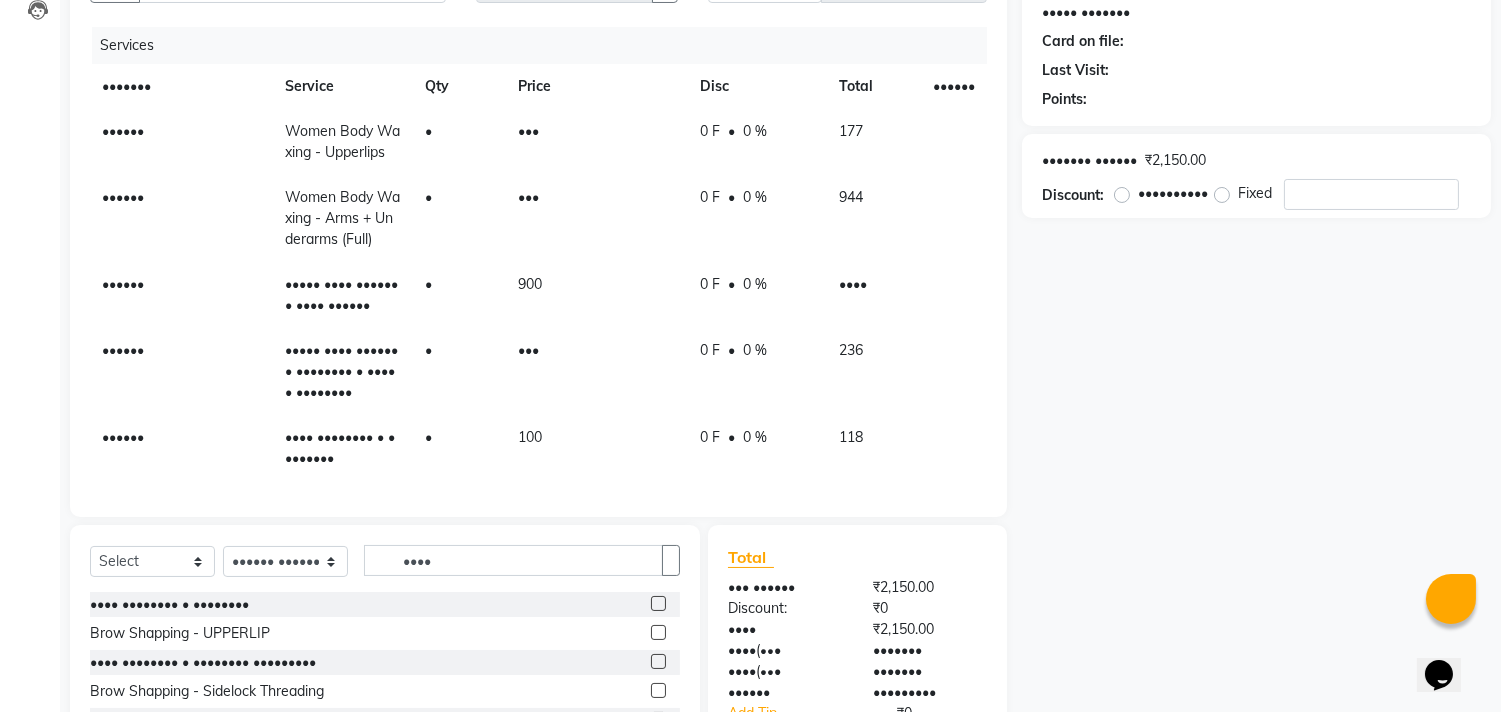 click on "•" at bounding box center (459, 142) 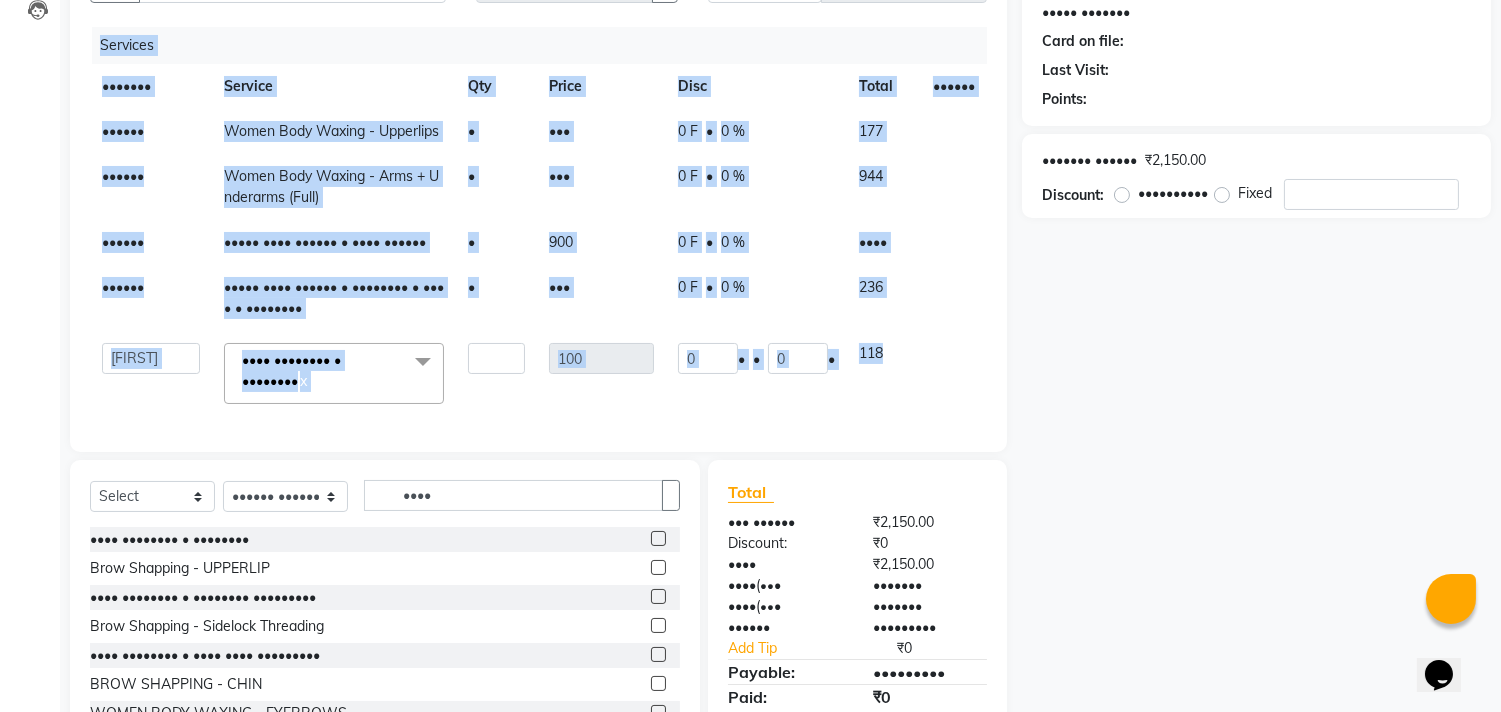 click on "Client +91 Date 01-07-2025 Invoice Number V/2025 V/2025-26 3675 Services Stylist Service Qty Price Disc Total Action preeti Women Body Waxing - Upperlips 1 150 0 F | 0 % 177 preeti Women Body Waxing - Arms + Underarms (Full) 1 800 0 F | 0 % 944 preeti Women Body Waxing - Legs (Full) 1 900 0 F | 0 % 1062 preeti Women Body Waxing - FOREHEAD / NOSE / SIDELOCK 1 200 0 F | 0 % 236 Aarif Arman Arshad ARSHAD SALMANI ASHU BHAVLEEN FAIZ gaurav Hanish harshit Jack karishma KAVITA kunal Manager MANNU Mukim pinki preeti Raghav RAVI RESHMA RITIK SAHIL sawan SHALINI SHARUKH SHWETA VEER Vijay vijay tiwari ZAID Brow Shapping - EYEBROWS x Bleach - Face Bleach - Arms (Full) Bleach - Arms (Half) Bleach - Legs (Full) Bleach - Legs (Half) Bleach - Back (Full) Bleach - Back (Half) Bleach - Front (Full) Bleach - Front (Half) Bleach - Full Body BODY MASSSAGE HAIRWASH (KERASTASE) ALGAE PEDICURE (SMALL) ALGAE MENICURE (SMALL) MENS STYLING HAIR SPA KERASTASE RITUAL" at bounding box center (538, 190) 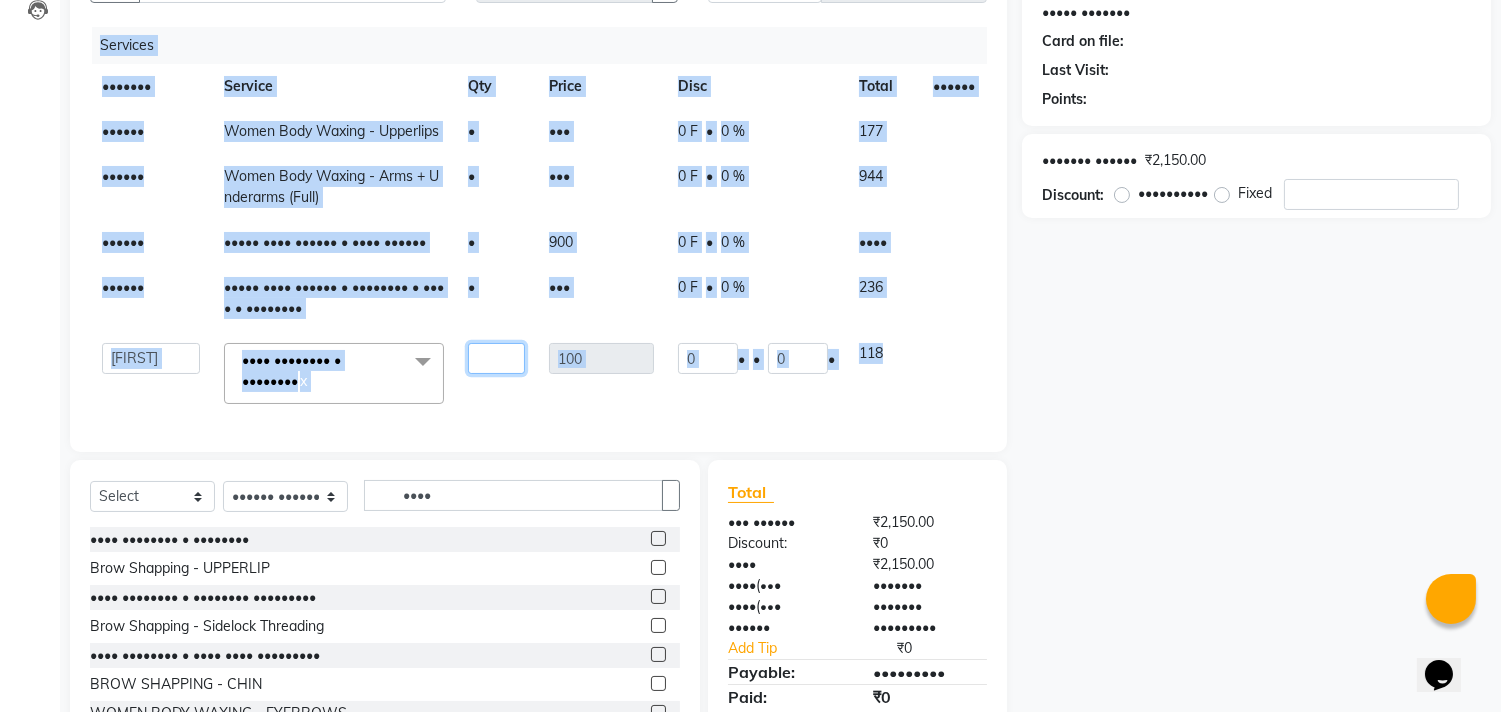 click on "•" at bounding box center (496, 358) 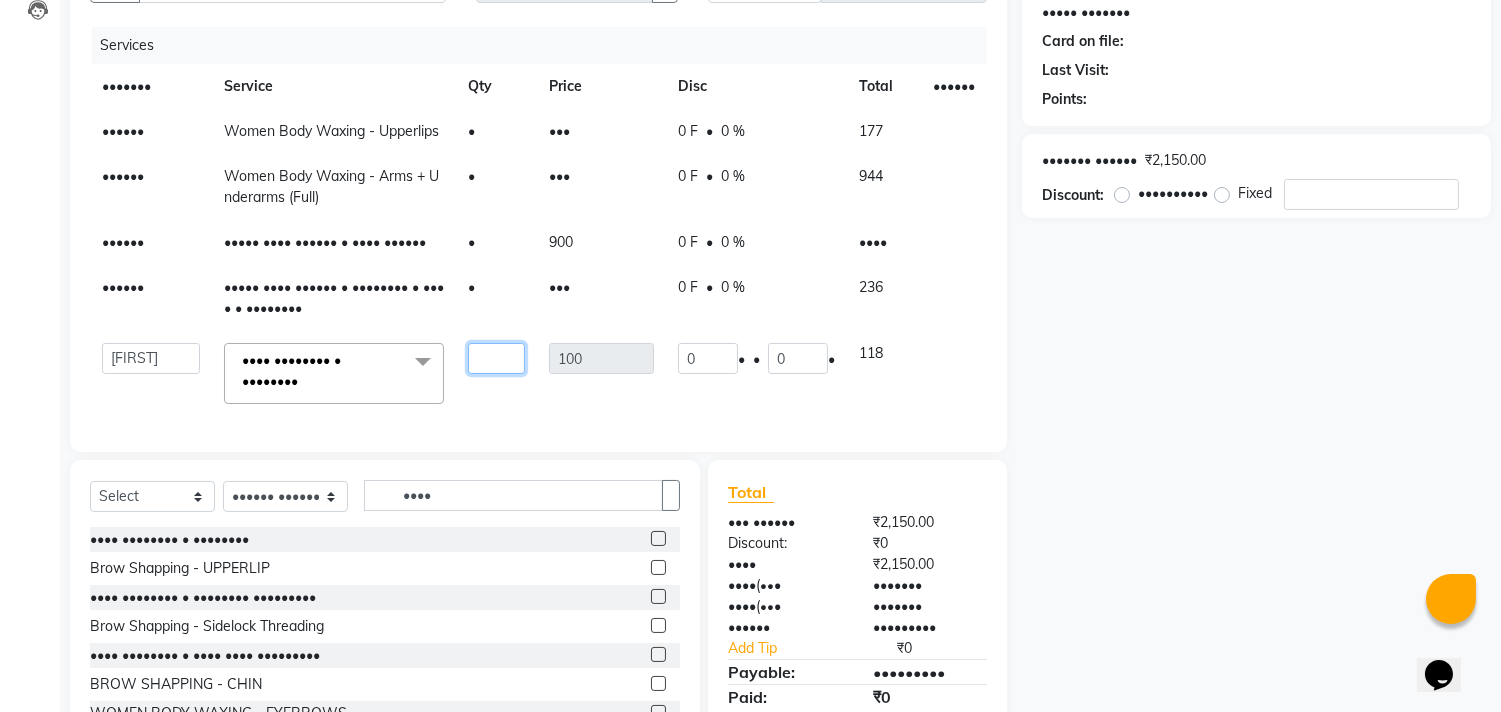 click on "•" at bounding box center (496, 358) 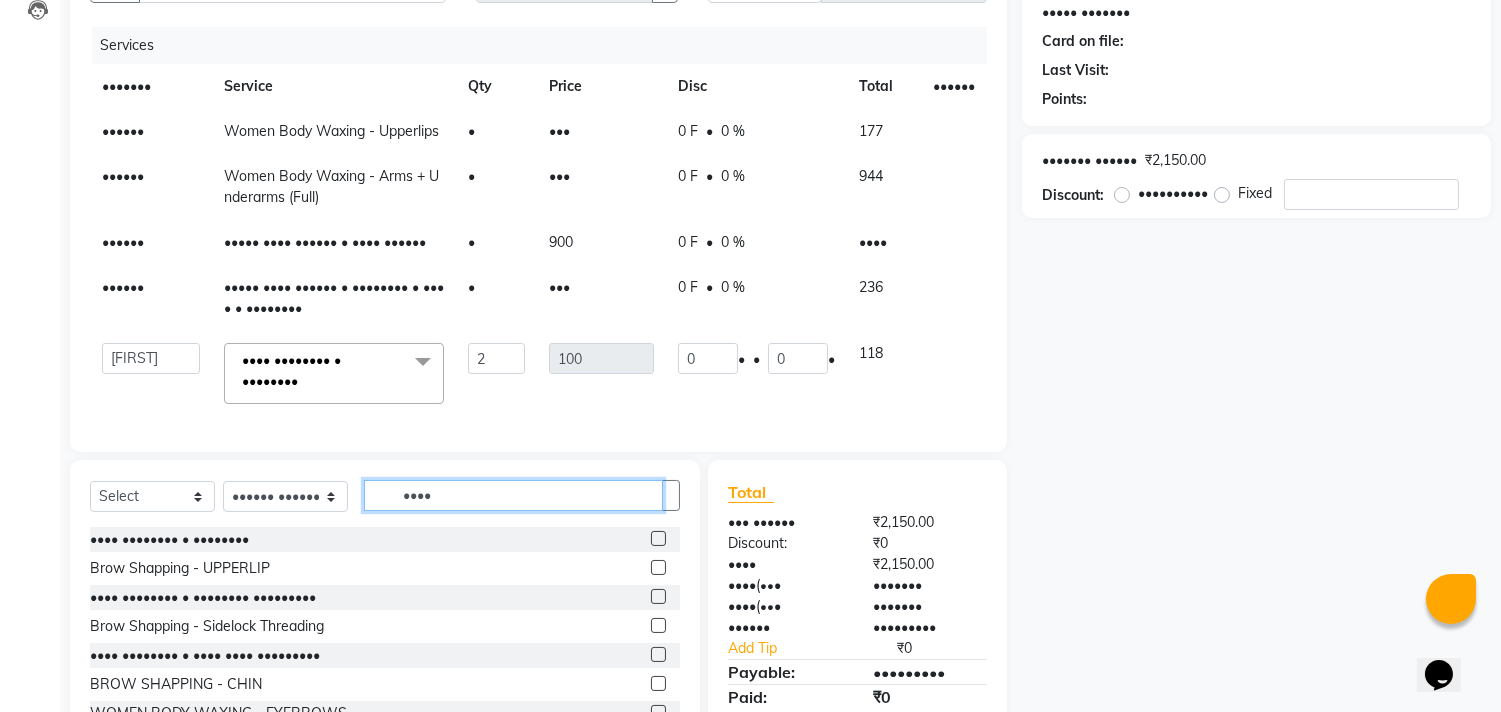 click on "Client +91 Date 01-07-2025 Invoice Number V/2025 V/2025-26 3675 Services Stylist Service Qty Price Disc Total Action preeti Women Body Waxing - Upperlips 1 150 0 F | 0 % 177 preeti Women Body Waxing - Arms + Underarms (Full) 1 800 0 F | 0 % 944 preeti Women Body Waxing - Legs (Full) 1 900 0 F | 0 % 1062 preeti Women Body Waxing - FOREHEAD / NOSE / SIDELOCK 1 200 0 F | 0 % 236 Aarif Arman Arshad ARSHAD SALMANI ASHU BHAVLEEN FAIZ gaurav Hanish harshit Jack karishma KAVITA kunal Manager MANNU Mukim pinki preeti Raghav RAVI RESHMA RITIK SAHIL sawan SHALINI SHARUKH SHWETA VEER Vijay vijay tiwari ZAID Brow Shapping - EYEBROWS x Bleach - Face Bleach - Arms (Full) Bleach - Arms (Half) Bleach - Legs (Full) Bleach - Legs (Half) Bleach - Back (Full) Bleach - Back (Half) Bleach - Front (Full) Bleach - Front (Half) Bleach - Full Body BODY MASSSAGE HAIRWASH (KERASTASE) ALGAE PEDICURE (SMALL) ALGAE MENICURE (SMALL) MENS STYLING HAIR SPA KERASTASE RITUAL" at bounding box center [538, 341] 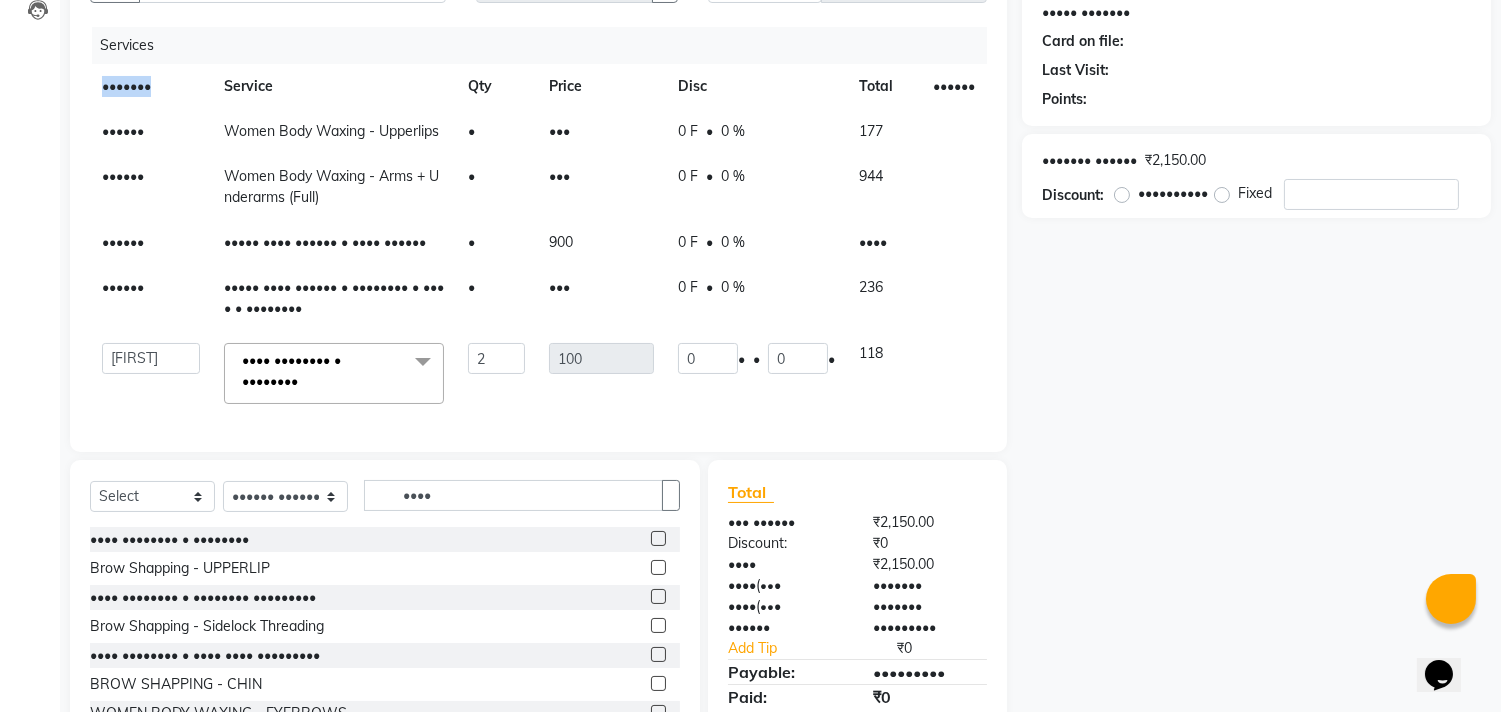 click on "Client +91 Date 01-07-2025 Invoice Number V/2025 V/2025-26 3675 Services Stylist Service Qty Price Disc Total Action preeti Women Body Waxing - Upperlips 1 150 0 F | 0 % 177 preeti Women Body Waxing - Arms + Underarms (Full) 1 800 0 F | 0 % 944 preeti Women Body Waxing - Legs (Full) 1 900 0 F | 0 % 1062 preeti Women Body Waxing - FOREHEAD / NOSE / SIDELOCK 1 200 0 F | 0 % 236 Aarif Arman Arshad ARSHAD SALMANI ASHU BHAVLEEN FAIZ gaurav Hanish harshit Jack karishma KAVITA kunal Manager MANNU Mukim pinki preeti Raghav RAVI RESHMA RITIK SAHIL sawan SHALINI SHARUKH SHWETA VEER Vijay vijay tiwari ZAID Brow Shapping - EYEBROWS x Bleach - Face Bleach - Arms (Full) Bleach - Arms (Half) Bleach - Legs (Full) Bleach - Legs (Half) Bleach - Back (Full) Bleach - Back (Half) Bleach - Front (Full) Bleach - Front (Half) Bleach - Full Body BODY MASSSAGE HAIRWASH (KERASTASE) ALGAE PEDICURE (SMALL) ALGAE MENICURE (SMALL) MENS STYLING HAIR SPA KERASTASE RITUAL" at bounding box center [538, 190] 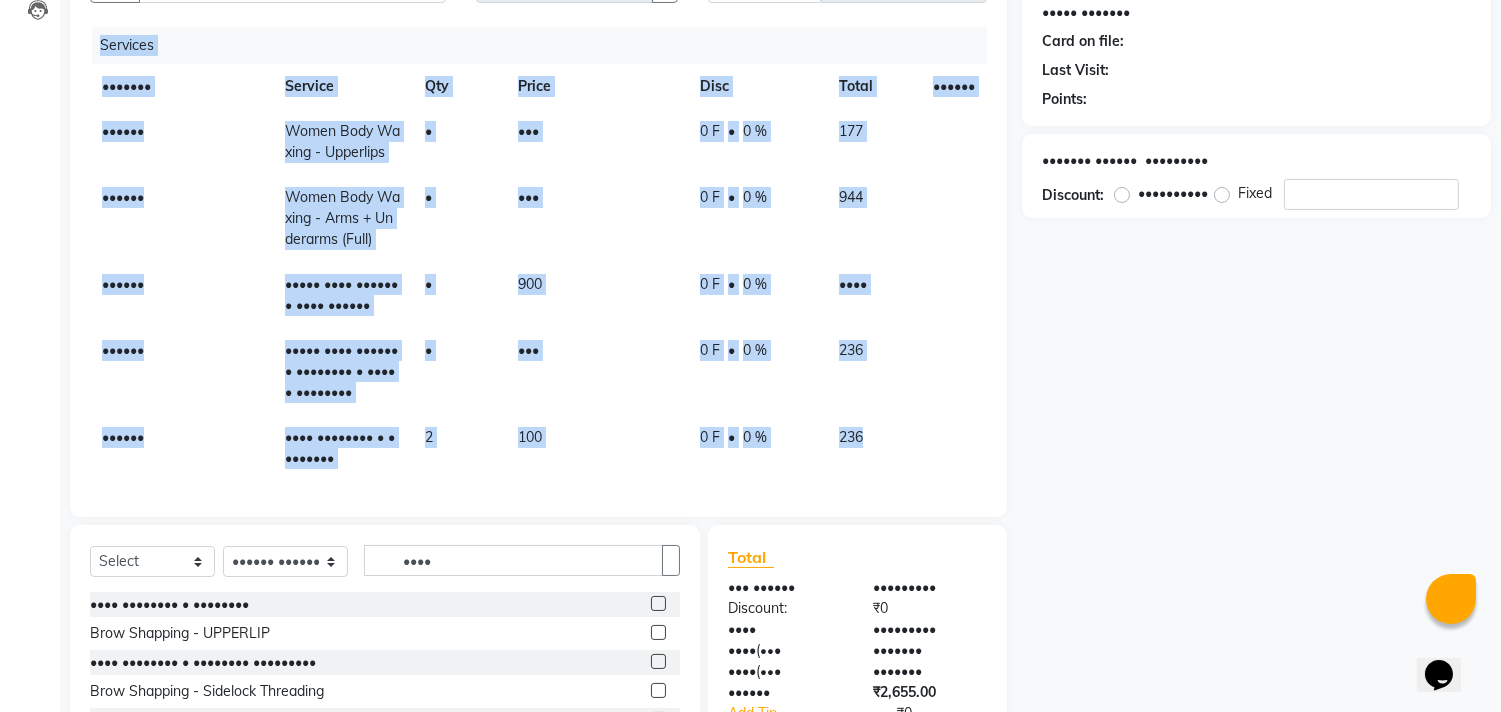 click on "Client +91 Date 01-07-2025 Invoice Number V/2025 V/2025-26 3675 Services Stylist Service Qty Price Disc Total Action preeti Women Body Waxing - Upperlips 1 150 0 F | 0 % 177 preeti Women Body Waxing - Arms + Underarms (Full) 1 800 0 F | 0 % 944 preeti Women Body Waxing - Legs (Full) 1 900 0 F | 0 % 1062 preeti Women Body Waxing - FOREHEAD / NOSE / SIDELOCK 1 200 0 F | 0 % 236 preeti Brow Shapping - EYEBROWS 2 100 0 F | 0 % 236" at bounding box center [538, 222] 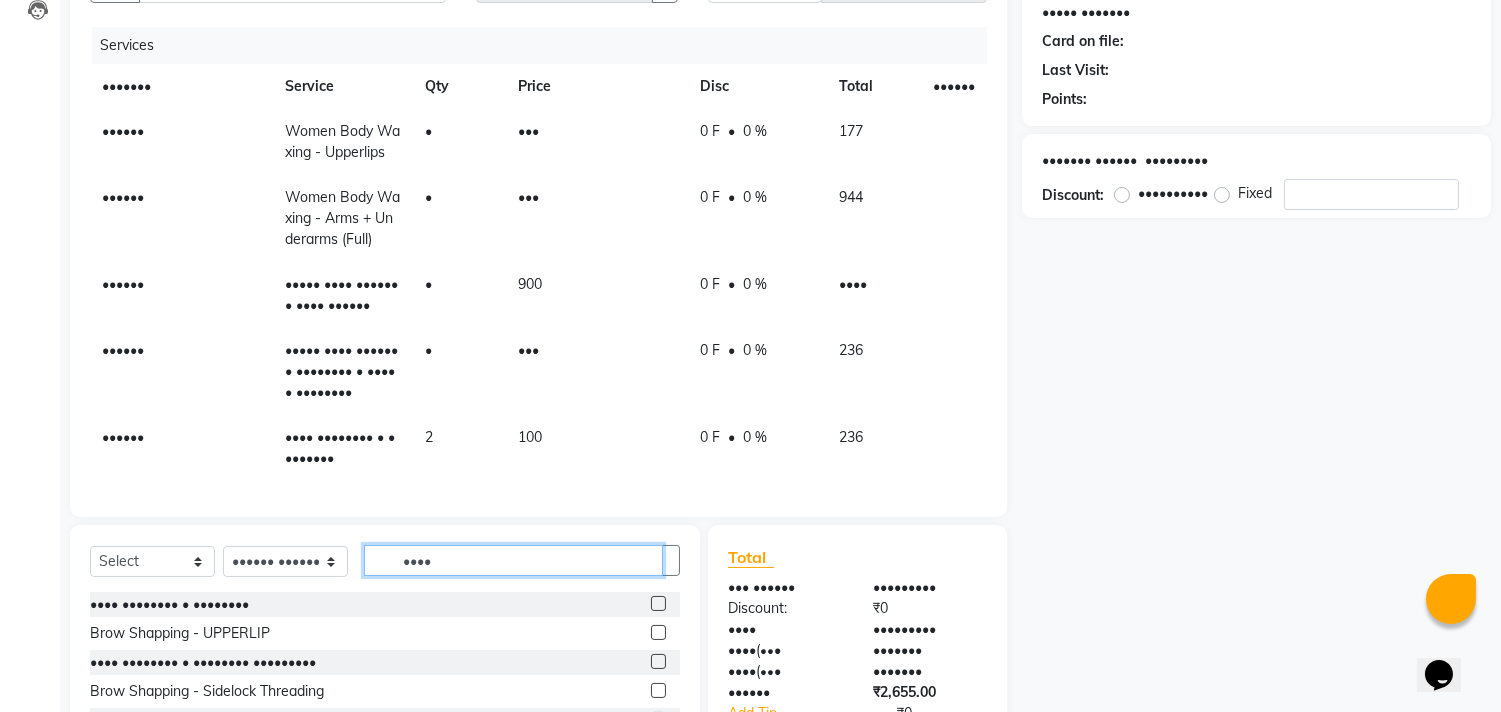 click on "••••" at bounding box center [513, 560] 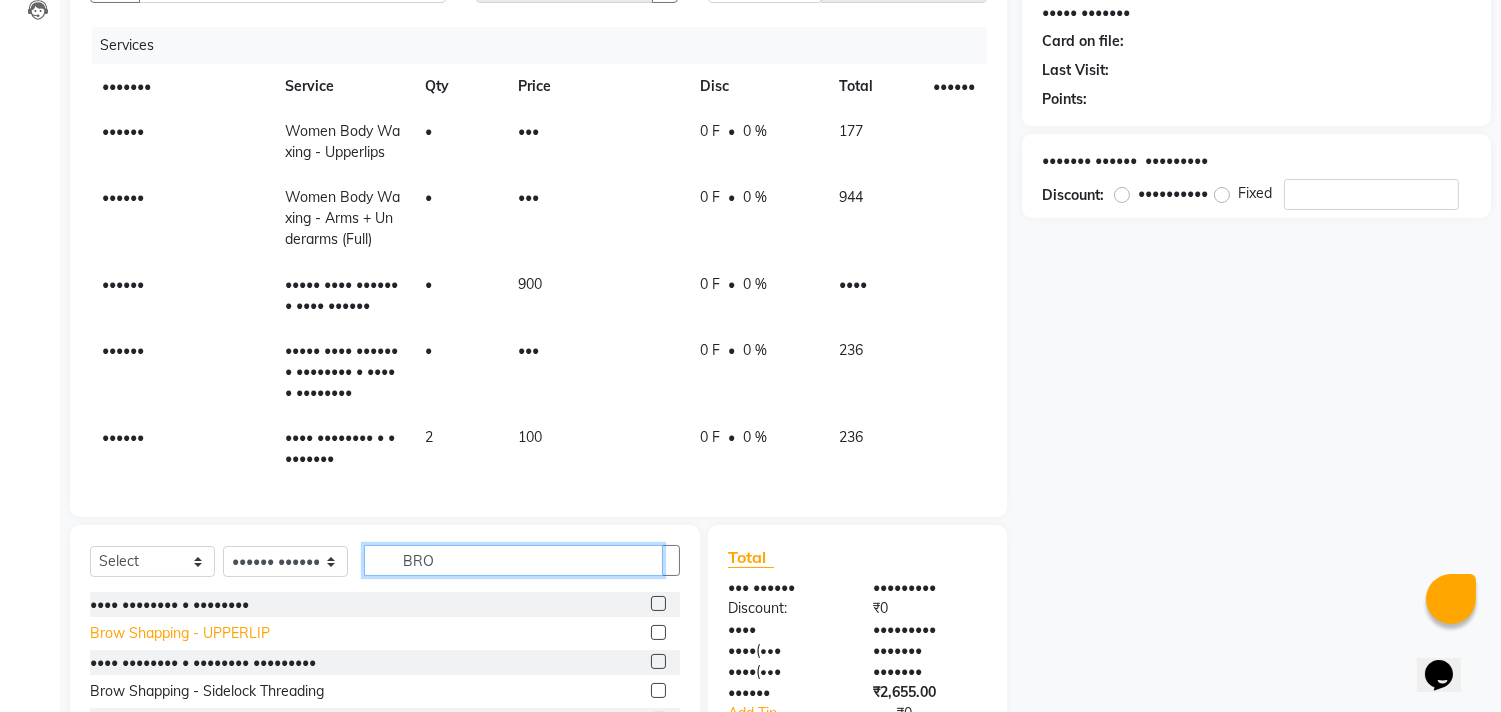 type on "BRO" 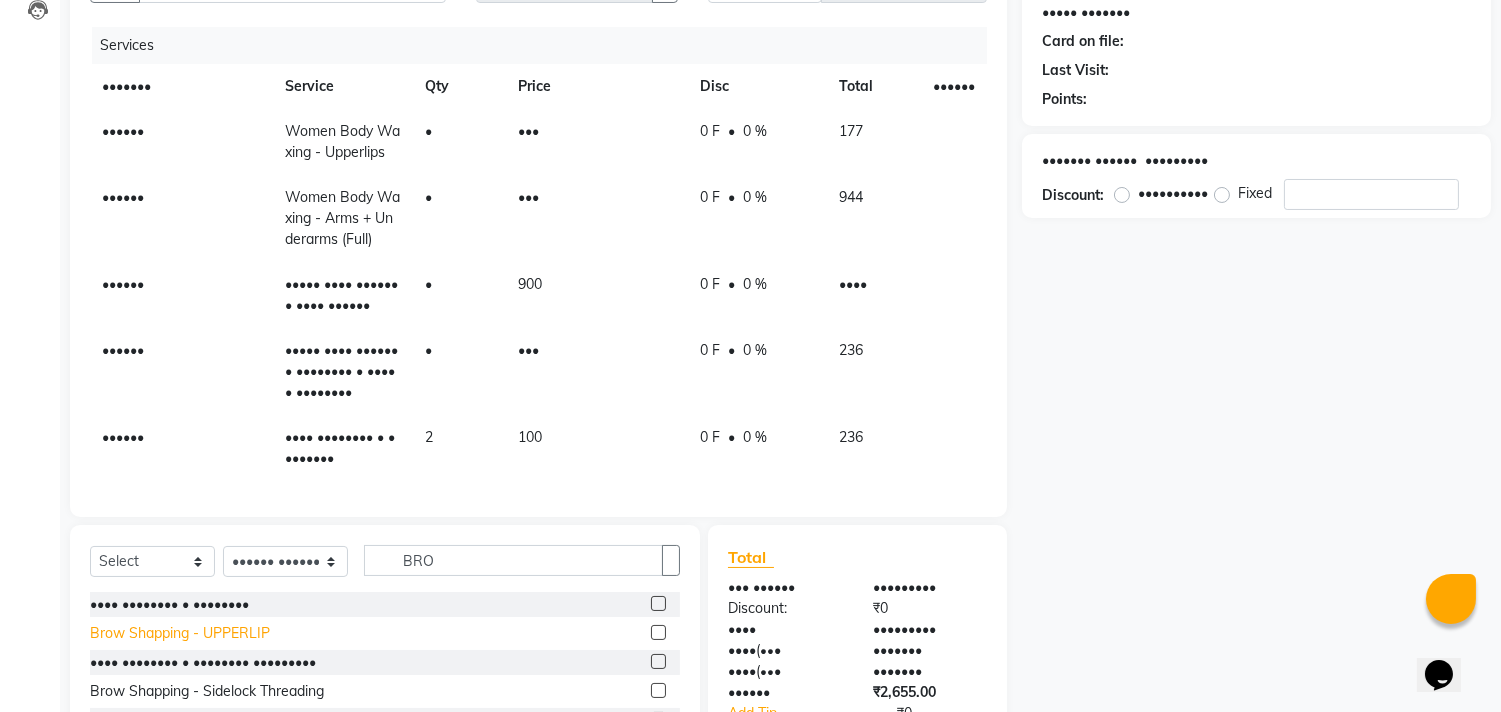 click on "Brow Shapping - UPPERLIP" at bounding box center [169, 604] 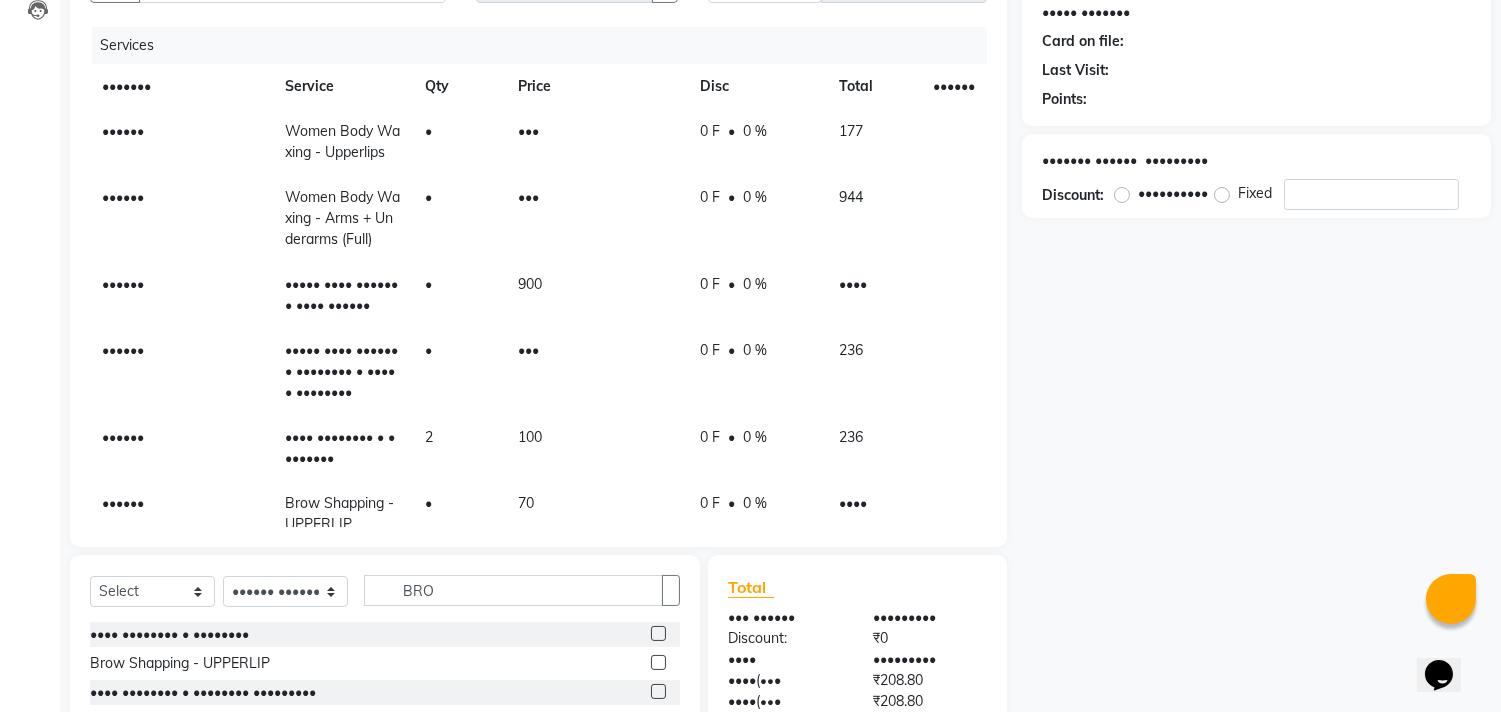 scroll, scrollTop: 94, scrollLeft: 0, axis: vertical 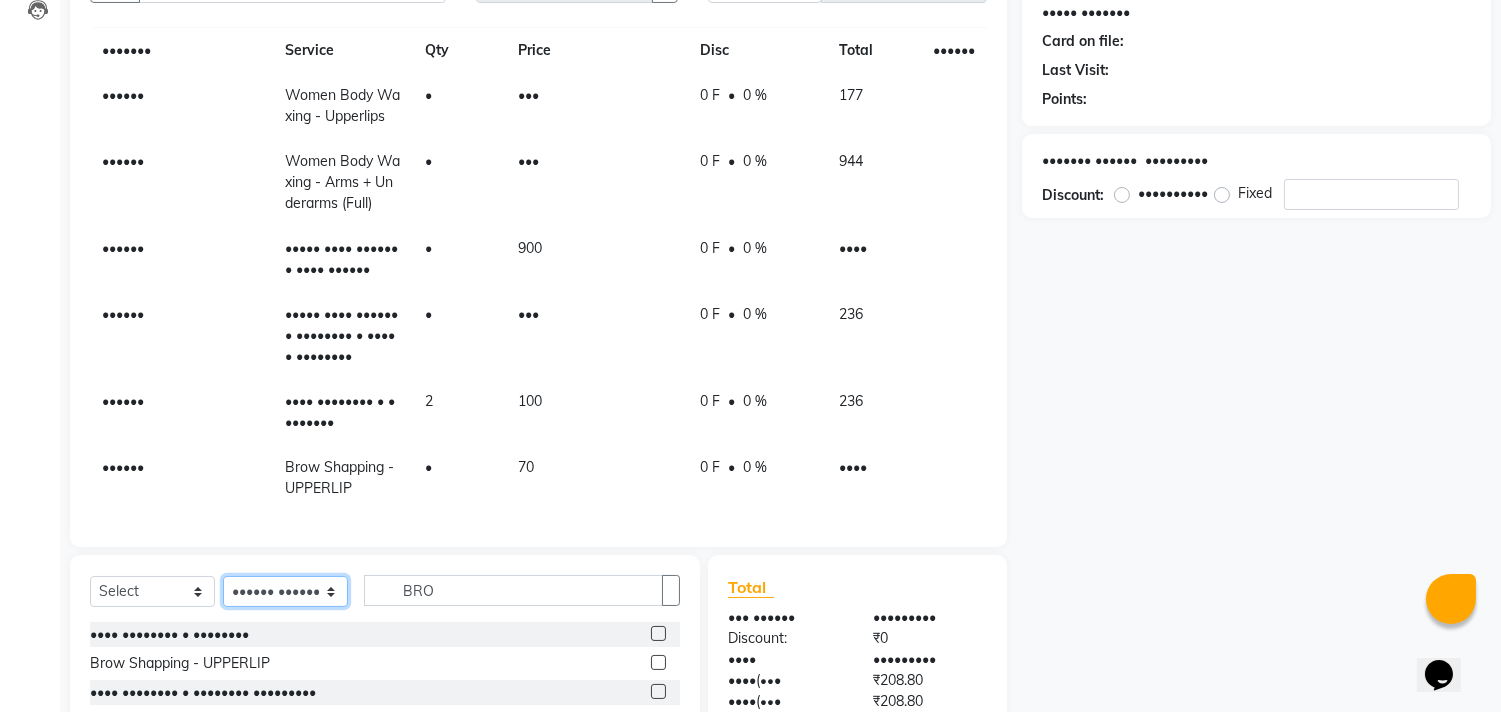 click on "Select Stylist [FIRST] [FIRST] [FIRST] [FIRST] [FIRST] [FIRST] [FIRST] [FIRST] [FIRST] [FIRST] [FIRST] [FIRST] [FIRST] [FIRST] [FIRST] [FIRST] [FIRST] [FIRST] [FIRST] [FIRST] [FIRST] [FIRST] [FIRST] [FIRST] [FIRST] [FIRST] [FIRST] [FIRST] [FIRST] [FIRST] [FIRST] [FIRST]" at bounding box center (285, 591) 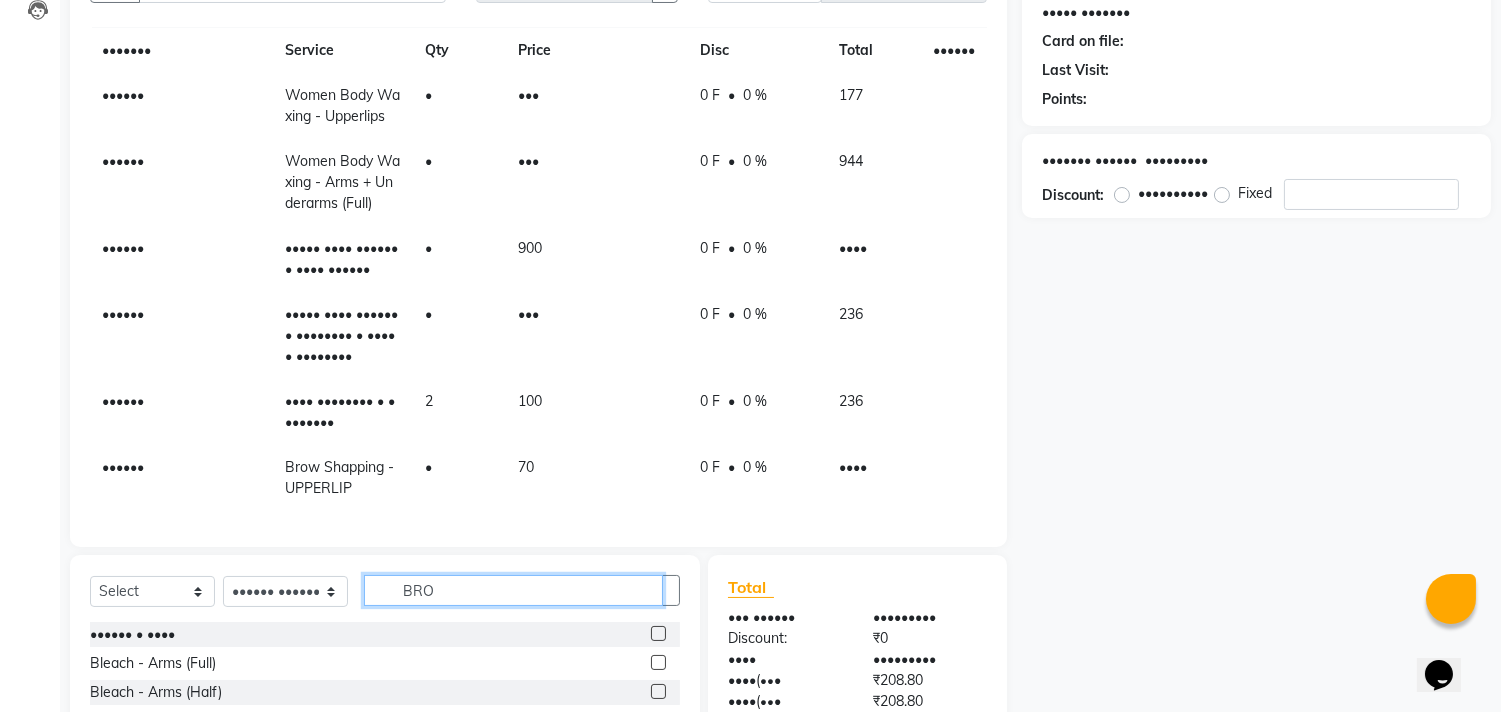 click on "BRO" at bounding box center [513, 590] 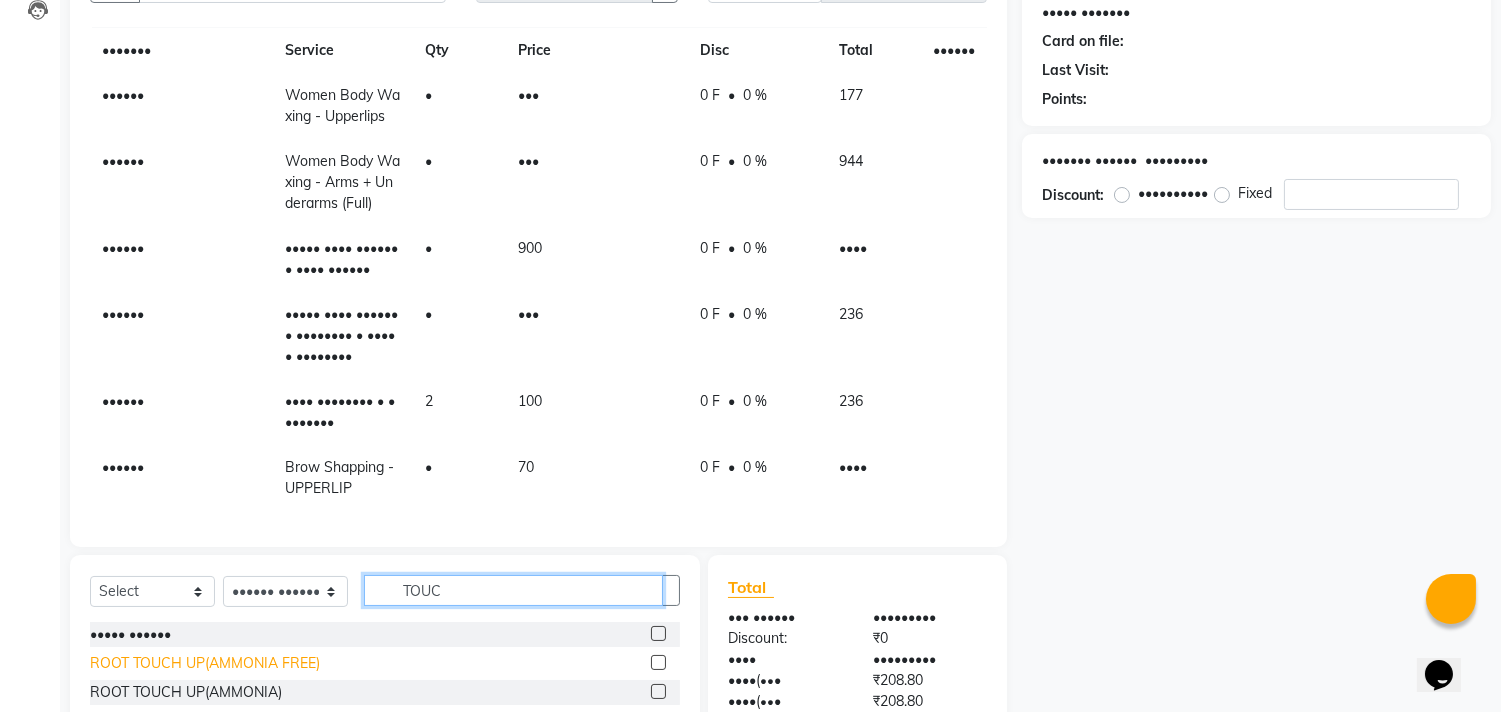 type on "TOUC" 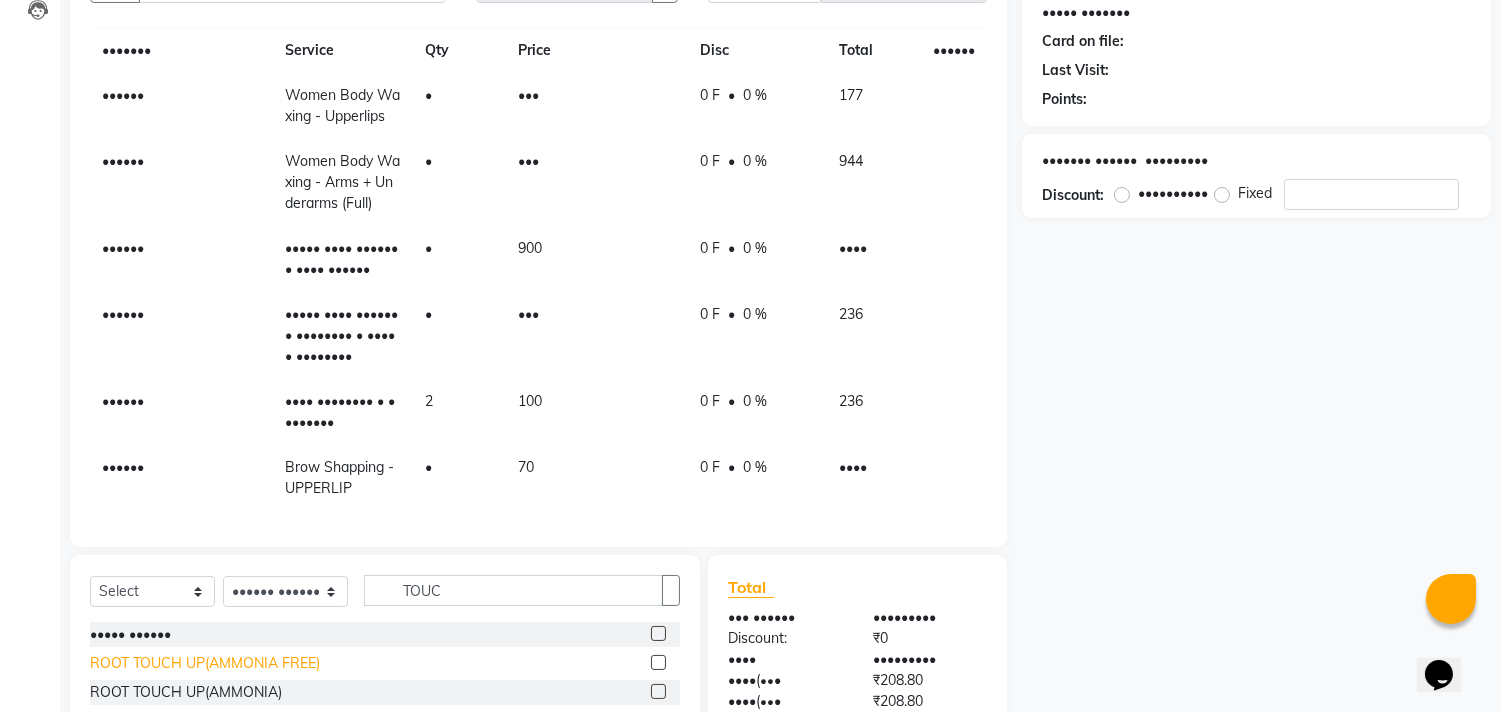 click on "ROOT TOUCH UP(AMMONIA FREE)" at bounding box center (130, 634) 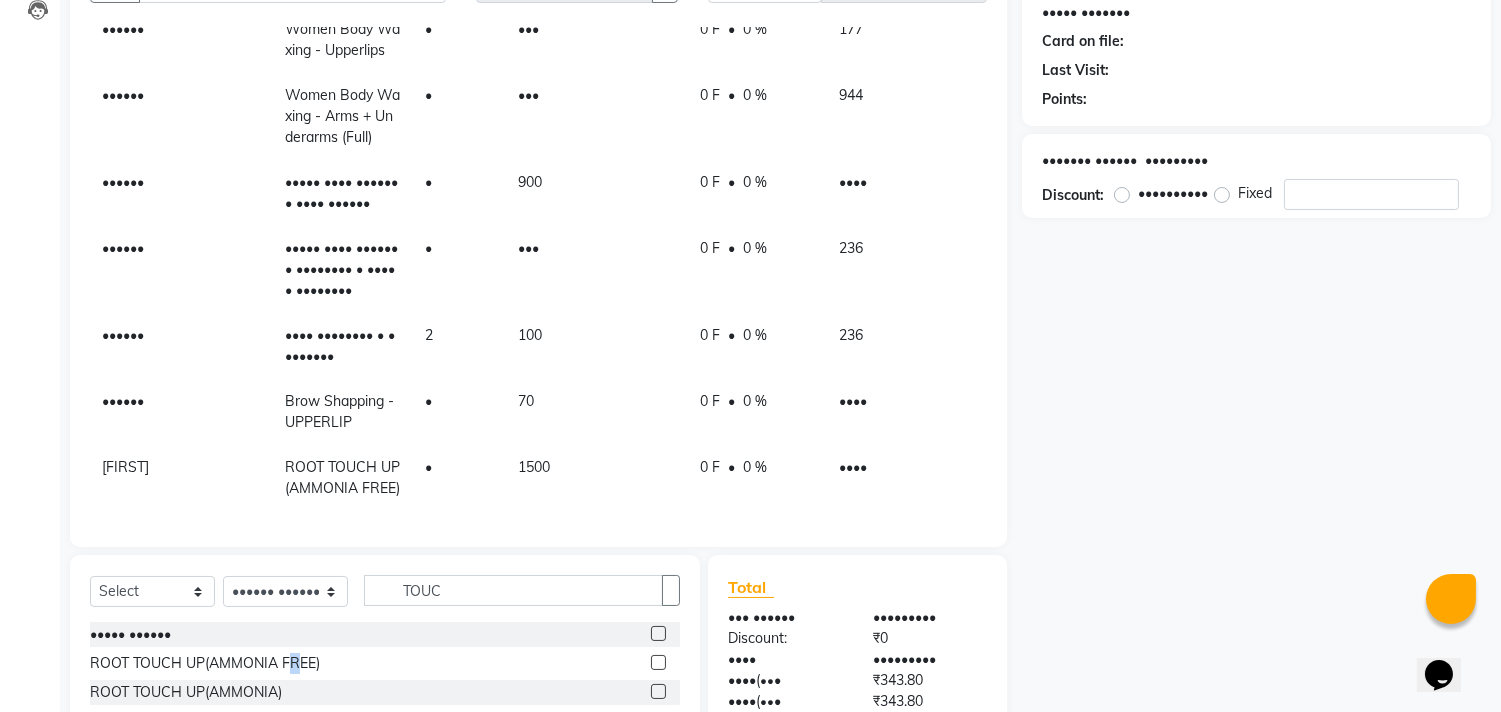 scroll, scrollTop: 181, scrollLeft: 0, axis: vertical 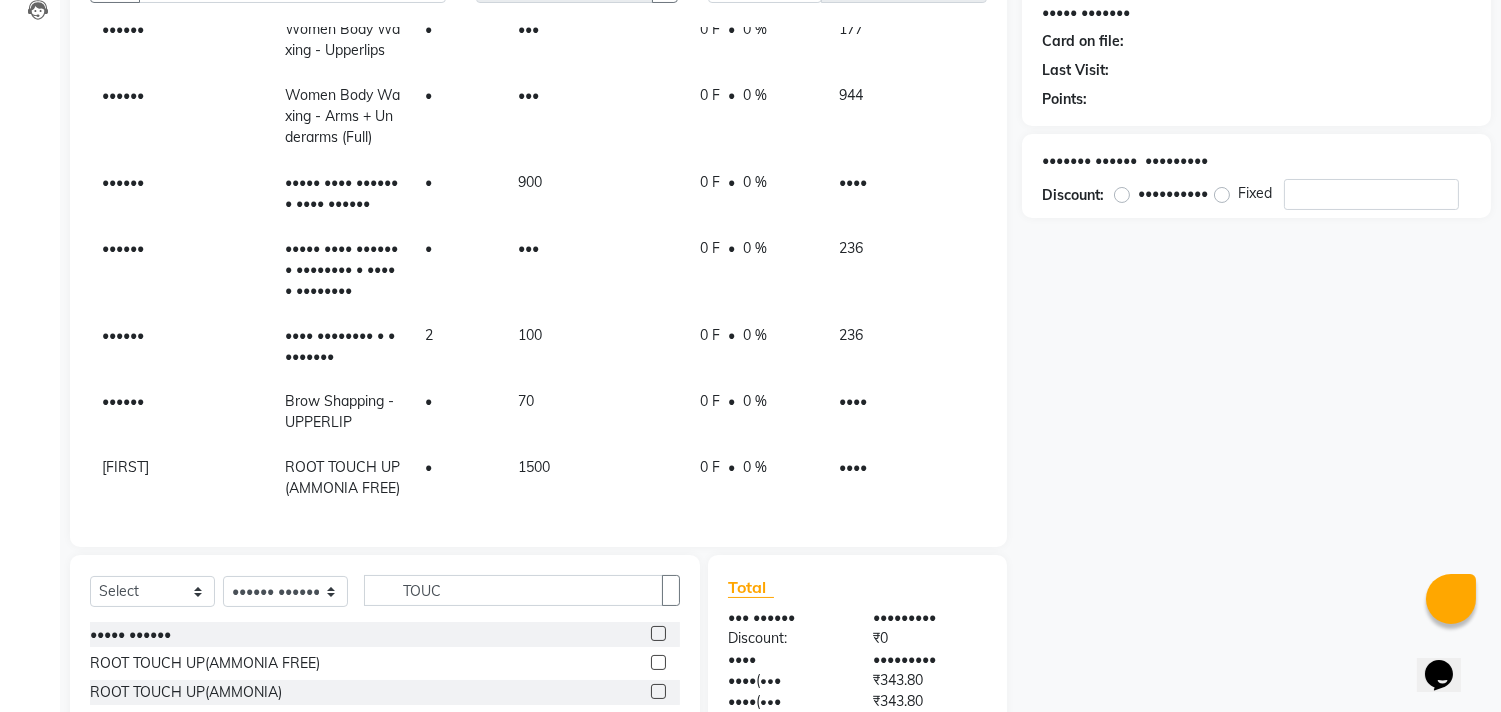 click on "••••• ••••••••••• ••••• ••••••• •••• •• ••••• •••• ••••••  •••••••  ••••••• ••••••  •••••••••  •••••••••  ••••••••••   •••••" at bounding box center [1264, 388] 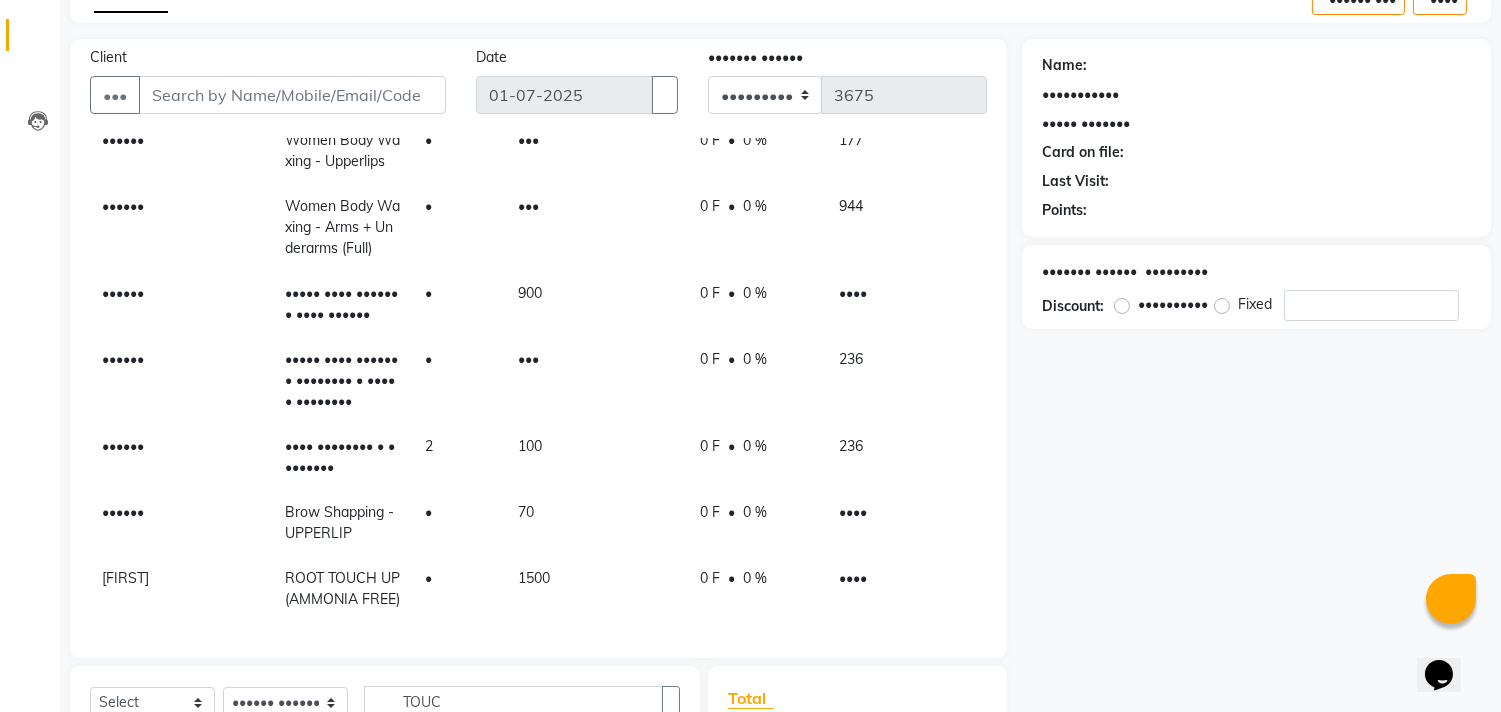 scroll, scrollTop: 0, scrollLeft: 0, axis: both 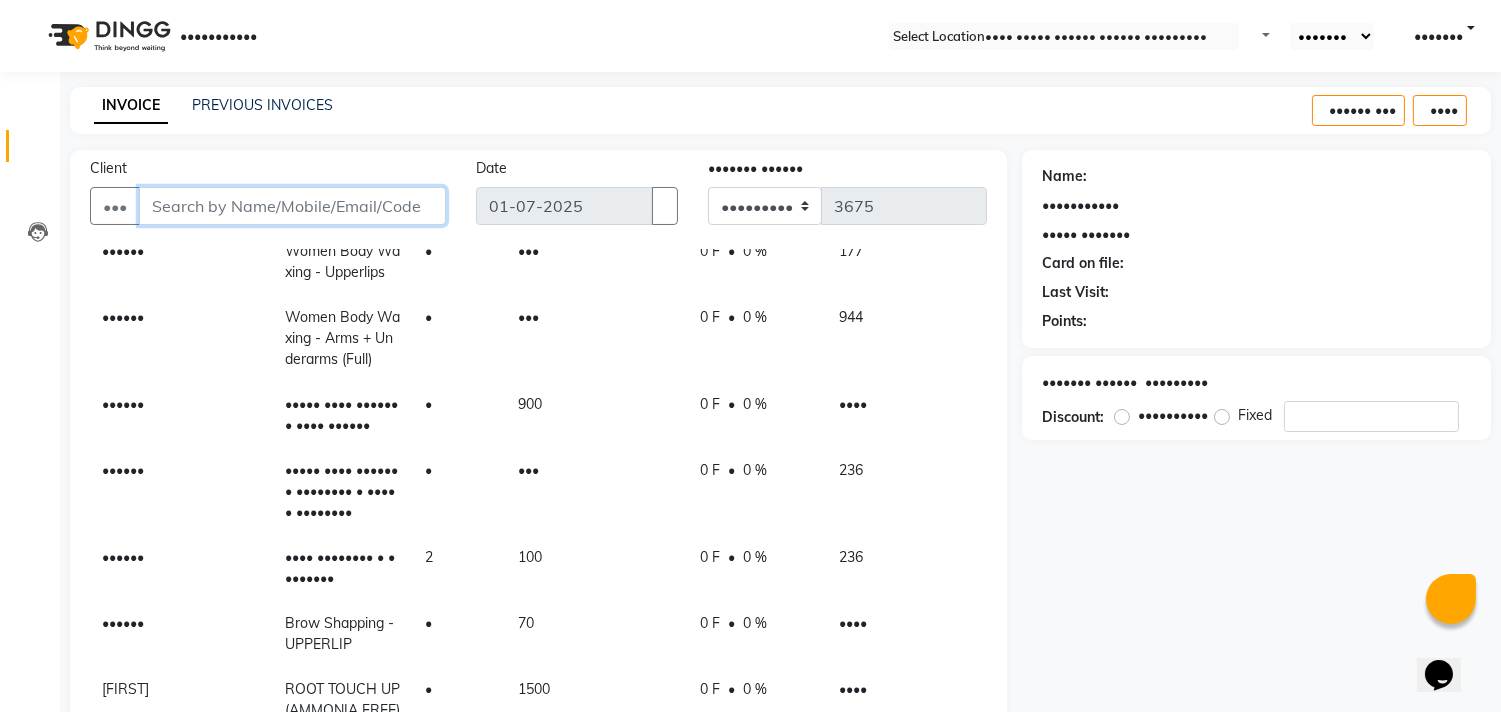 click on "Client" at bounding box center [292, 206] 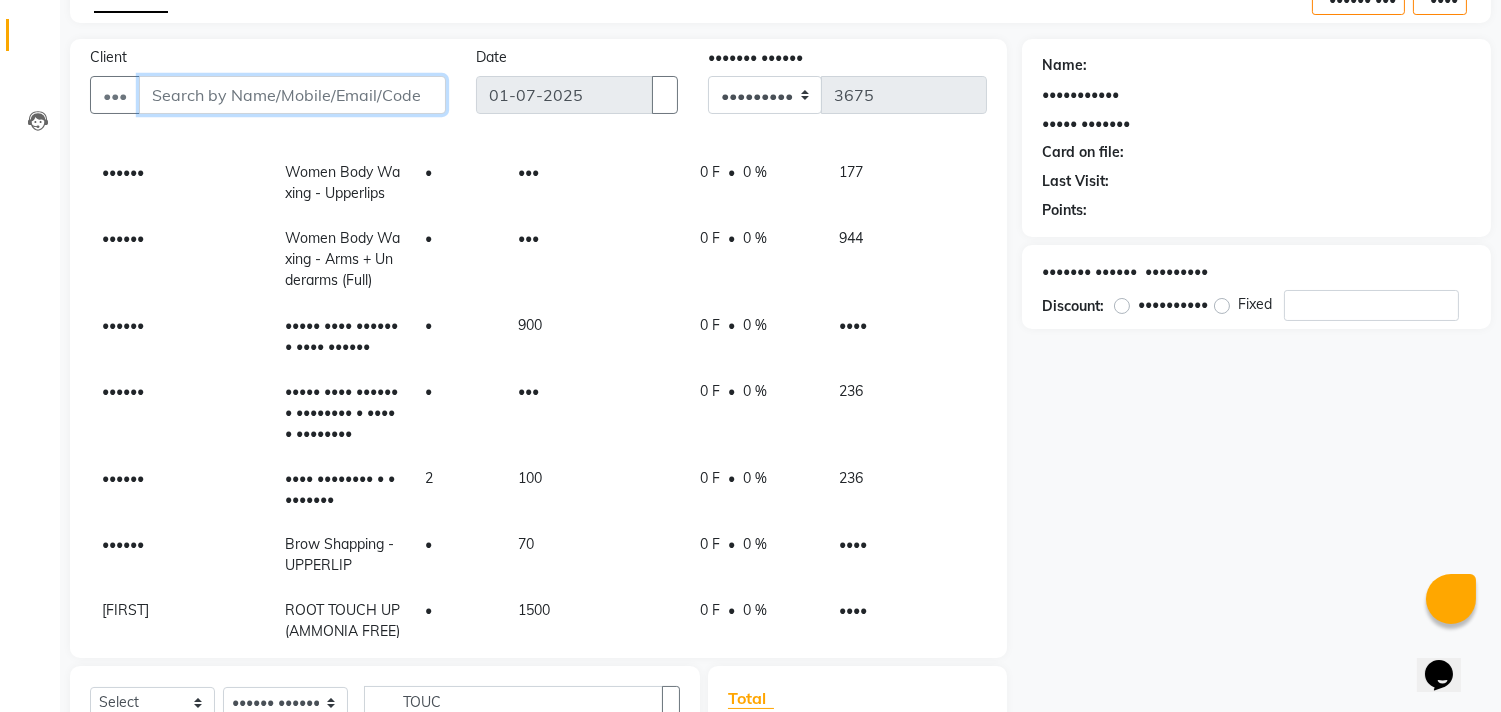 scroll, scrollTop: 181, scrollLeft: 0, axis: vertical 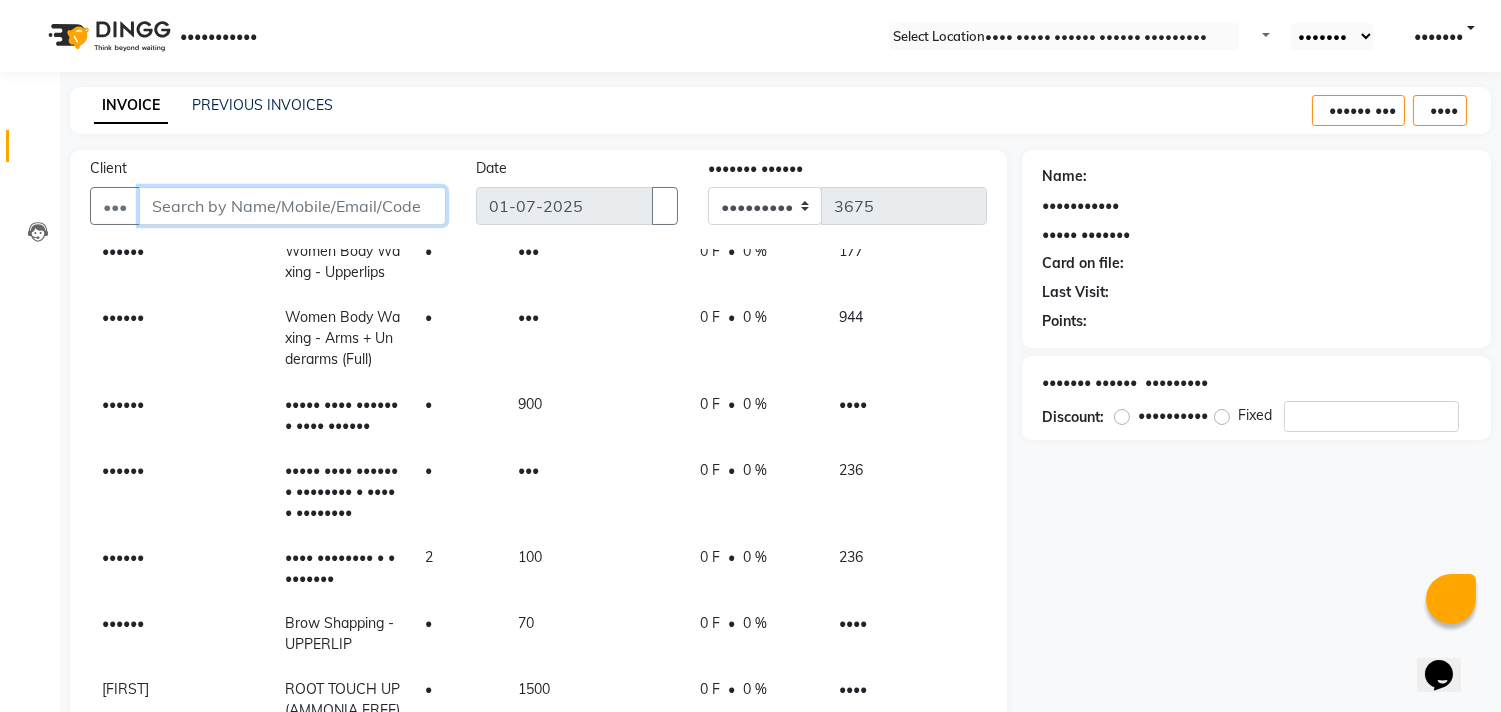click on "Client" at bounding box center [292, 206] 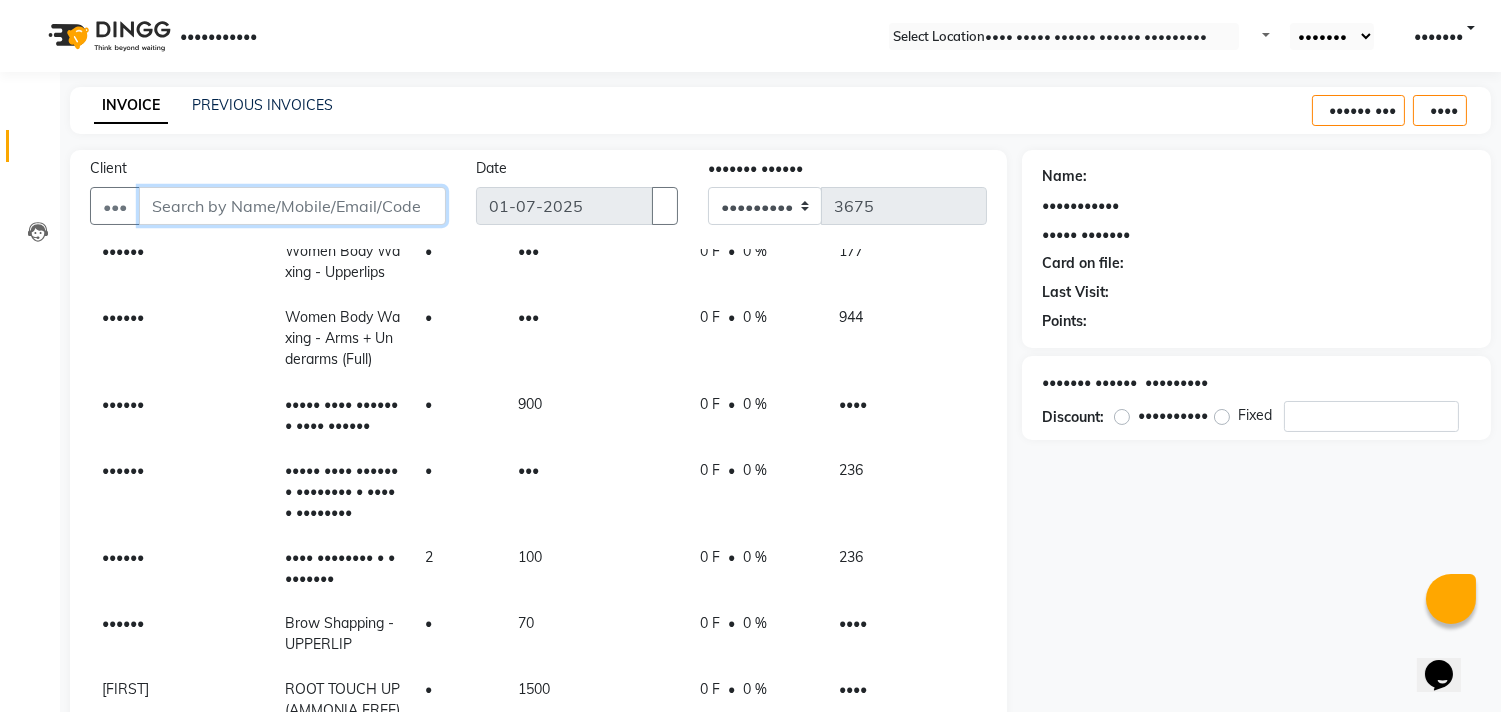 click on "Client" at bounding box center [292, 206] 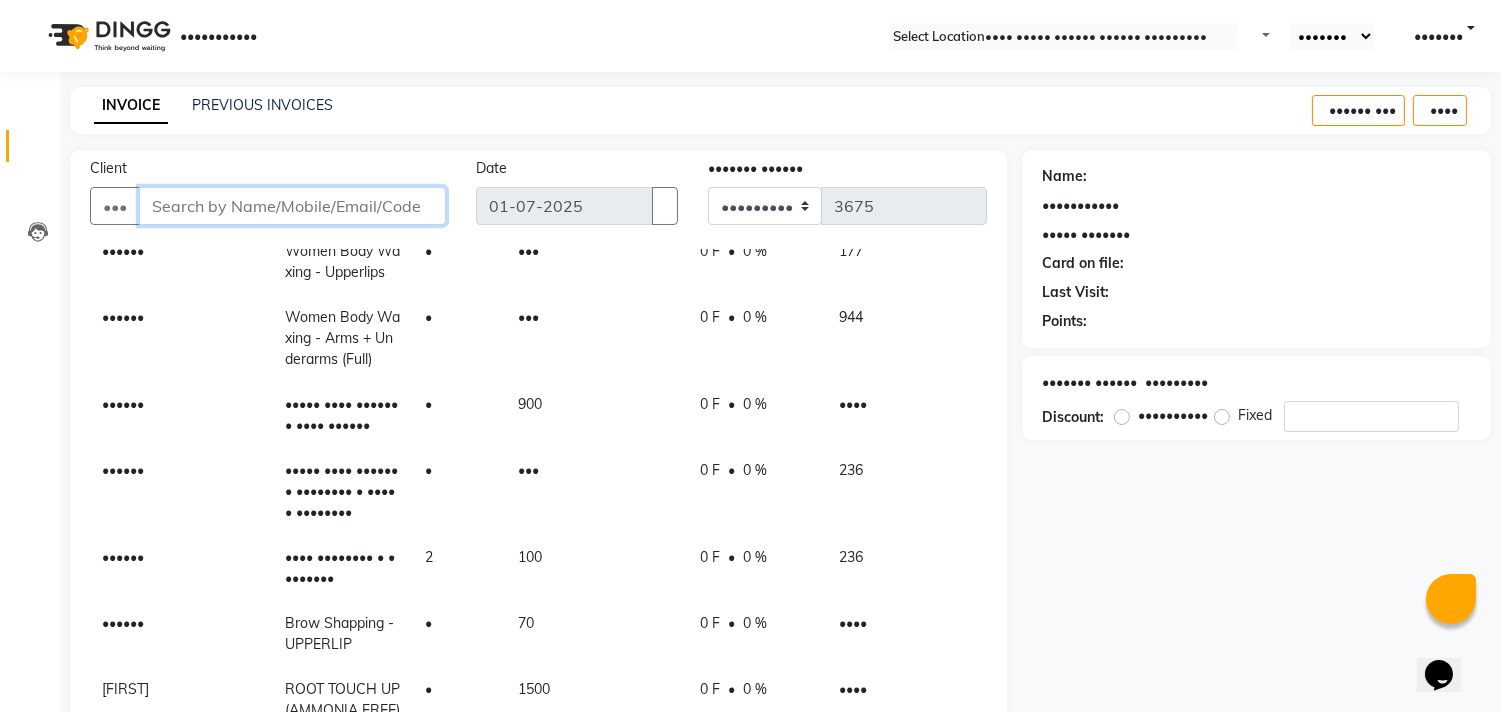 click on "Client" at bounding box center [292, 206] 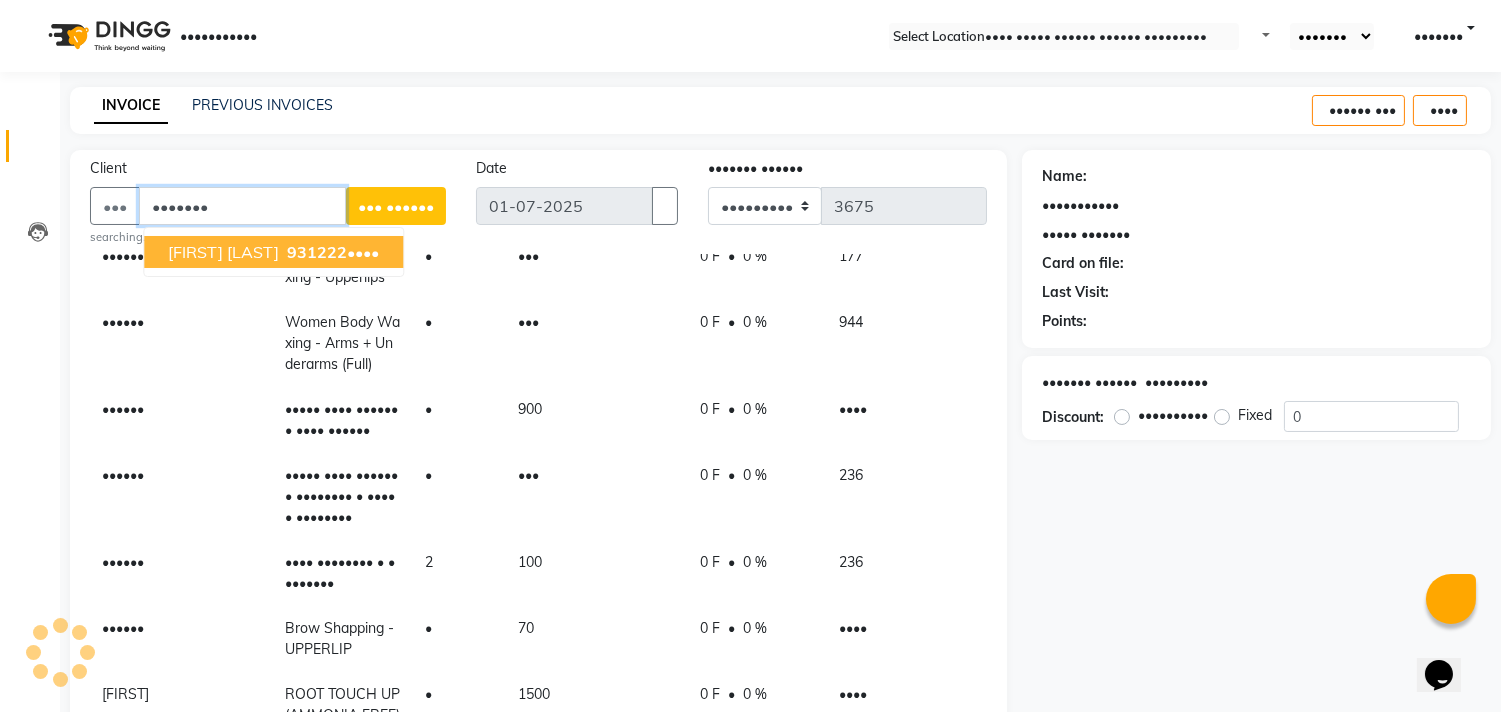 click on "931222" at bounding box center (317, 252) 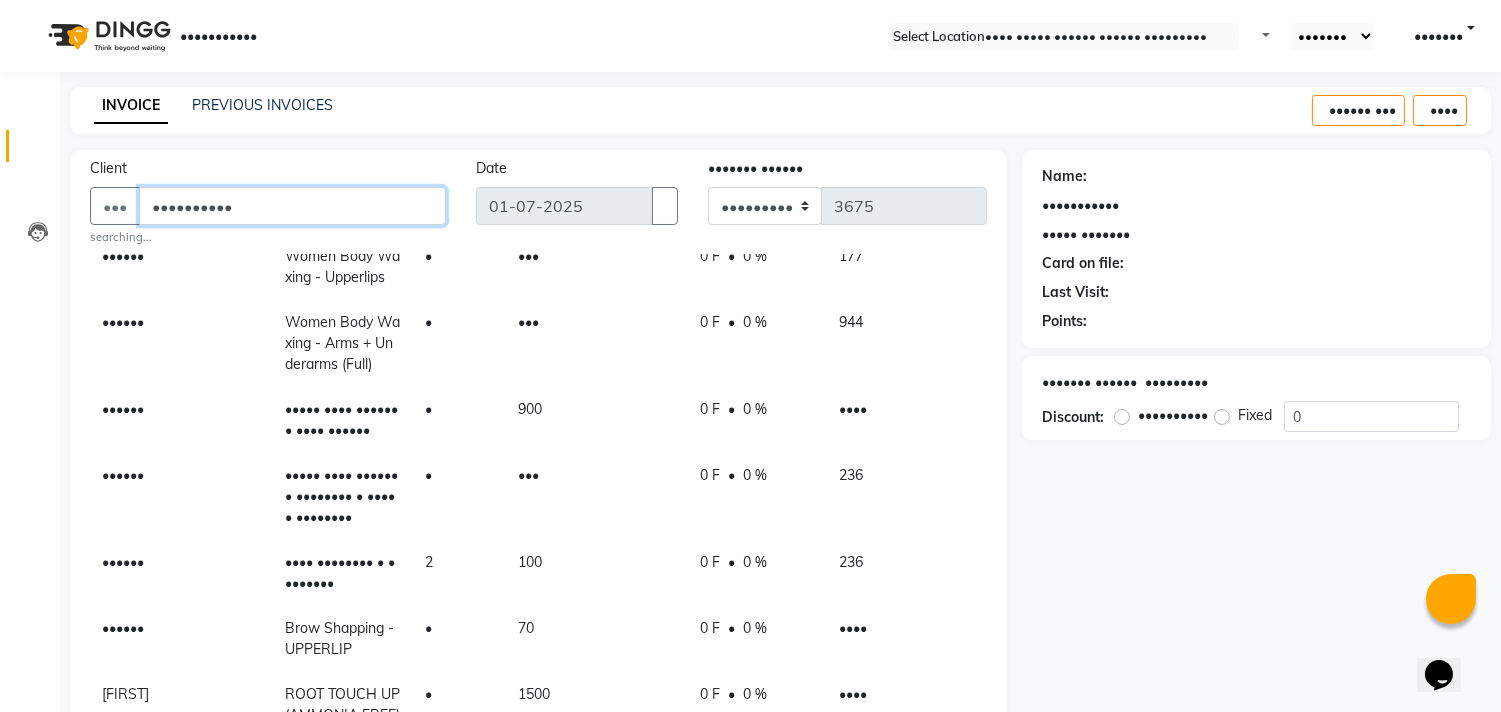type on "••••••••••" 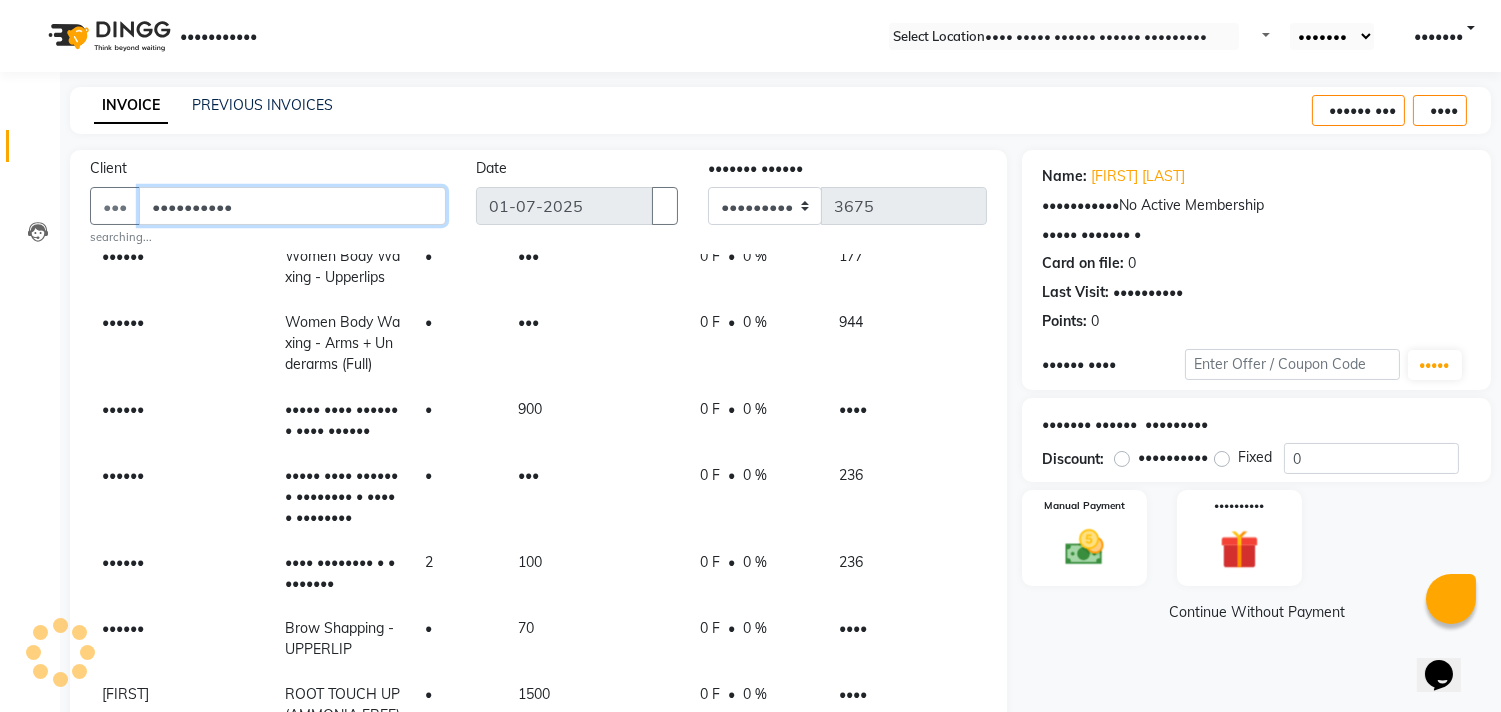 drag, startPoint x: 154, startPoint y: 196, endPoint x: 270, endPoint y: 200, distance: 116.06895 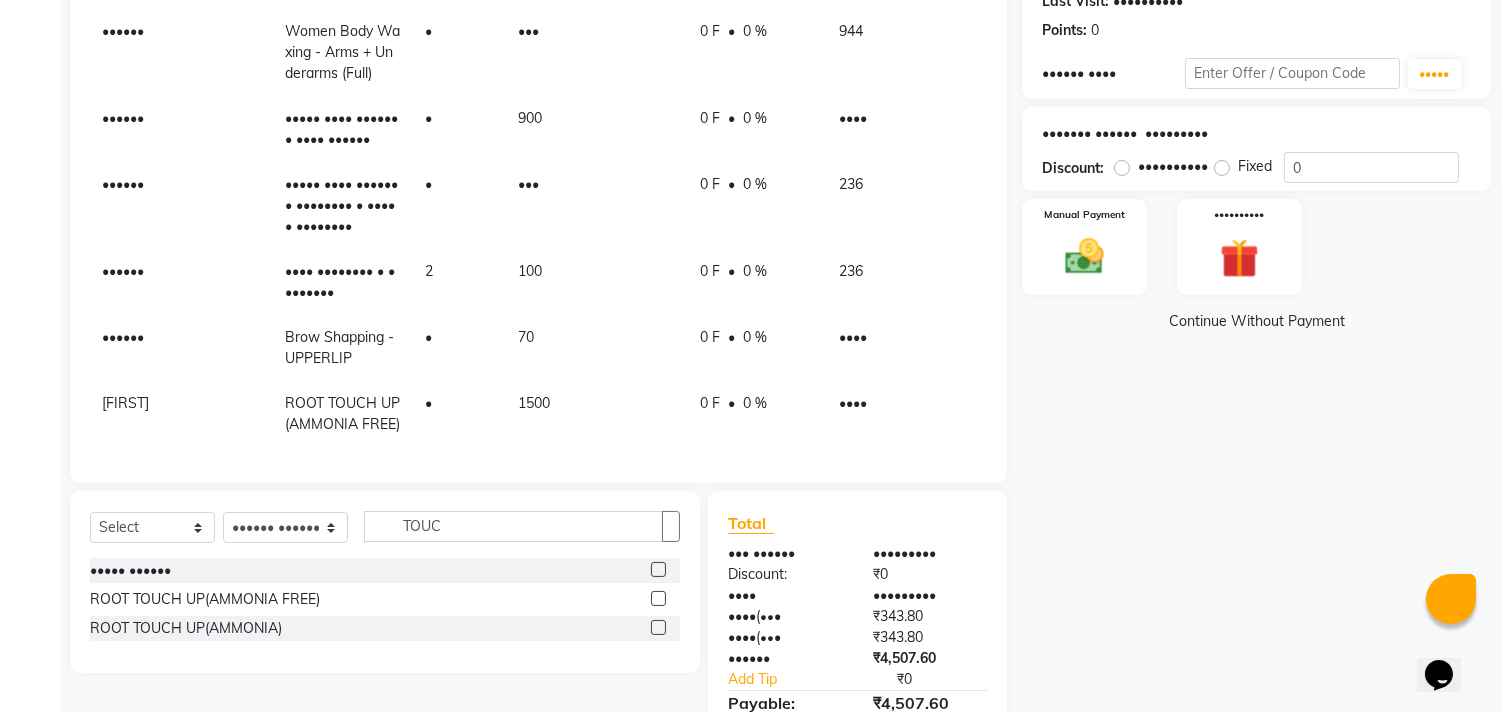 scroll, scrollTop: 323, scrollLeft: 0, axis: vertical 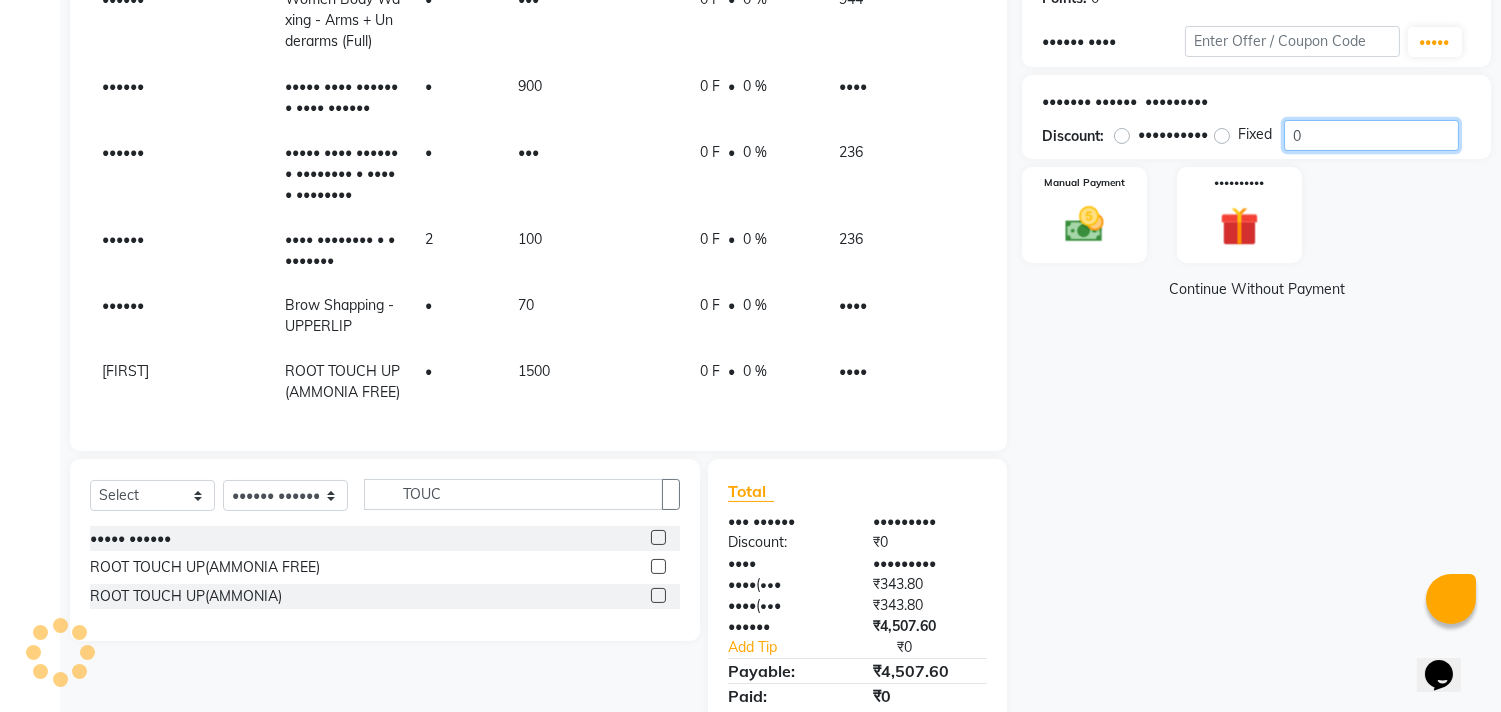 click on "0" at bounding box center (1371, 135) 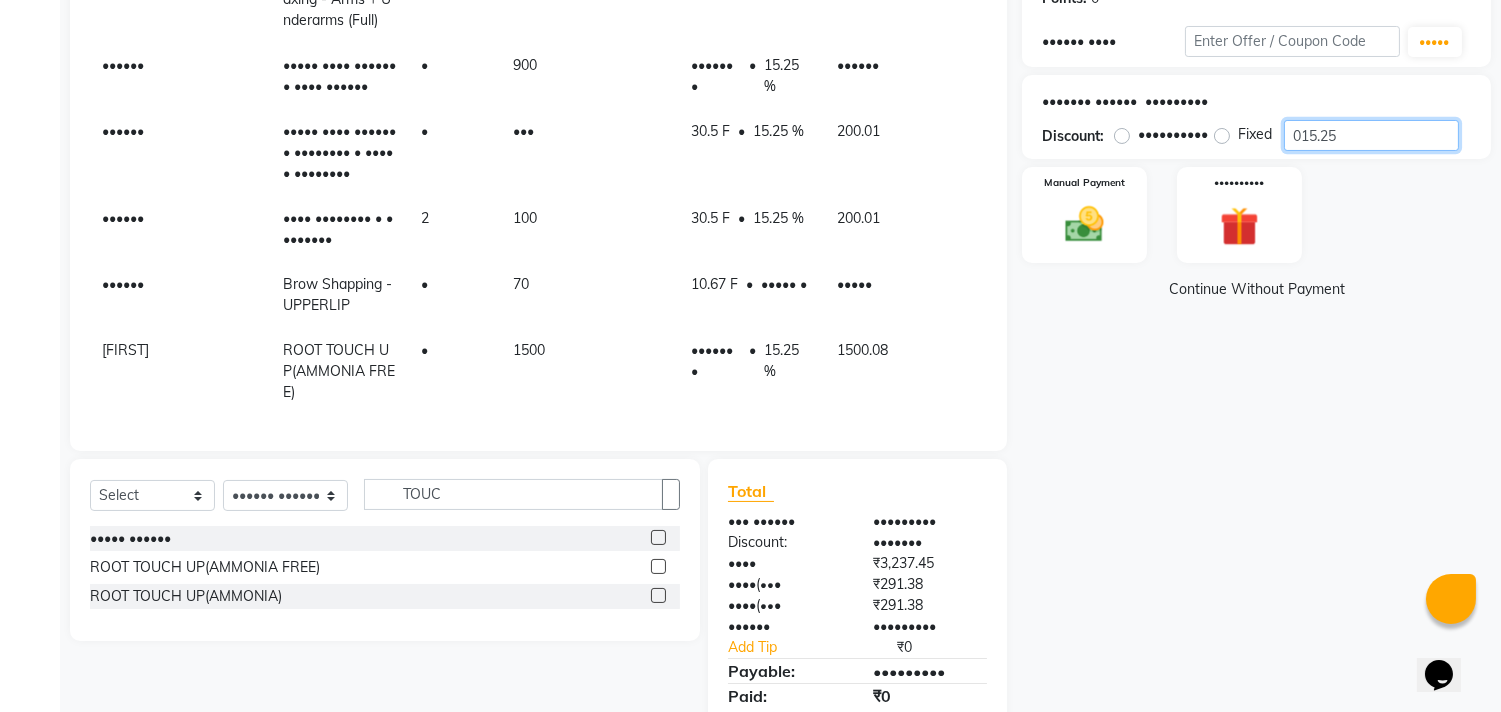 scroll, scrollTop: 202, scrollLeft: 0, axis: vertical 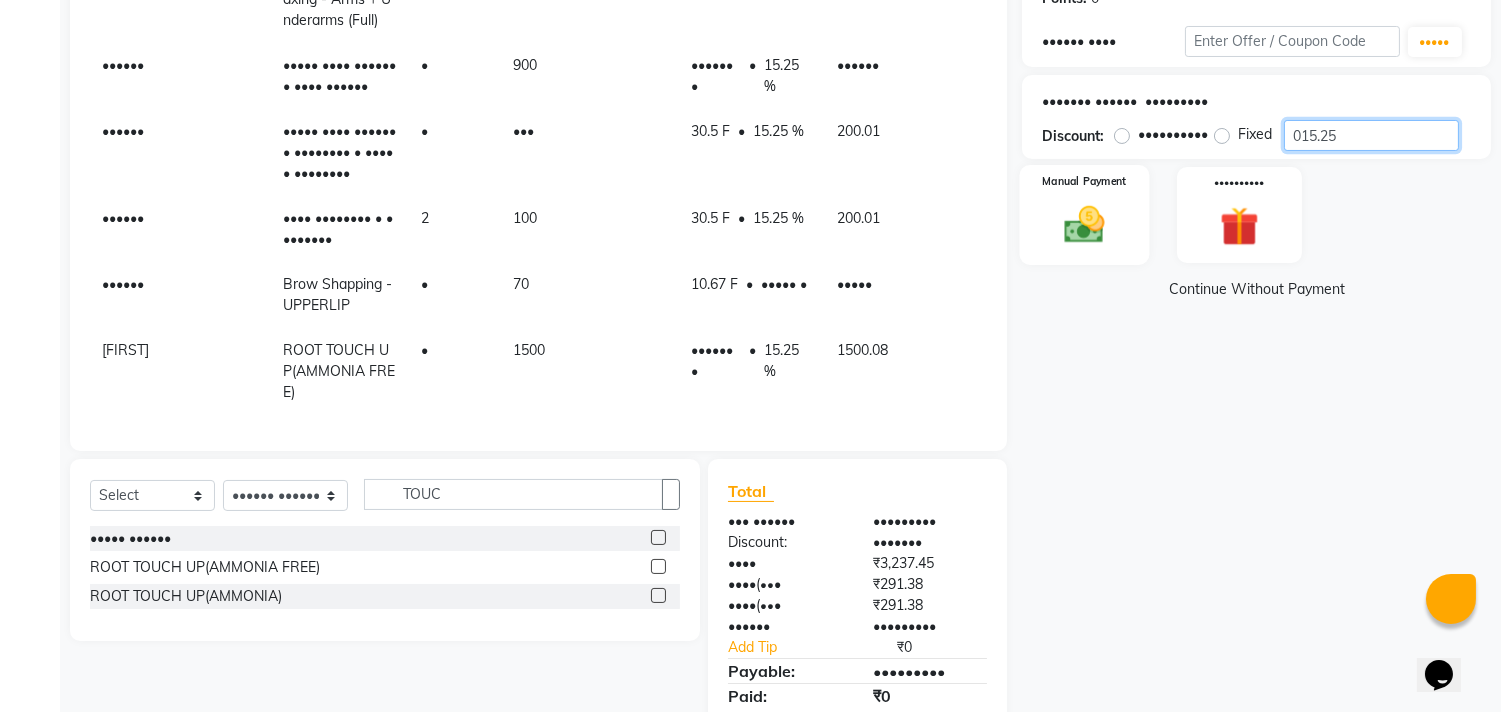 type on "015.25" 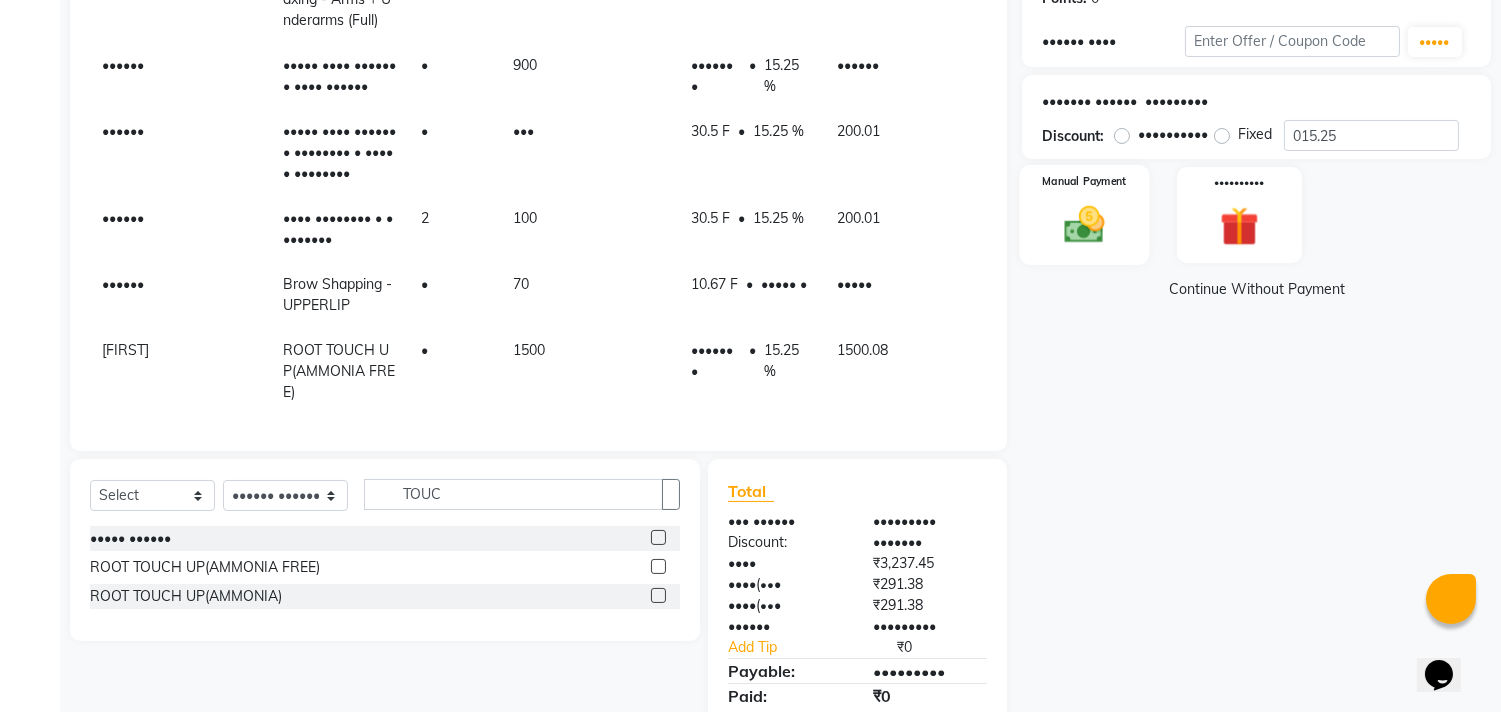 click at bounding box center (1085, 224) 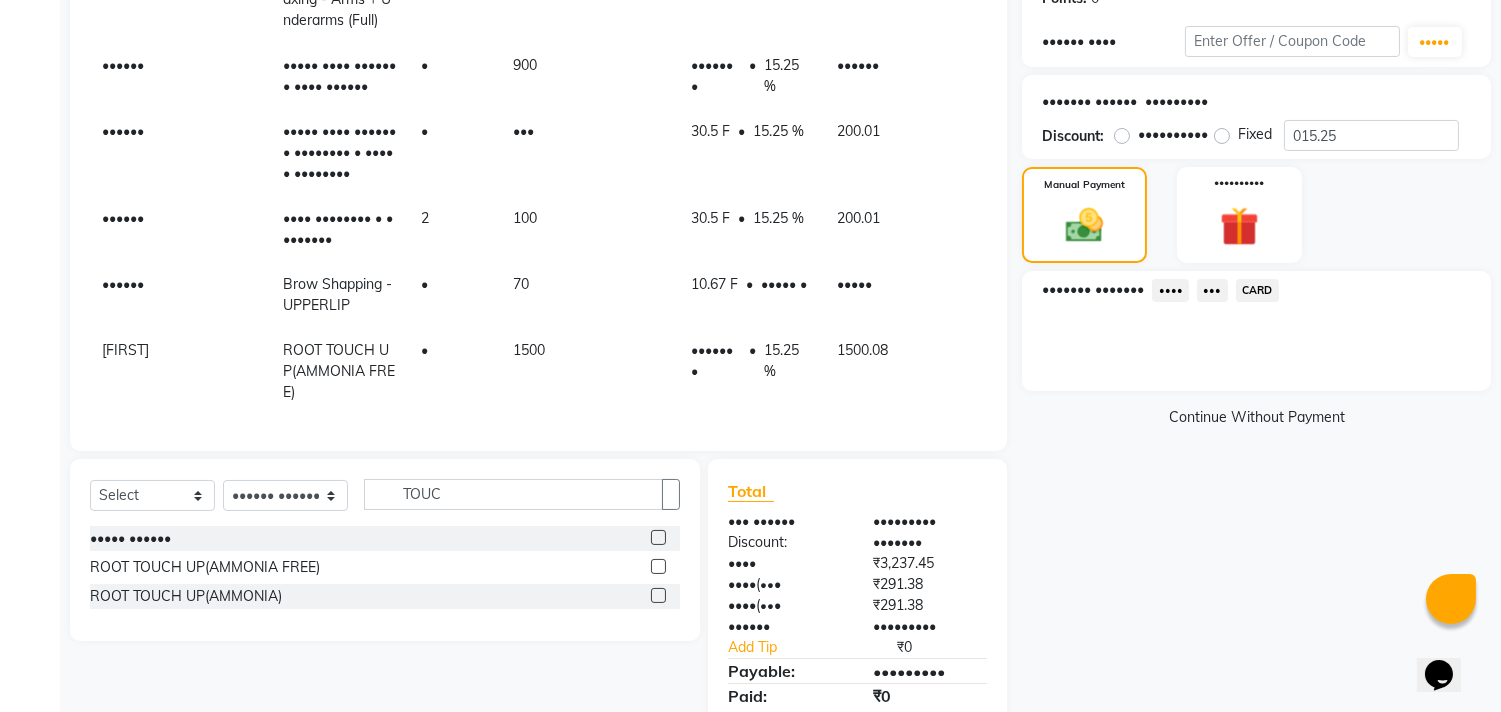 click on "CARD" at bounding box center (1170, 290) 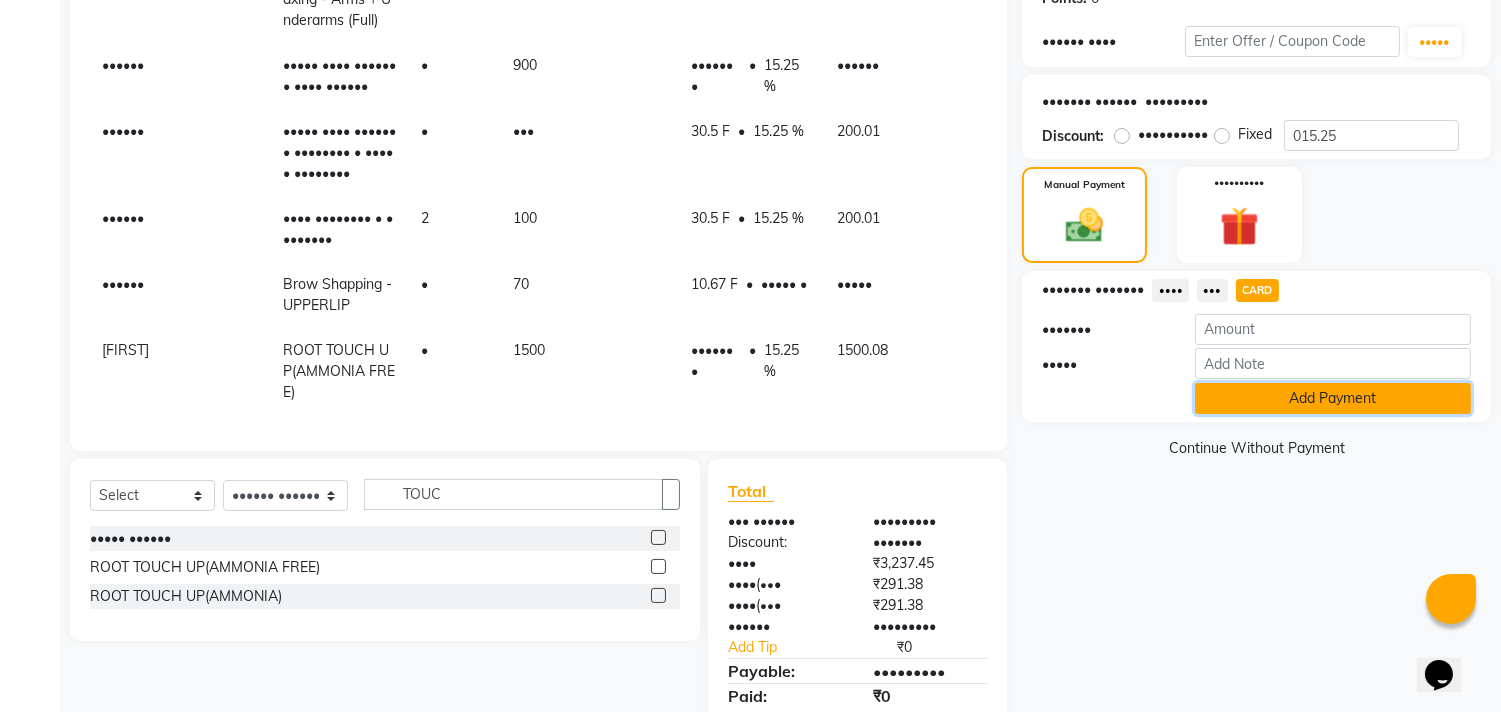 click on "Add Payment" at bounding box center (1333, 398) 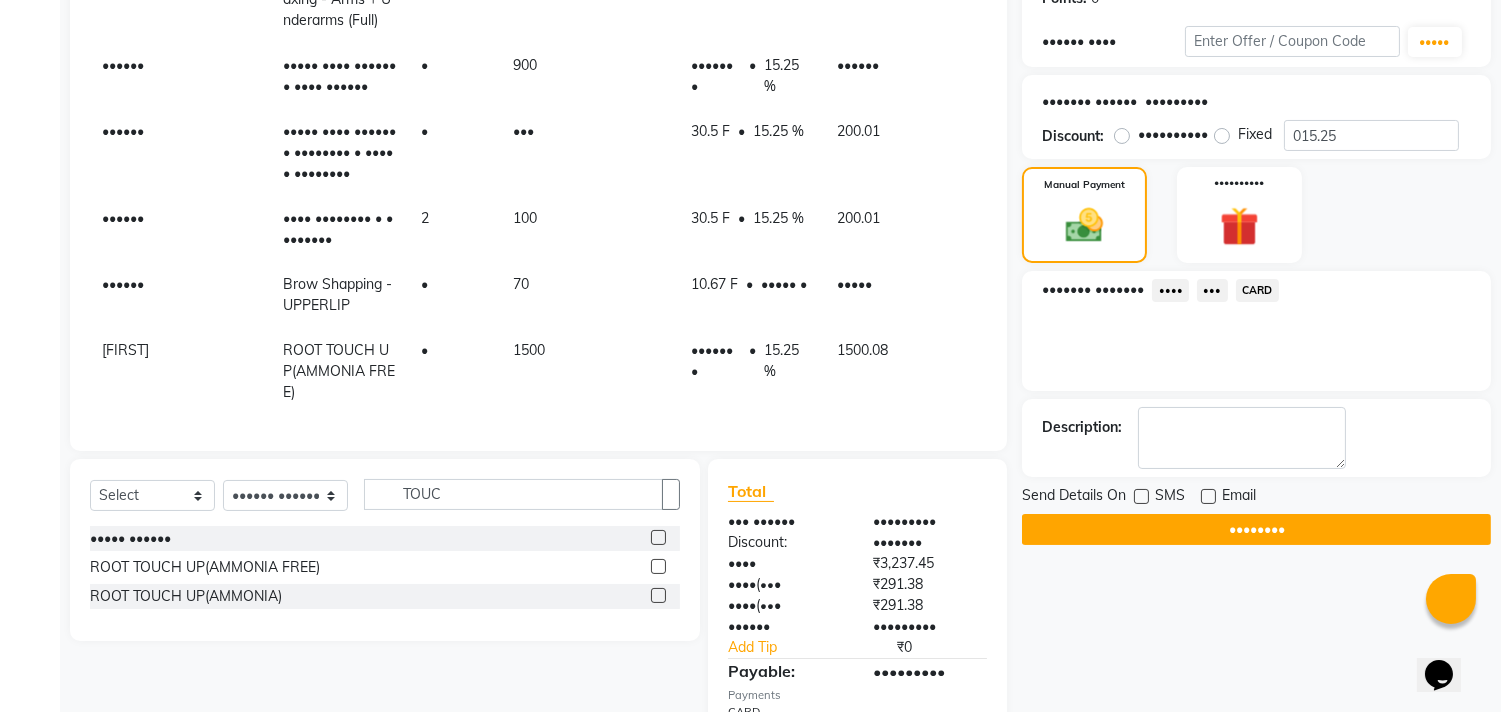 scroll, scrollTop: 436, scrollLeft: 0, axis: vertical 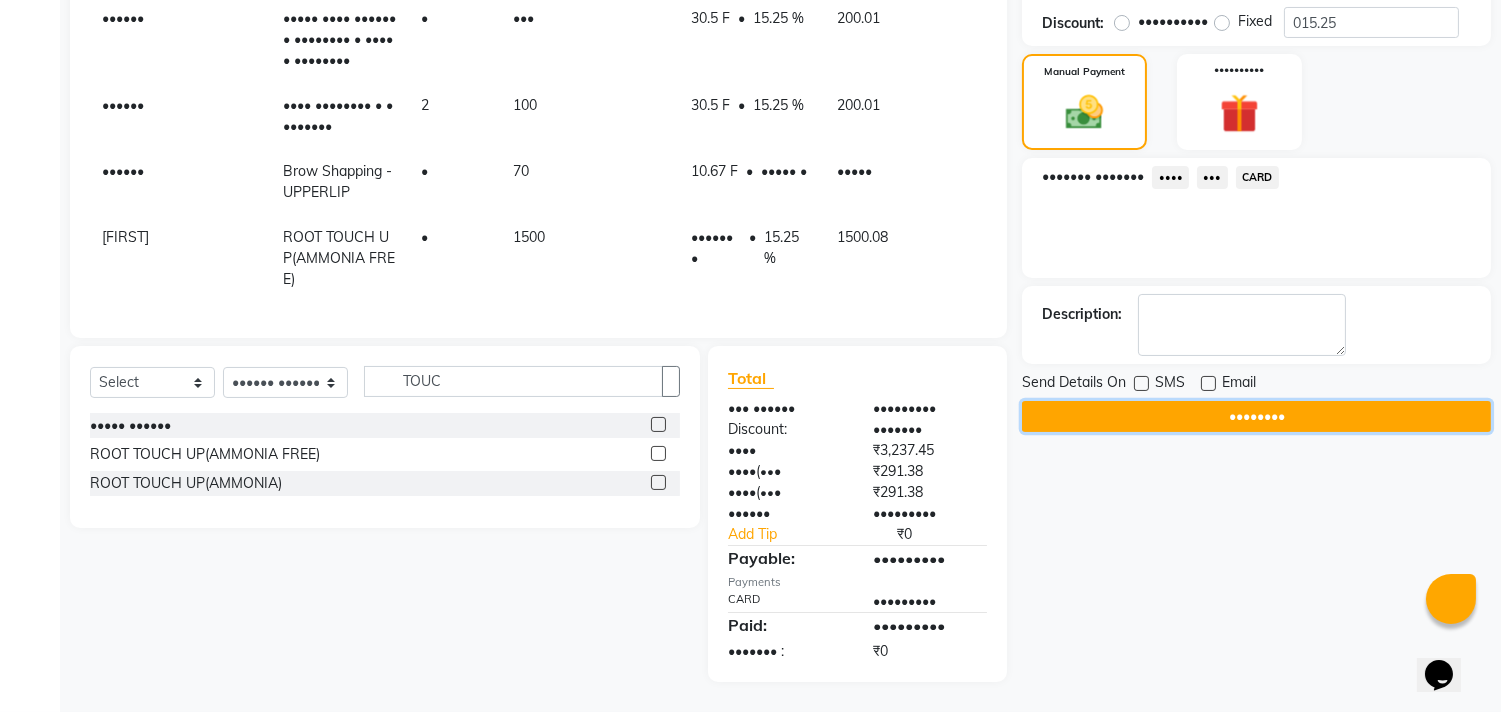 click on "••••••••" at bounding box center [1256, 416] 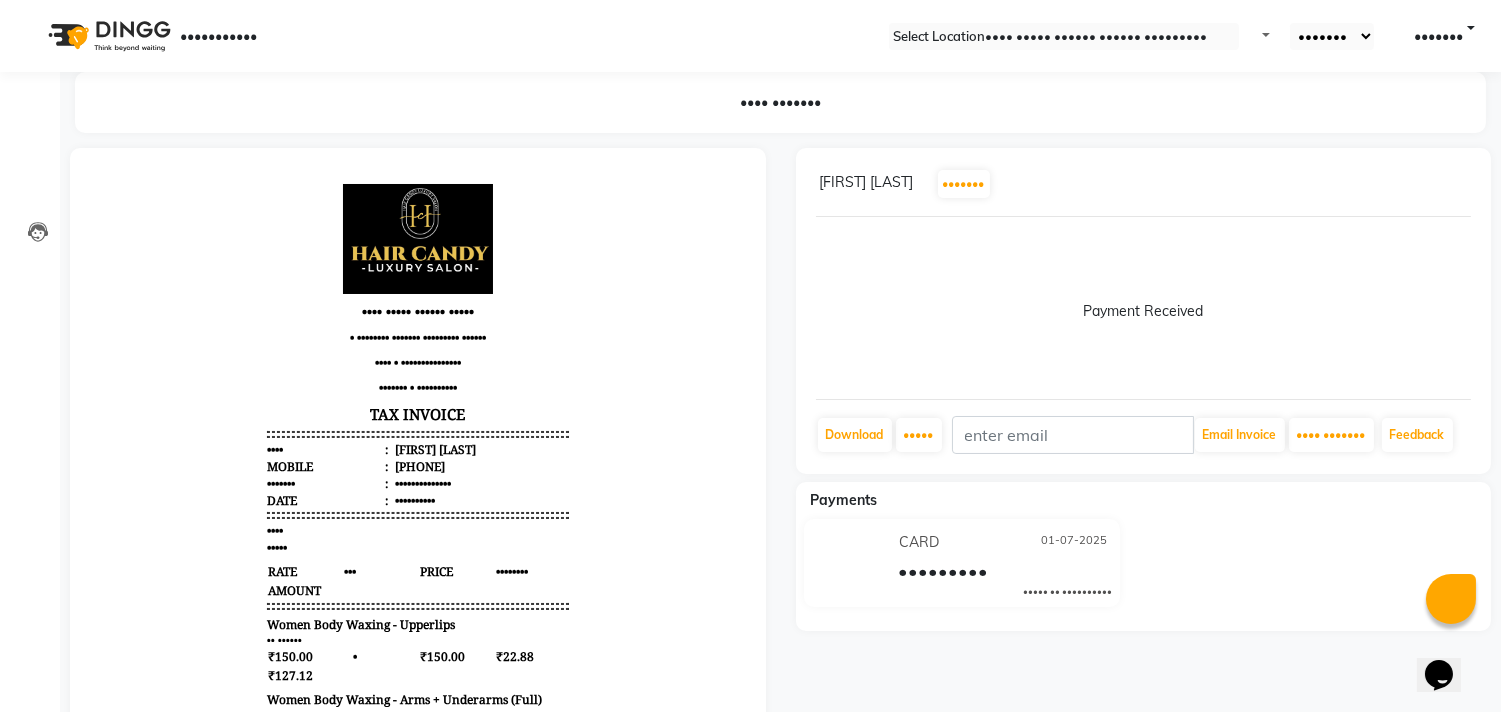 scroll, scrollTop: 0, scrollLeft: 0, axis: both 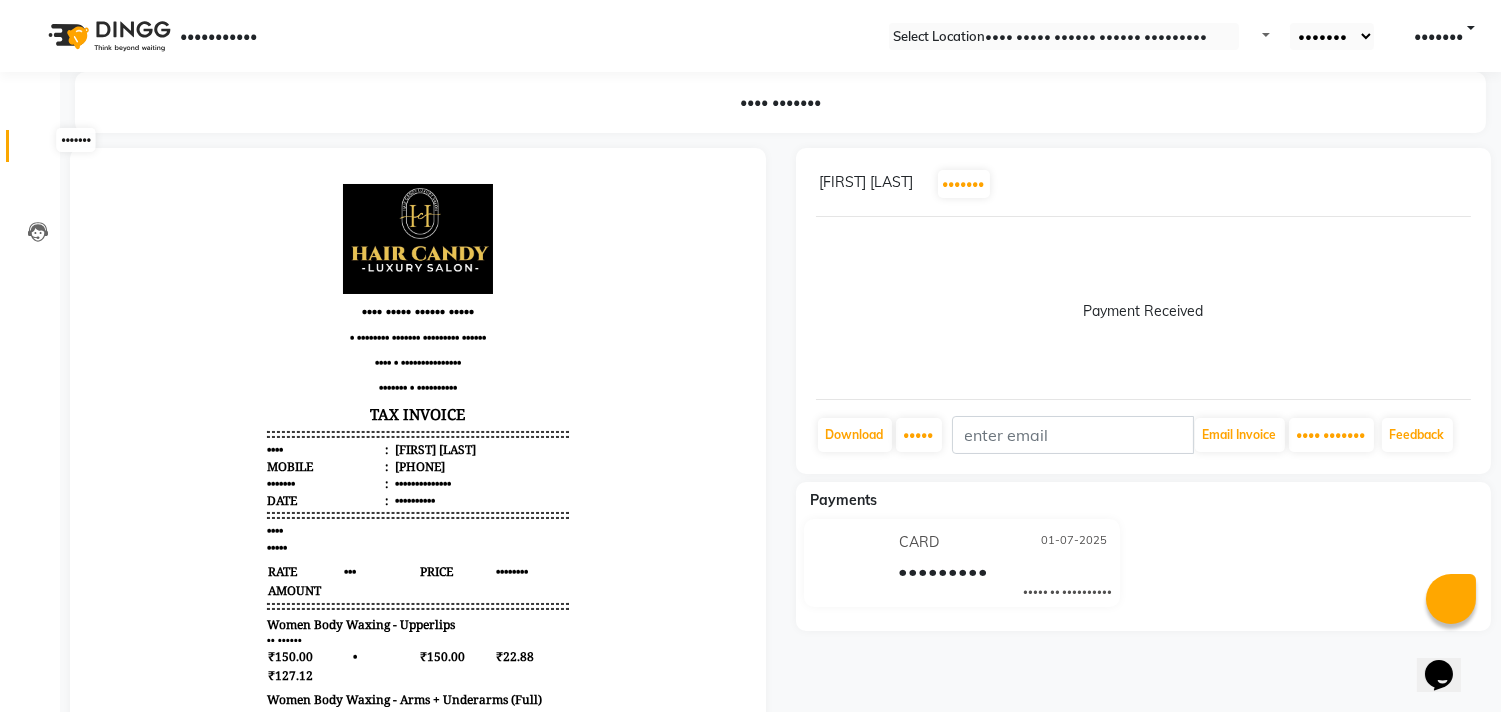 click at bounding box center (38, 151) 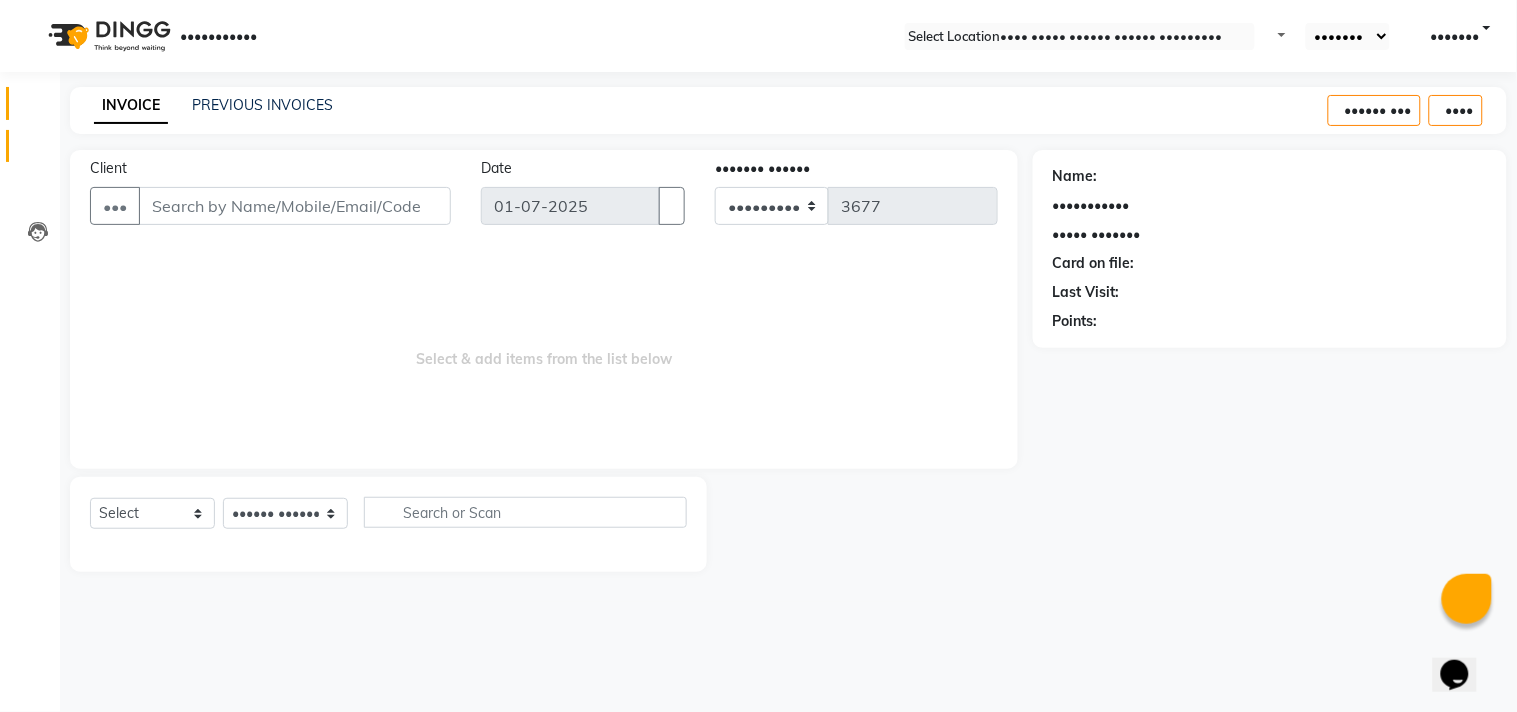 click at bounding box center [38, 108] 